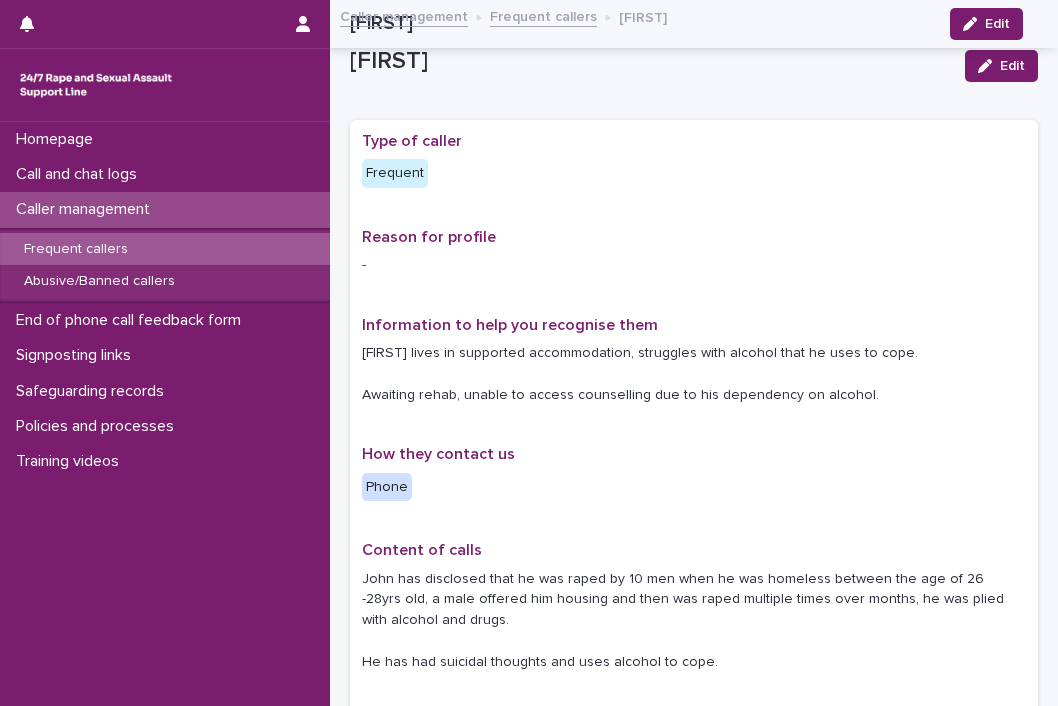 scroll, scrollTop: 0, scrollLeft: 0, axis: both 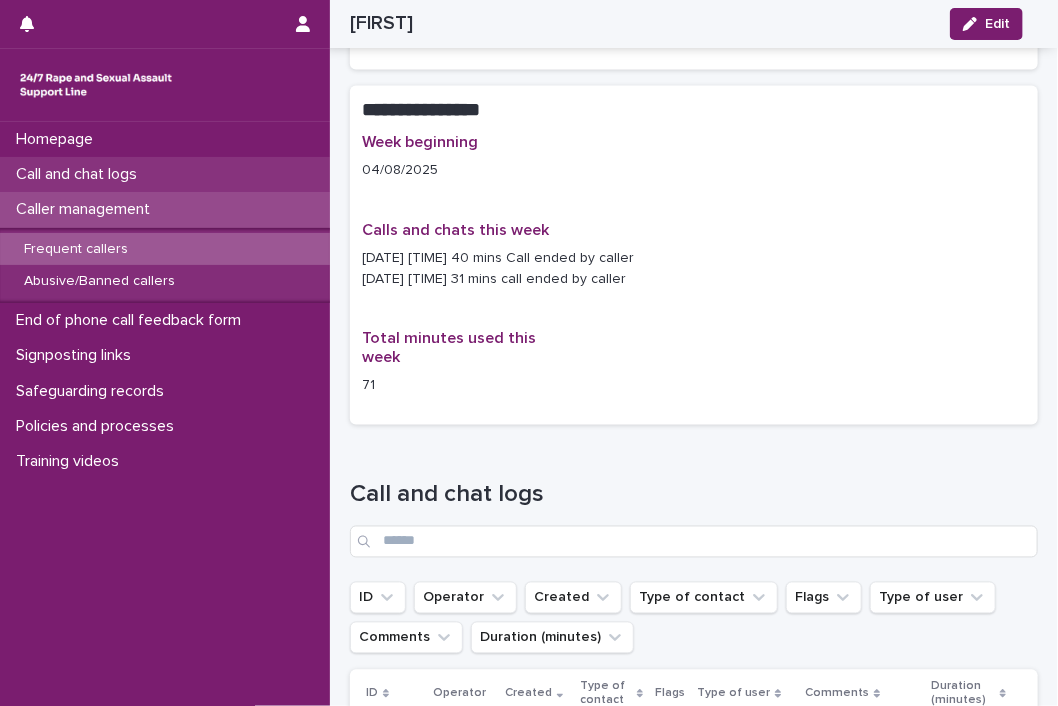click on "Call and chat logs" at bounding box center (165, 174) 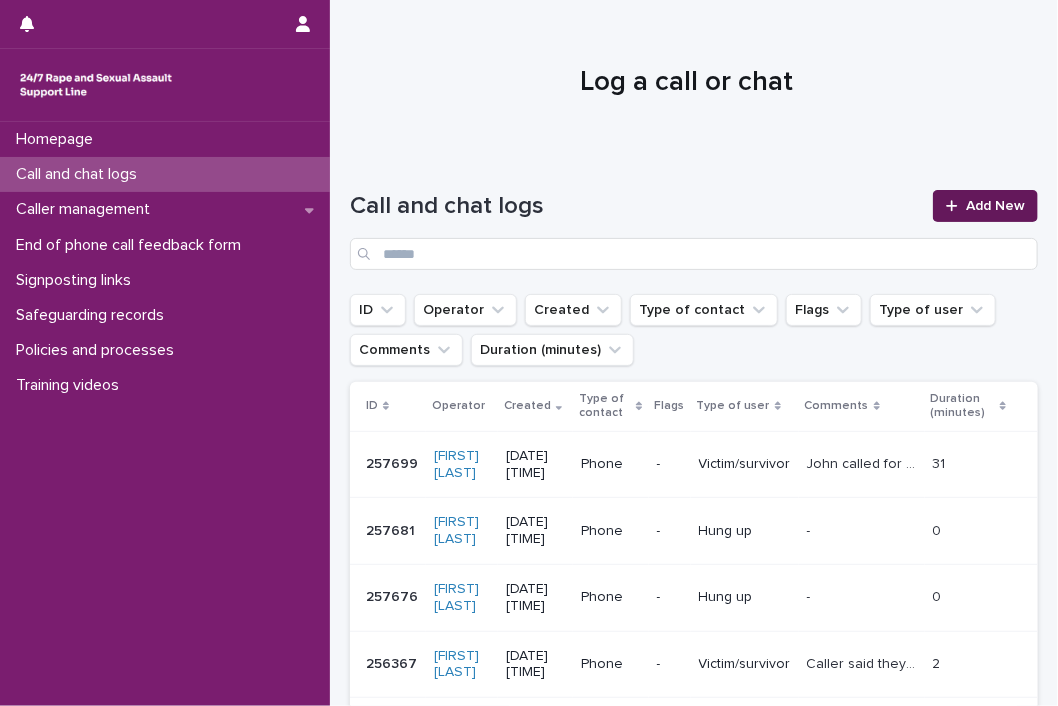 click on "Add New" at bounding box center [985, 206] 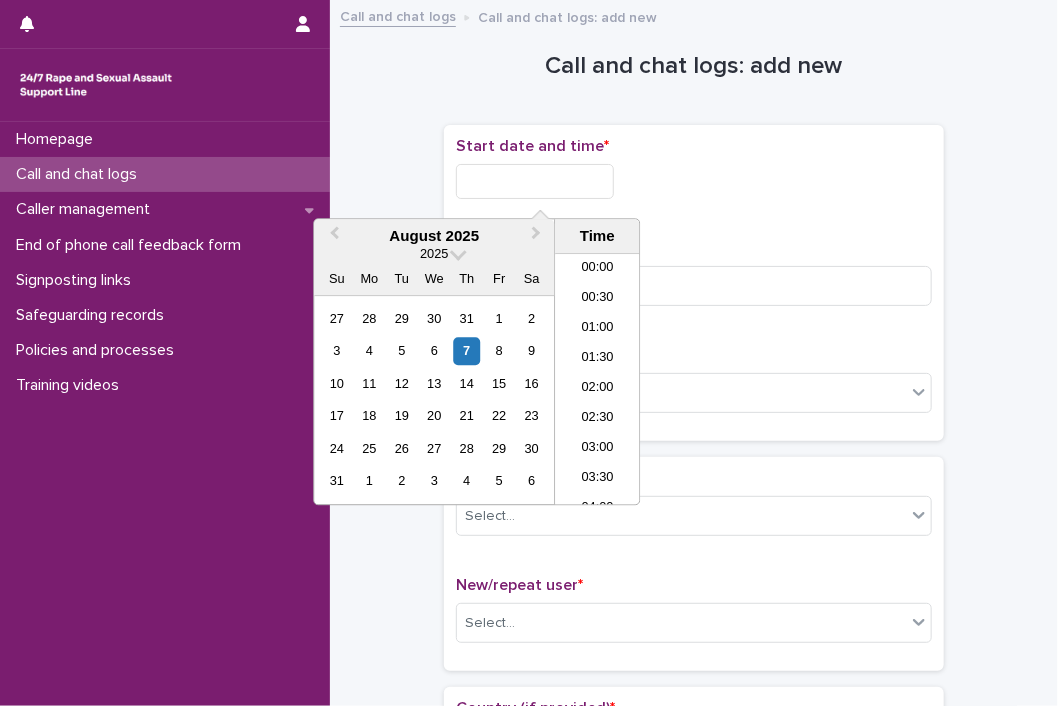 click at bounding box center [535, 181] 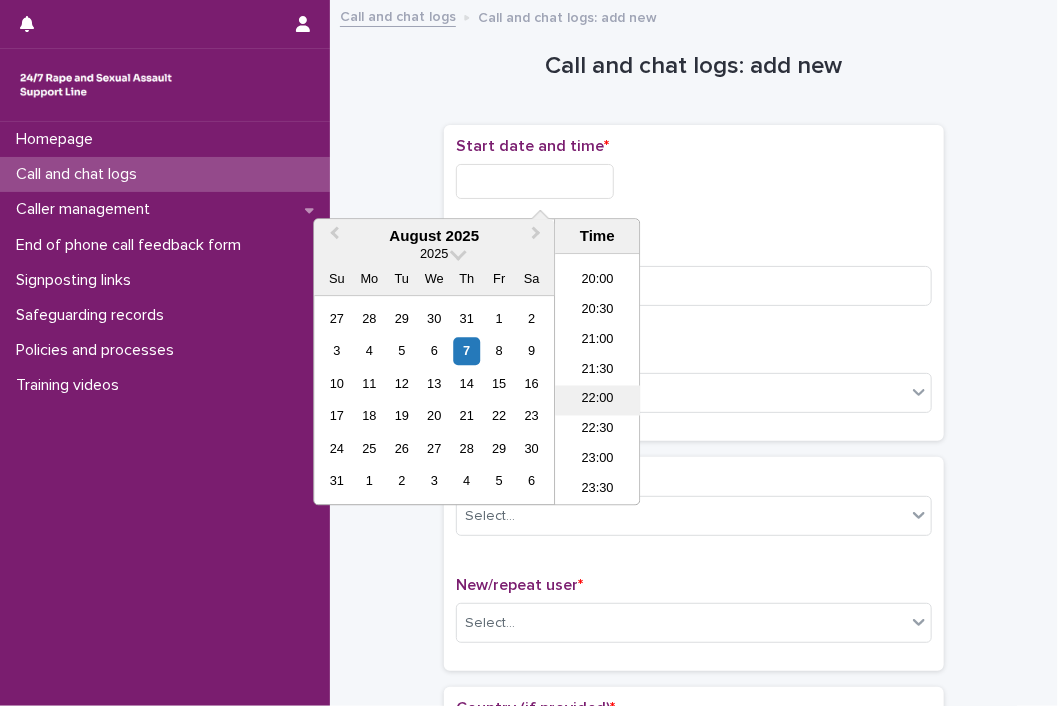 click on "22:00" at bounding box center (597, 401) 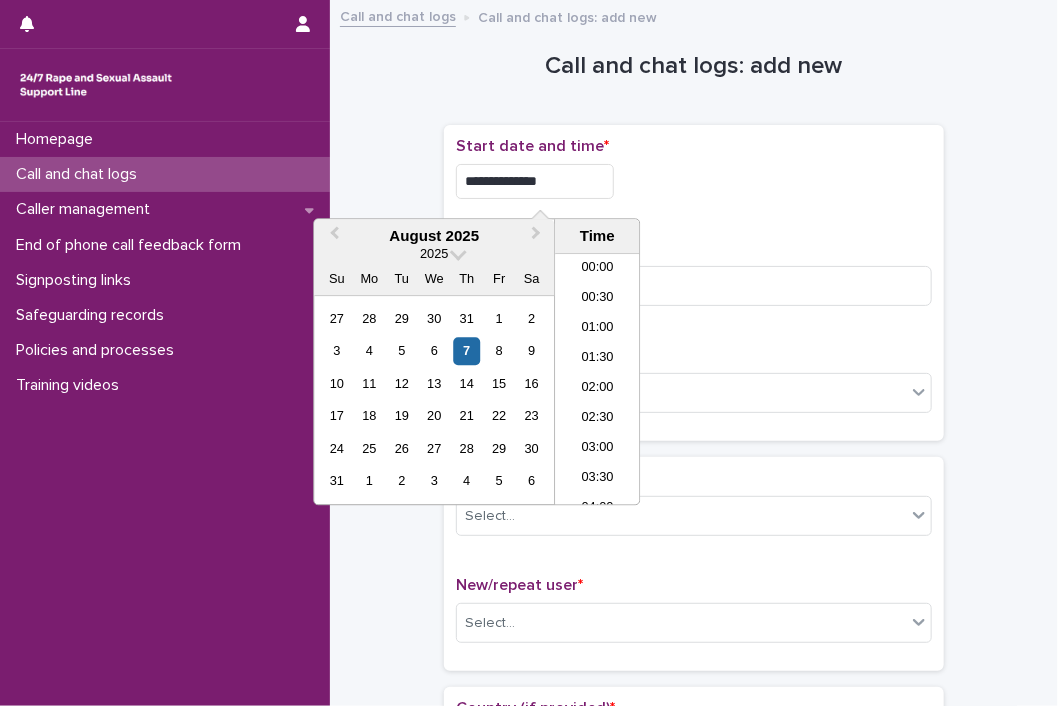 scroll, scrollTop: 1189, scrollLeft: 0, axis: vertical 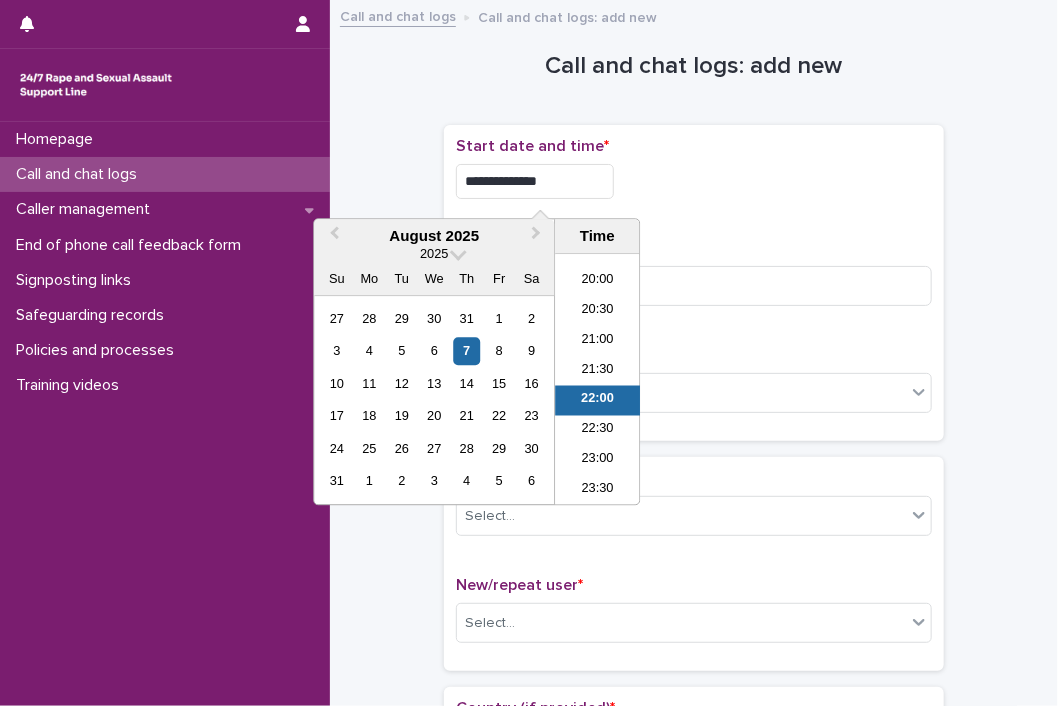 click on "**********" at bounding box center (535, 181) 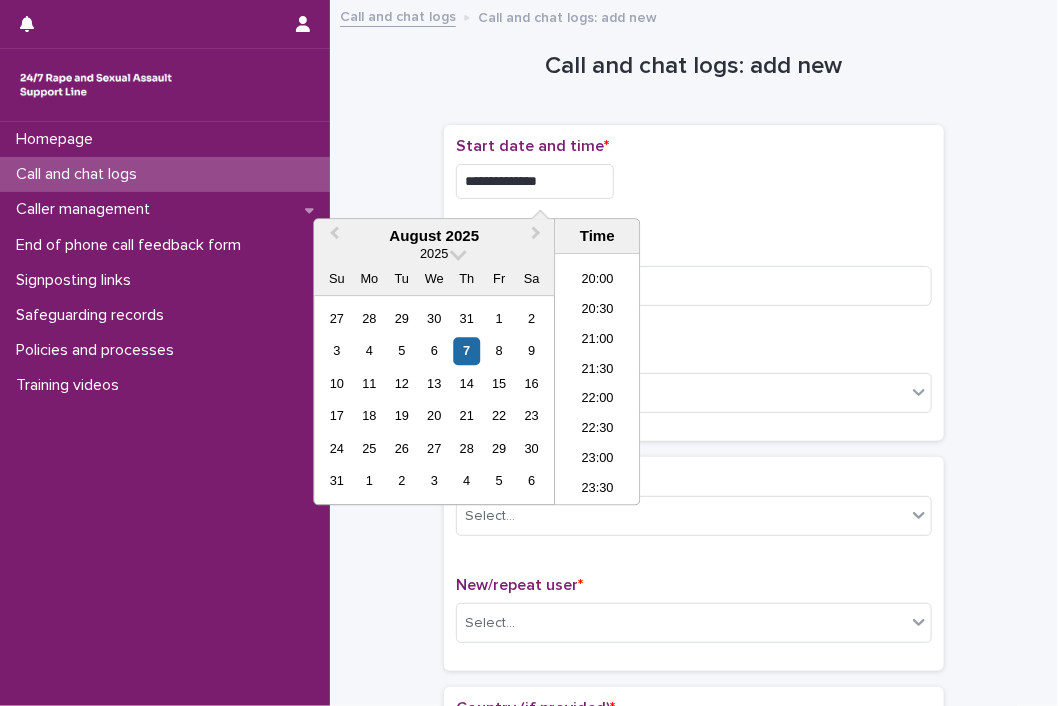type on "**********" 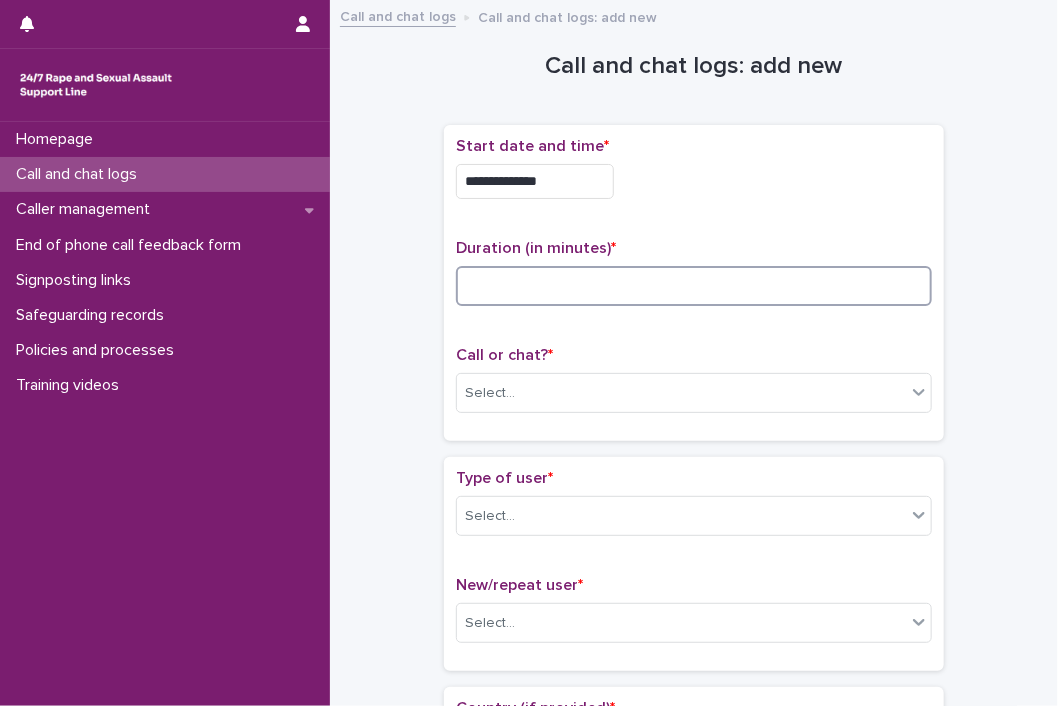 click at bounding box center [694, 286] 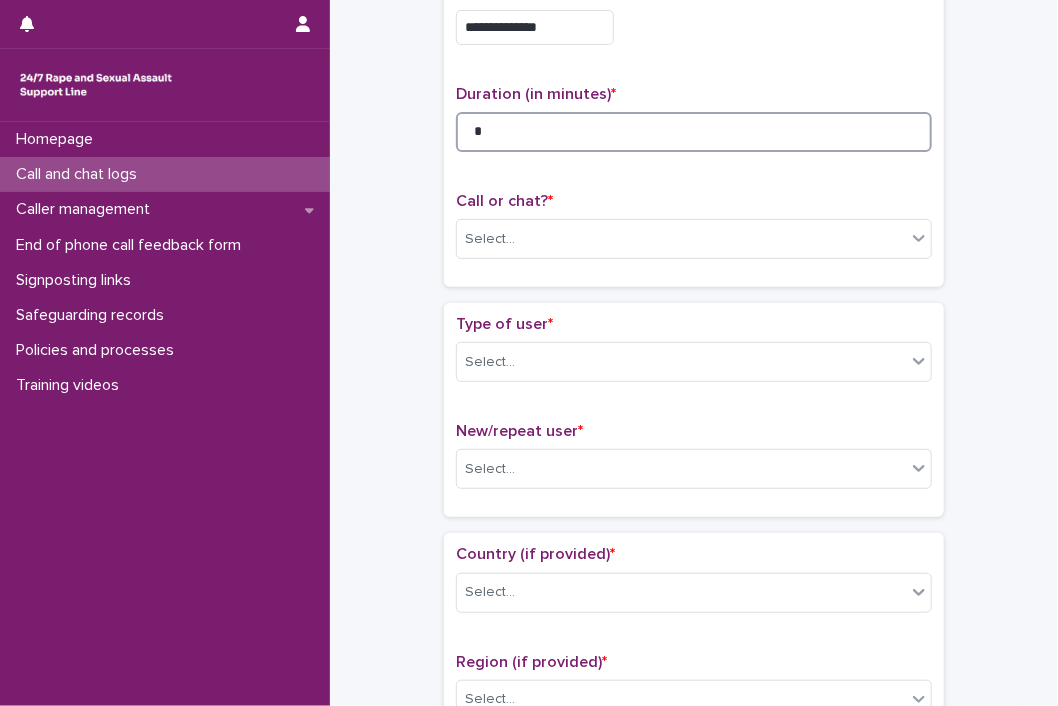 scroll, scrollTop: 200, scrollLeft: 0, axis: vertical 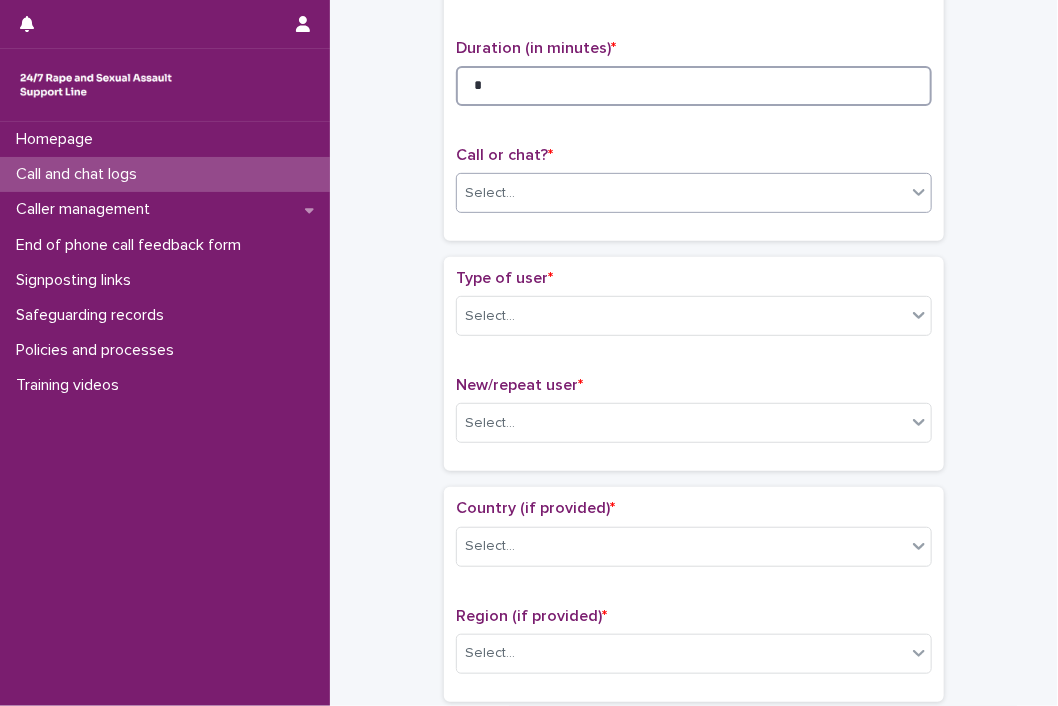 type on "*" 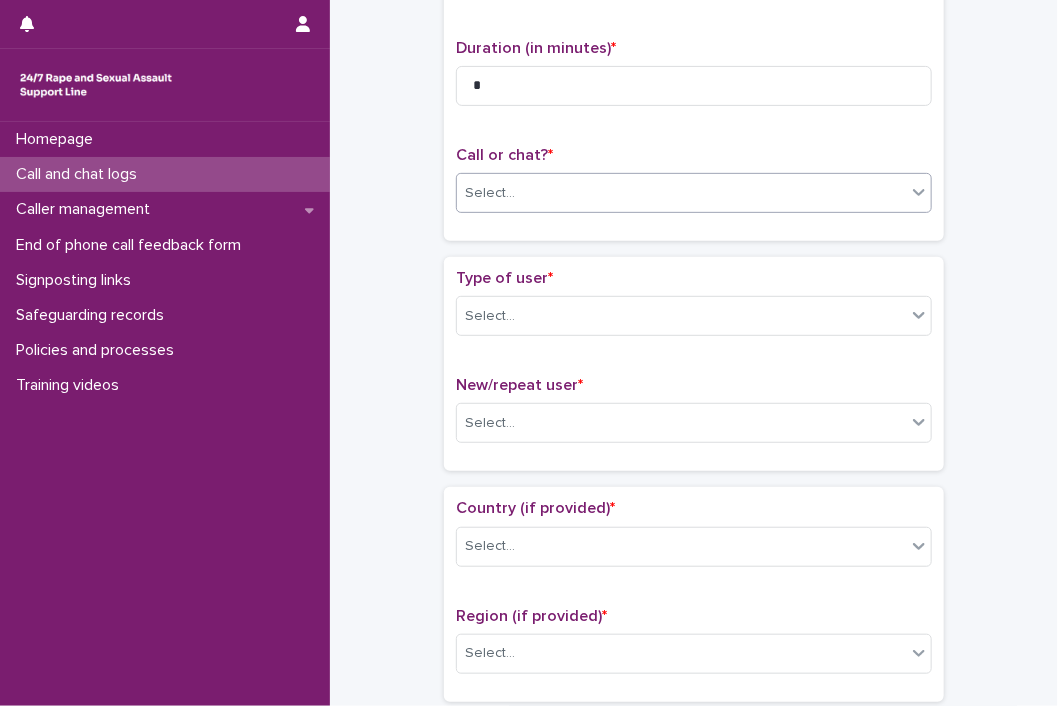 click 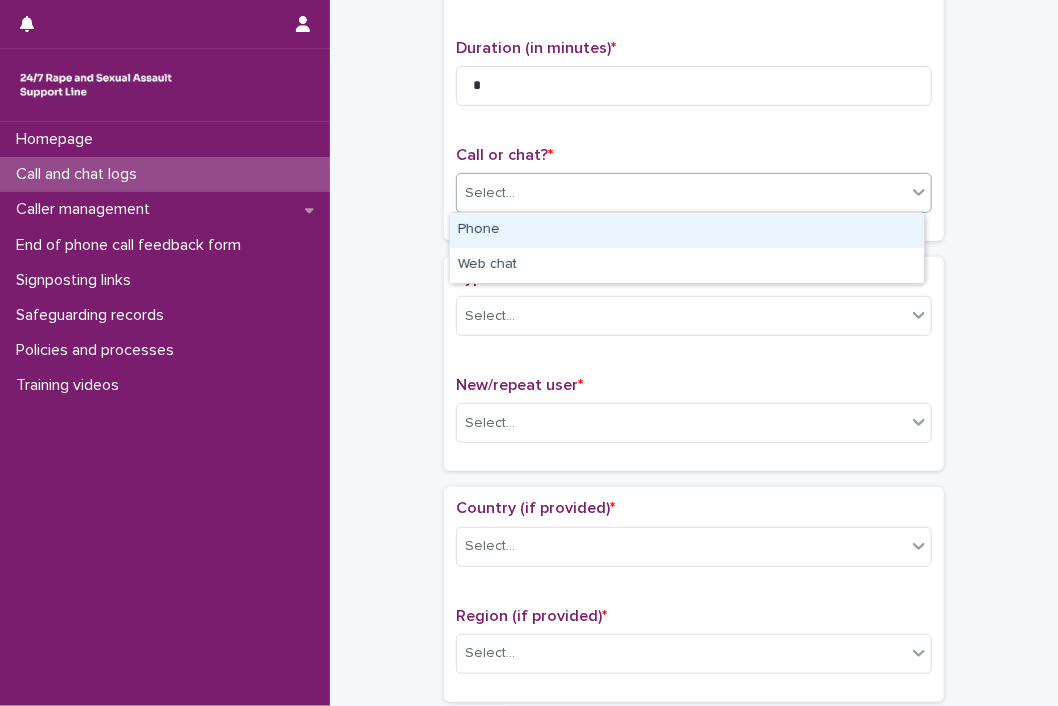click on "Phone" at bounding box center [687, 230] 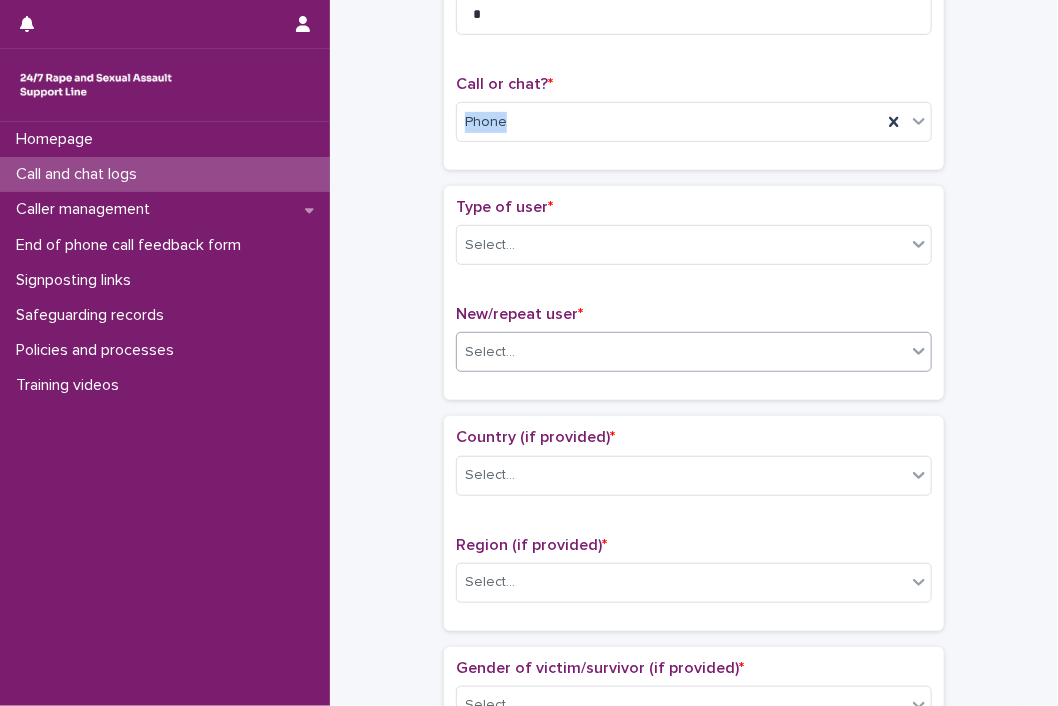 scroll, scrollTop: 300, scrollLeft: 0, axis: vertical 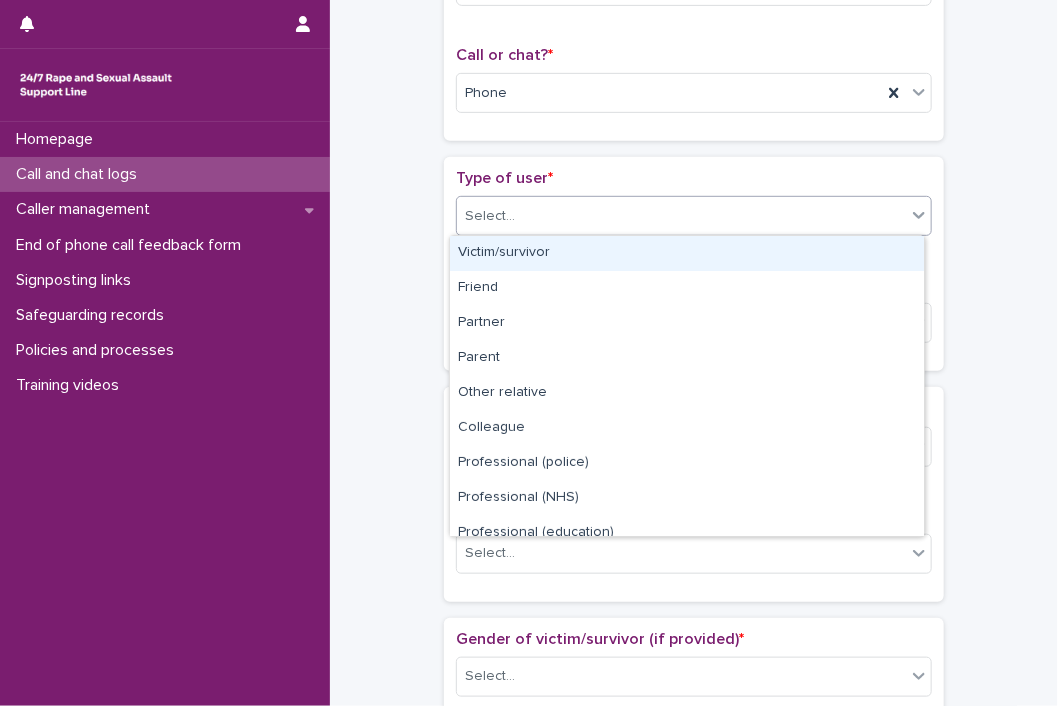 click at bounding box center [919, 215] 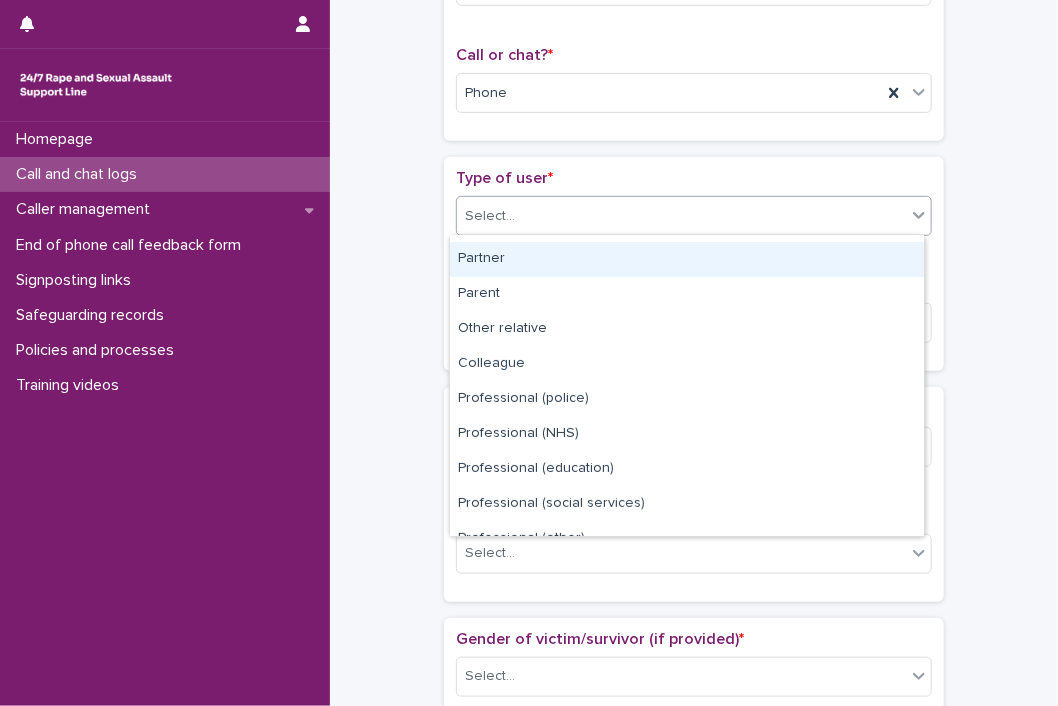 scroll, scrollTop: 224, scrollLeft: 0, axis: vertical 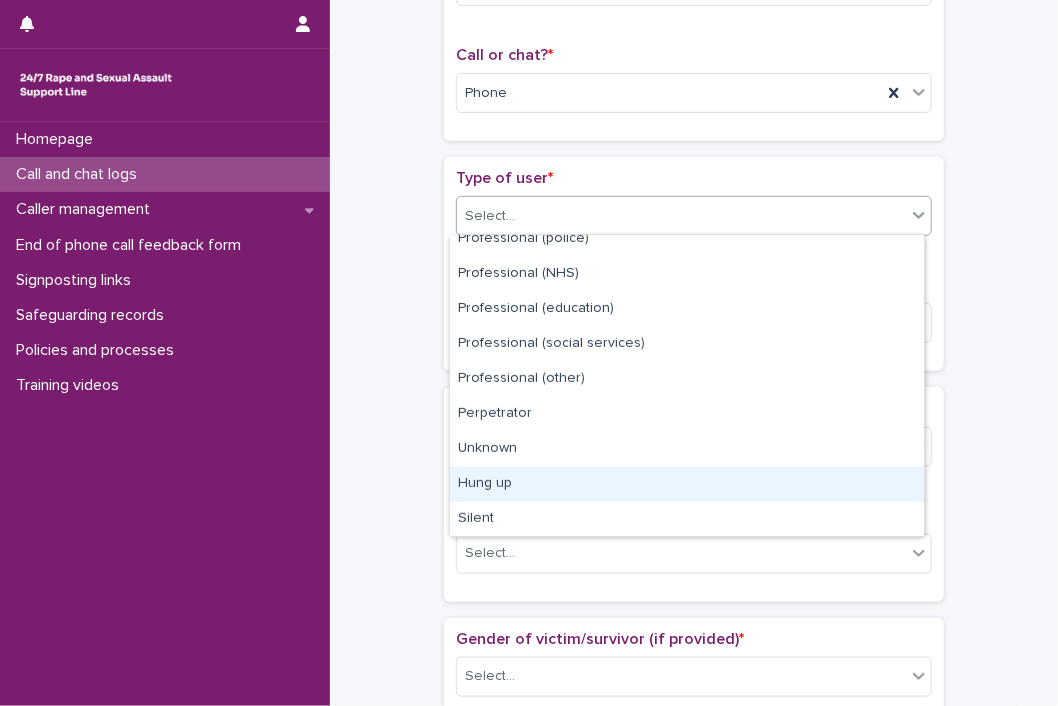 click on "Hung up" at bounding box center [687, 484] 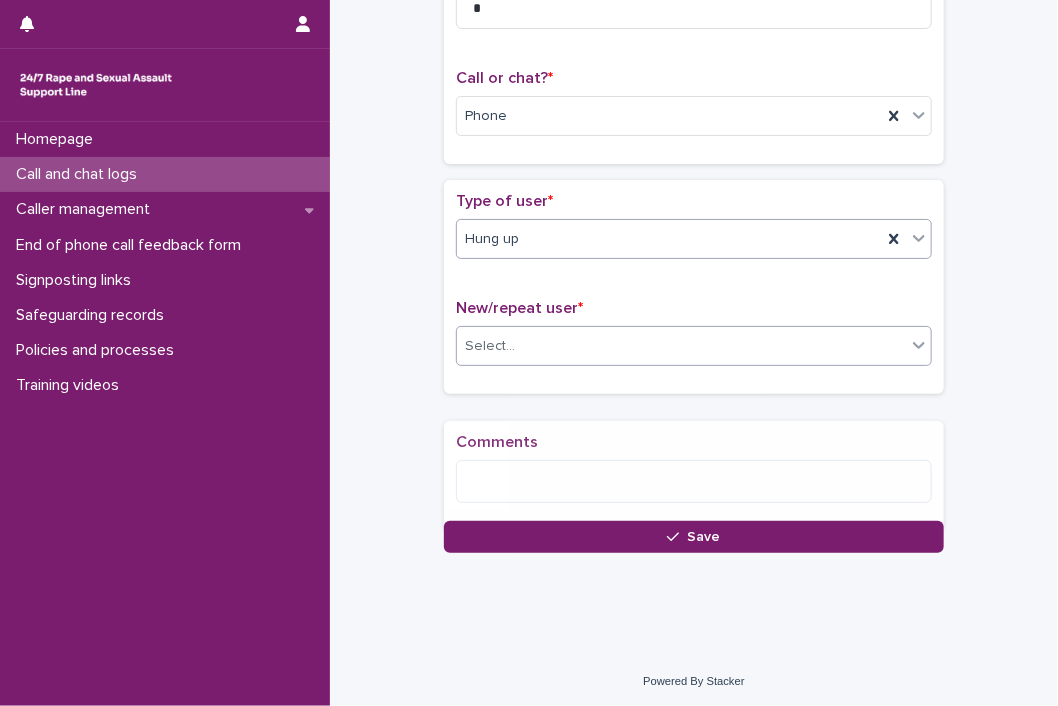 scroll, scrollTop: 293, scrollLeft: 0, axis: vertical 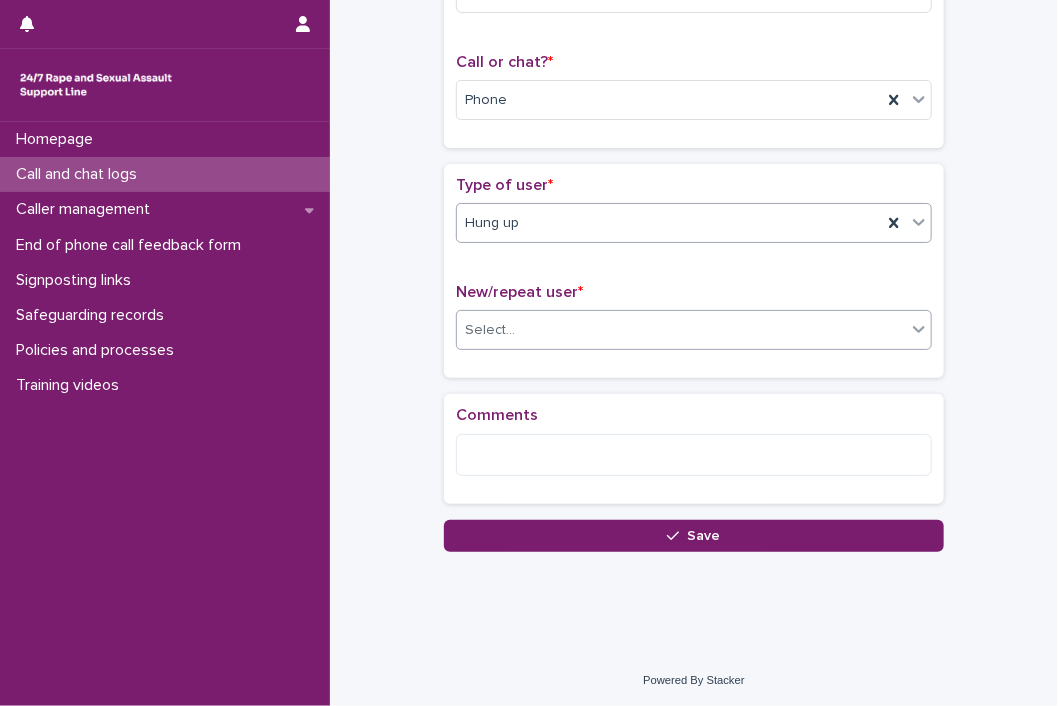 click 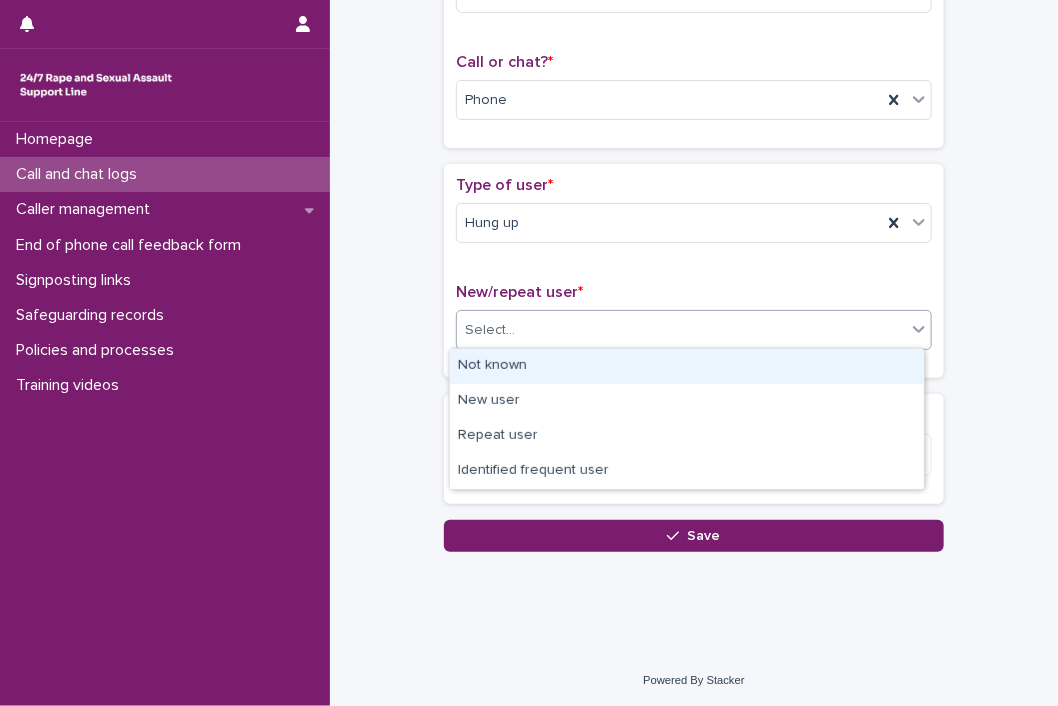 click on "Not known" at bounding box center [687, 366] 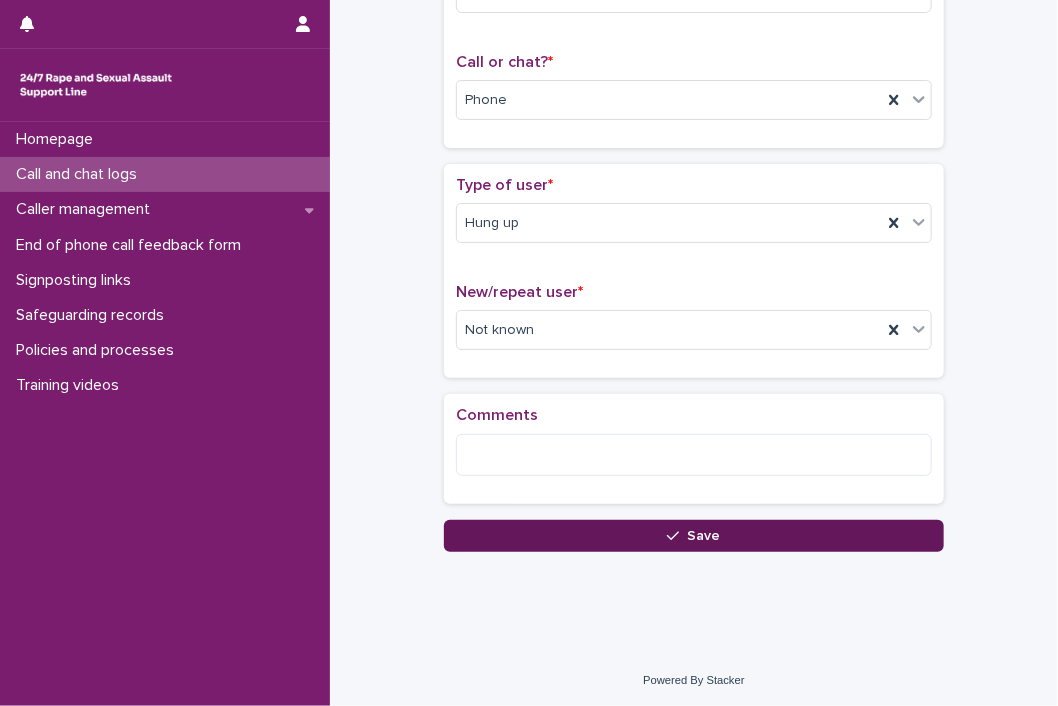 click on "Save" at bounding box center [704, 536] 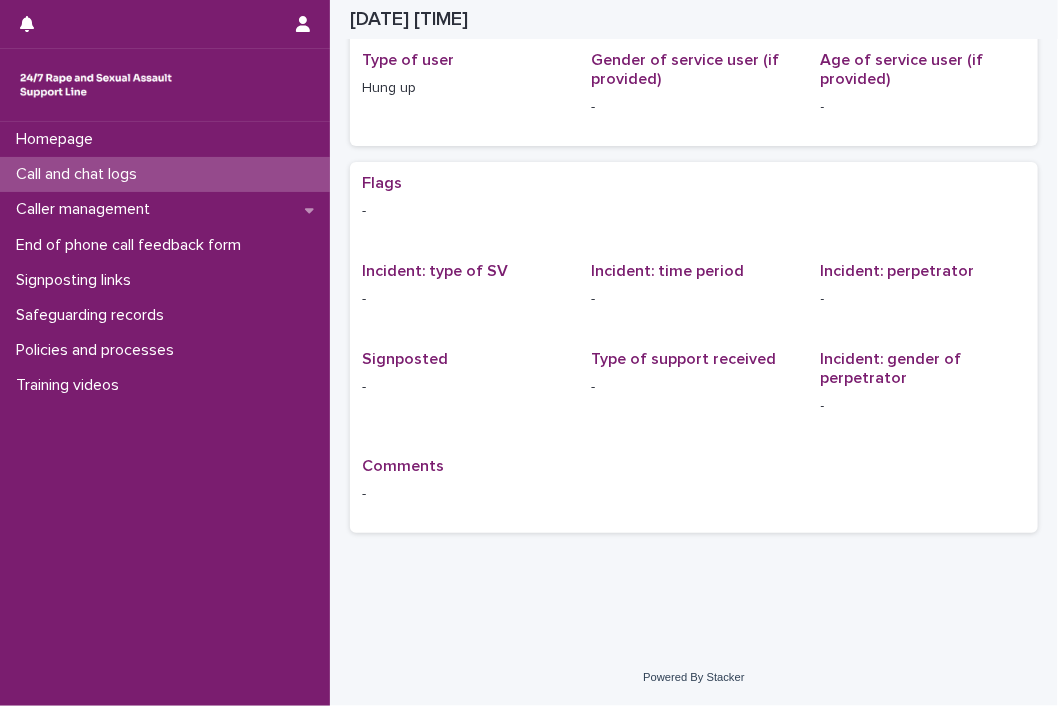 scroll, scrollTop: 0, scrollLeft: 0, axis: both 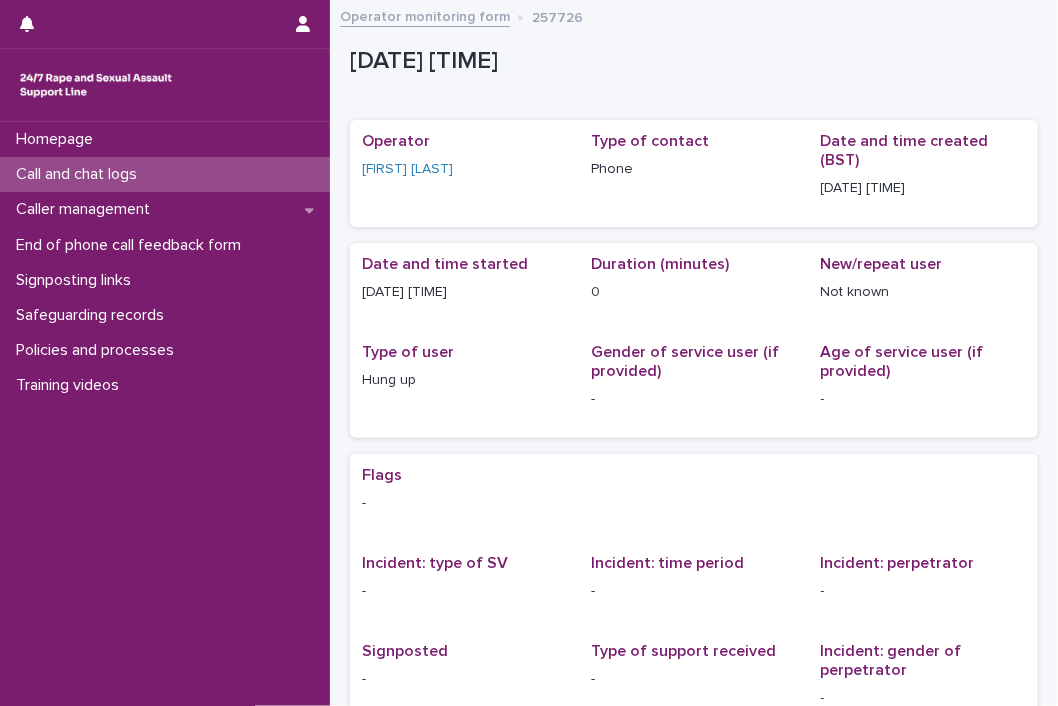 drag, startPoint x: 93, startPoint y: 172, endPoint x: 1052, endPoint y: 131, distance: 959.87604 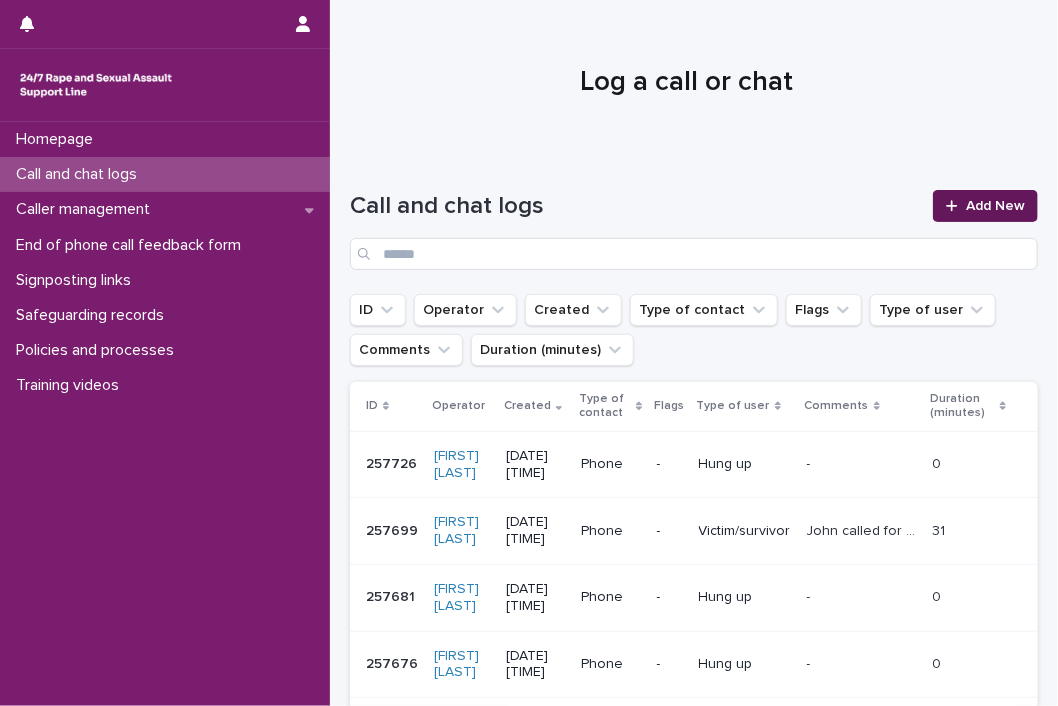 click on "Add New" at bounding box center [995, 206] 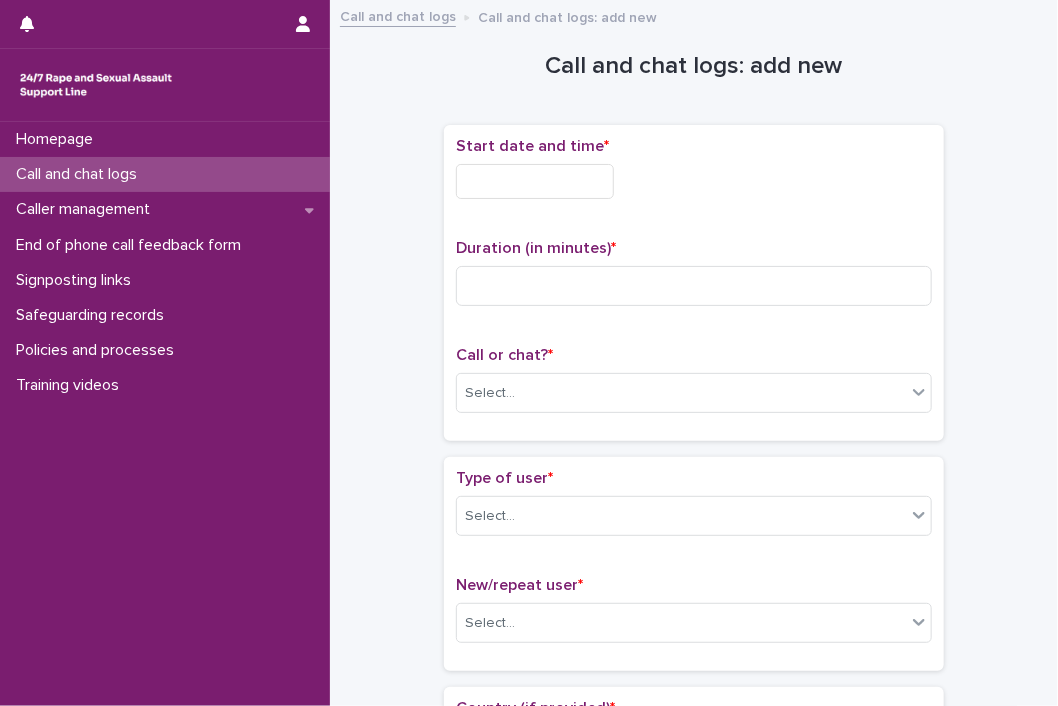 click at bounding box center [535, 181] 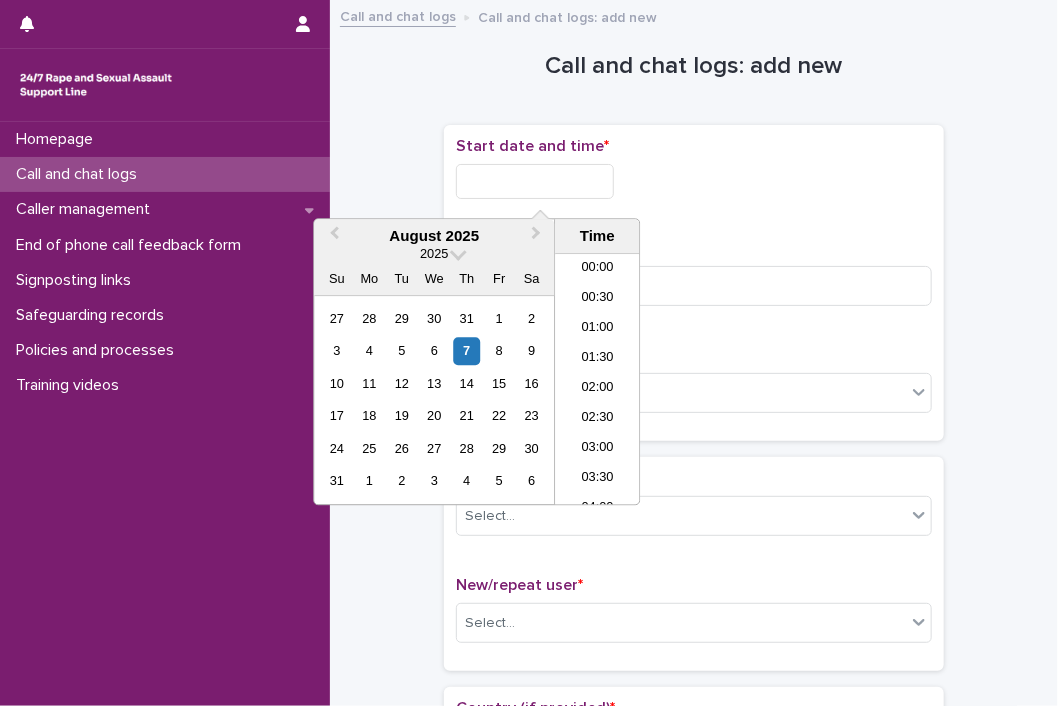 scroll, scrollTop: 1189, scrollLeft: 0, axis: vertical 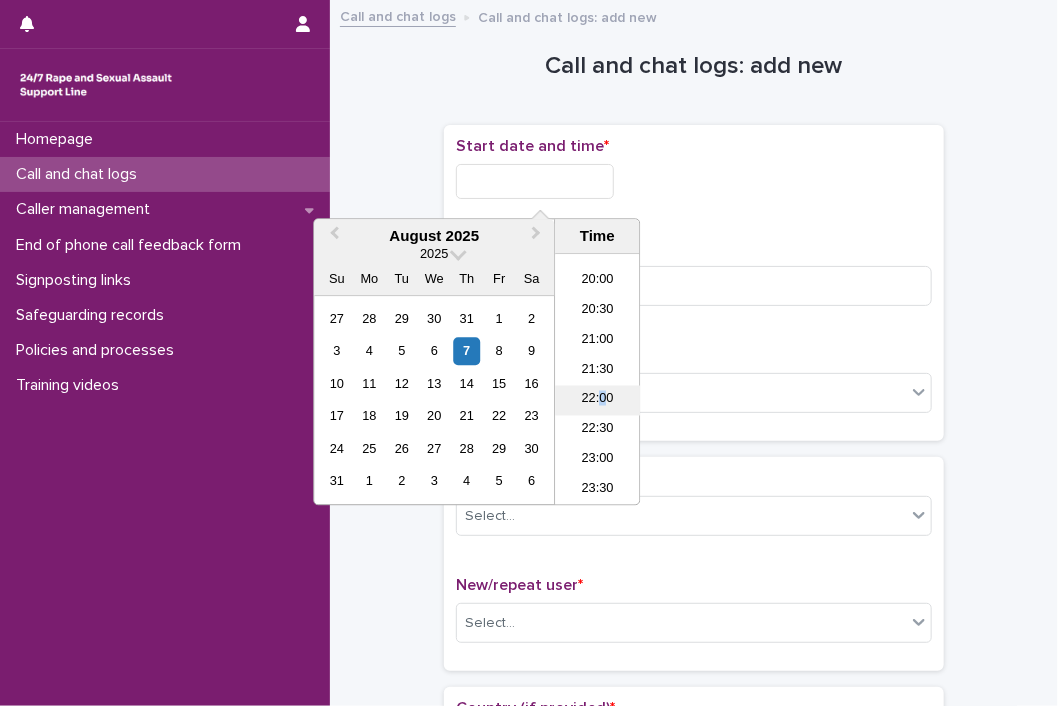click on "22:00" at bounding box center [597, 401] 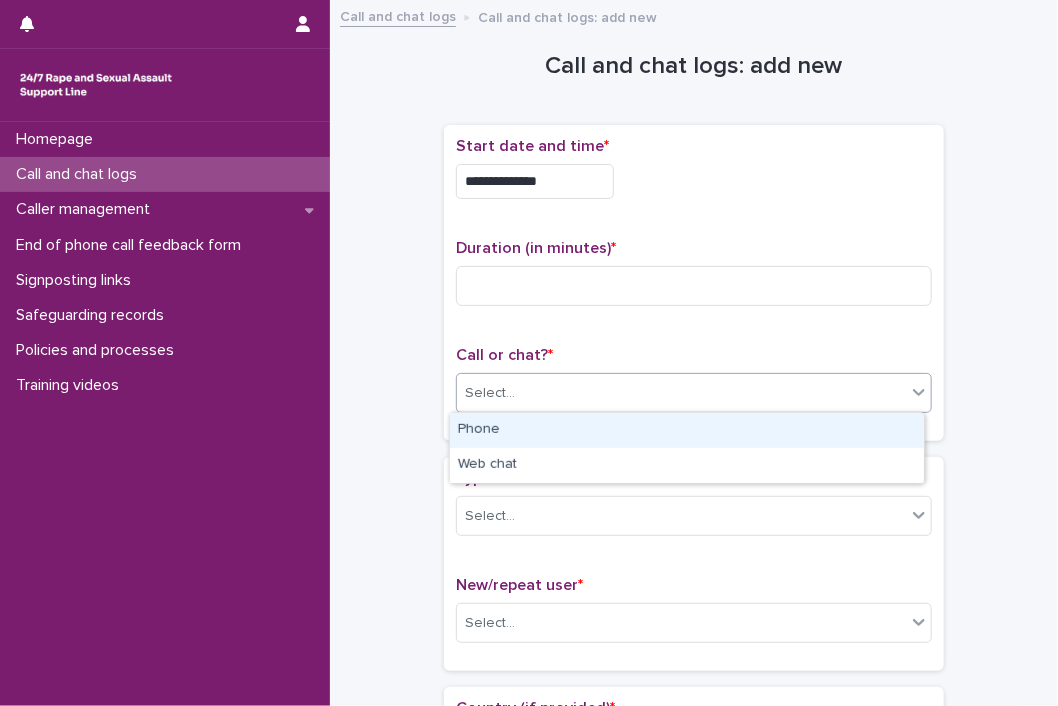 click on "Select..." at bounding box center [681, 393] 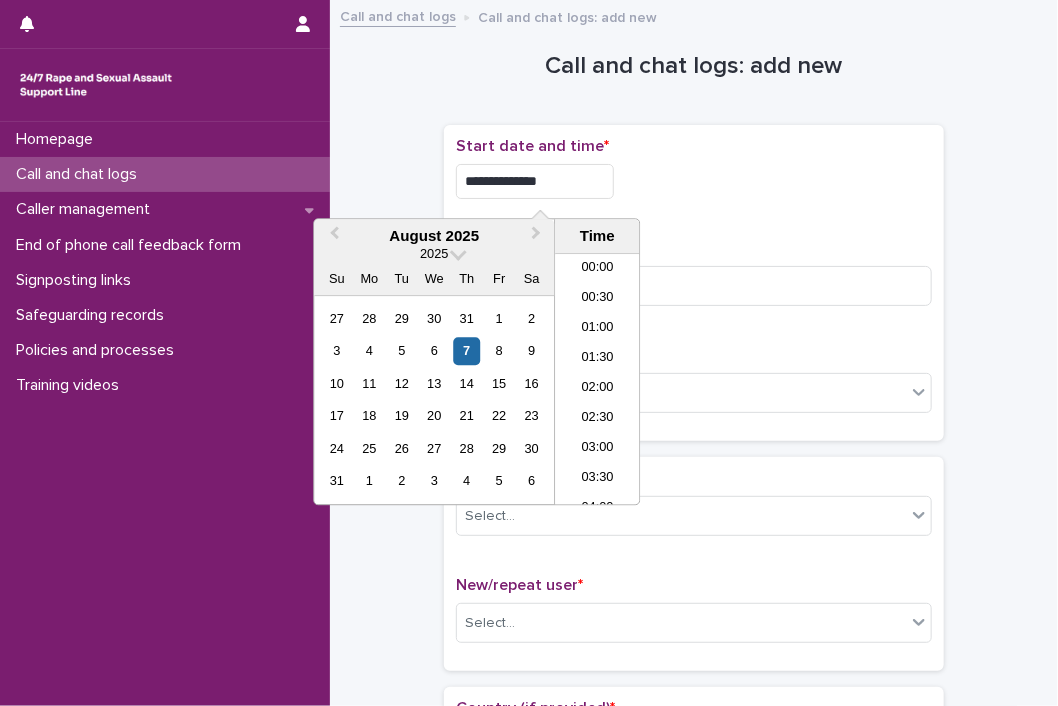 scroll, scrollTop: 1189, scrollLeft: 0, axis: vertical 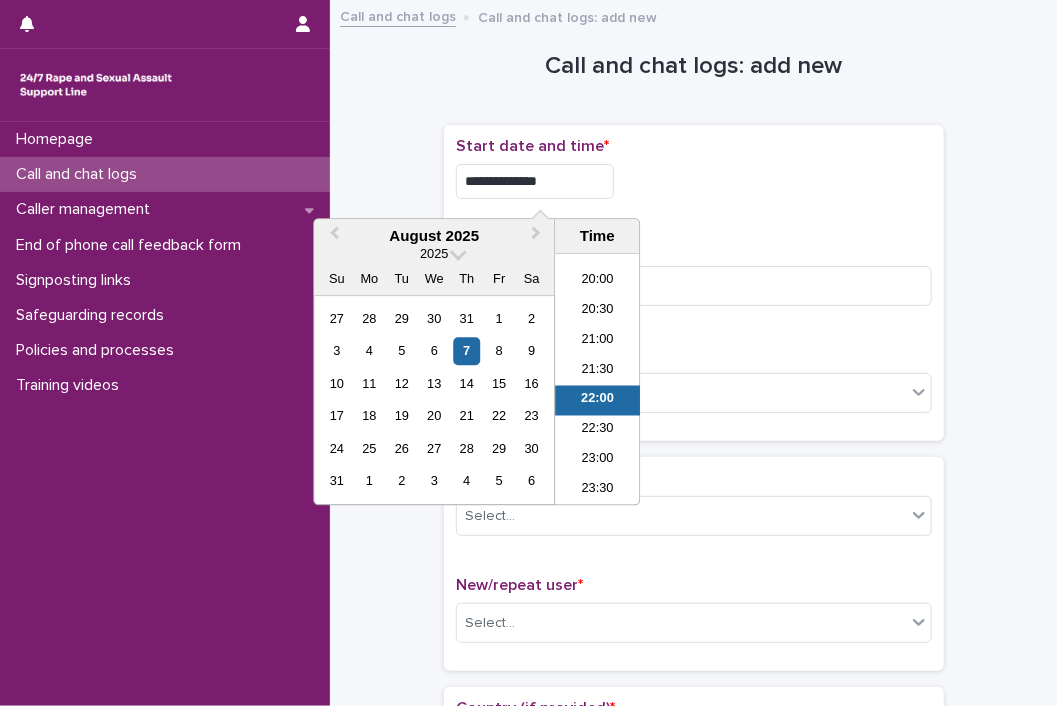 click on "**********" at bounding box center [535, 181] 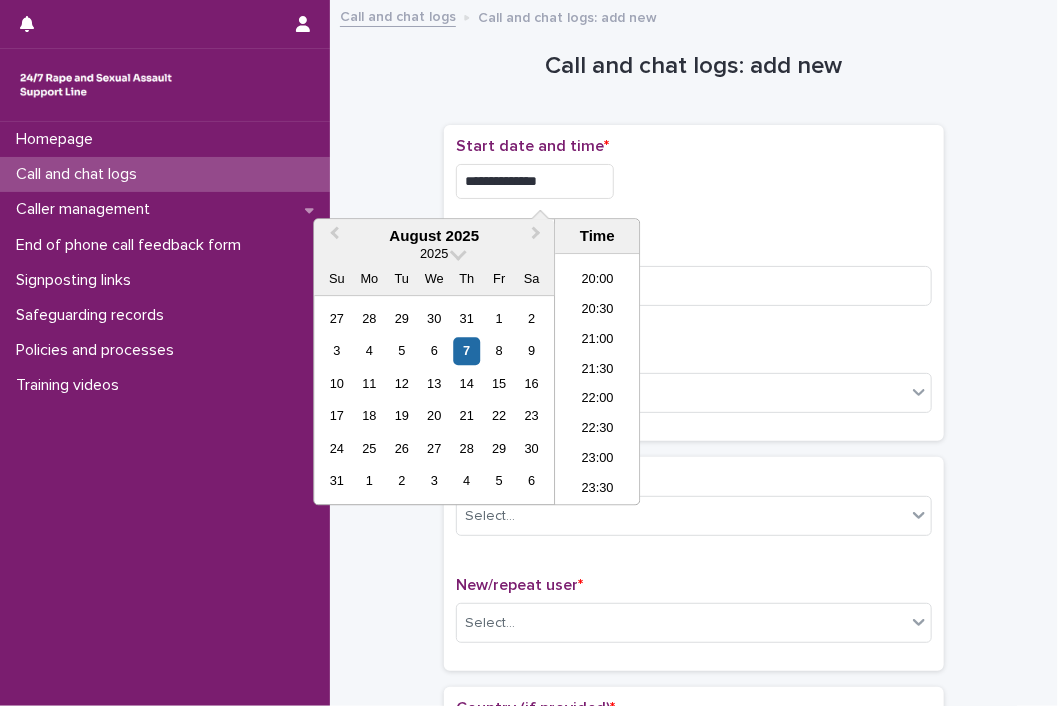 type on "**********" 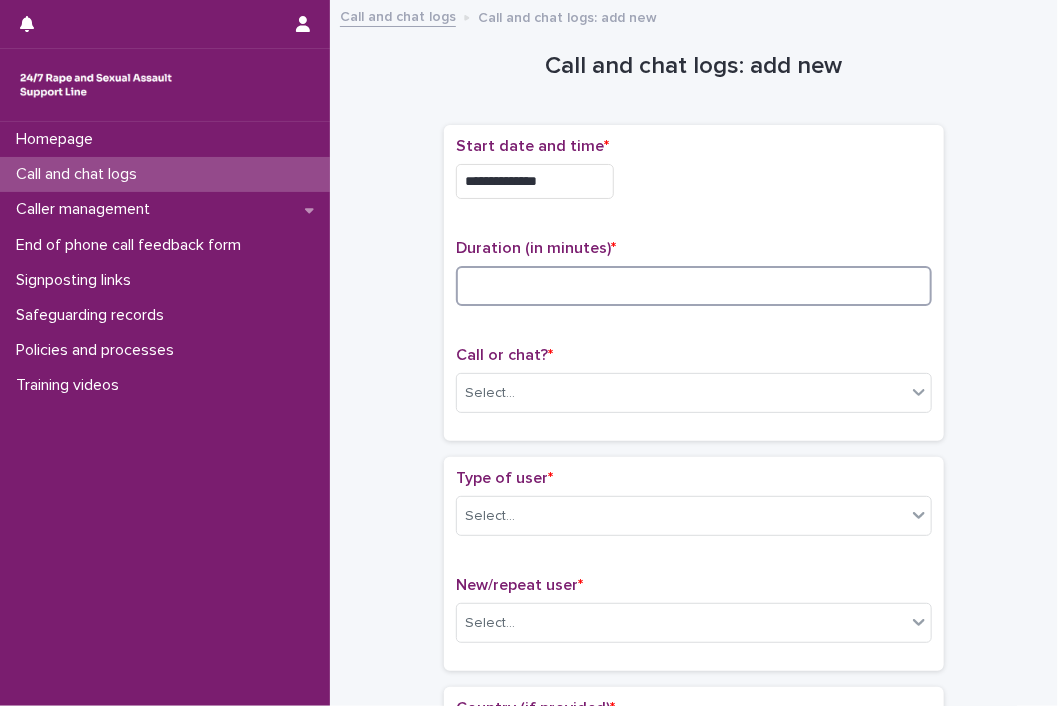 click at bounding box center (694, 286) 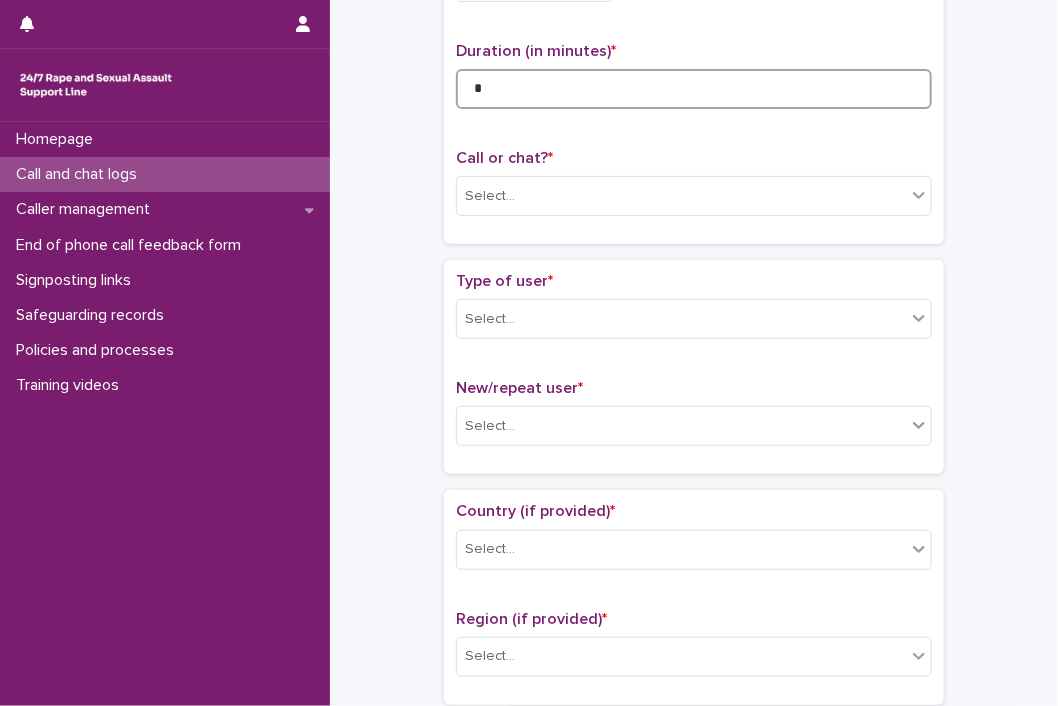 scroll, scrollTop: 200, scrollLeft: 0, axis: vertical 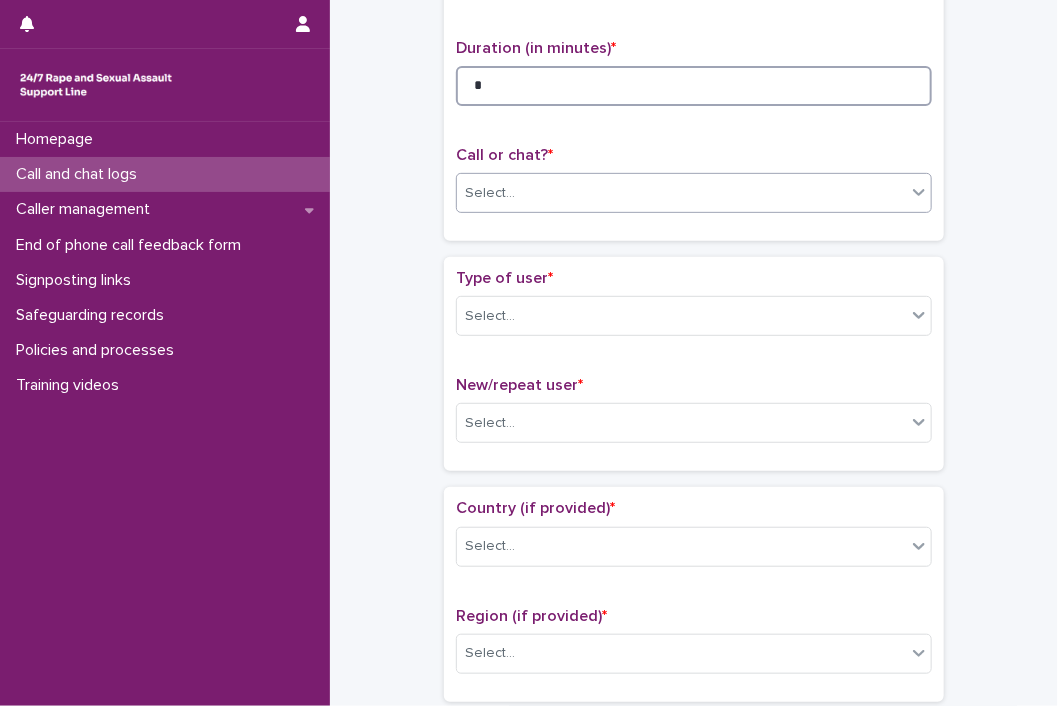 type on "*" 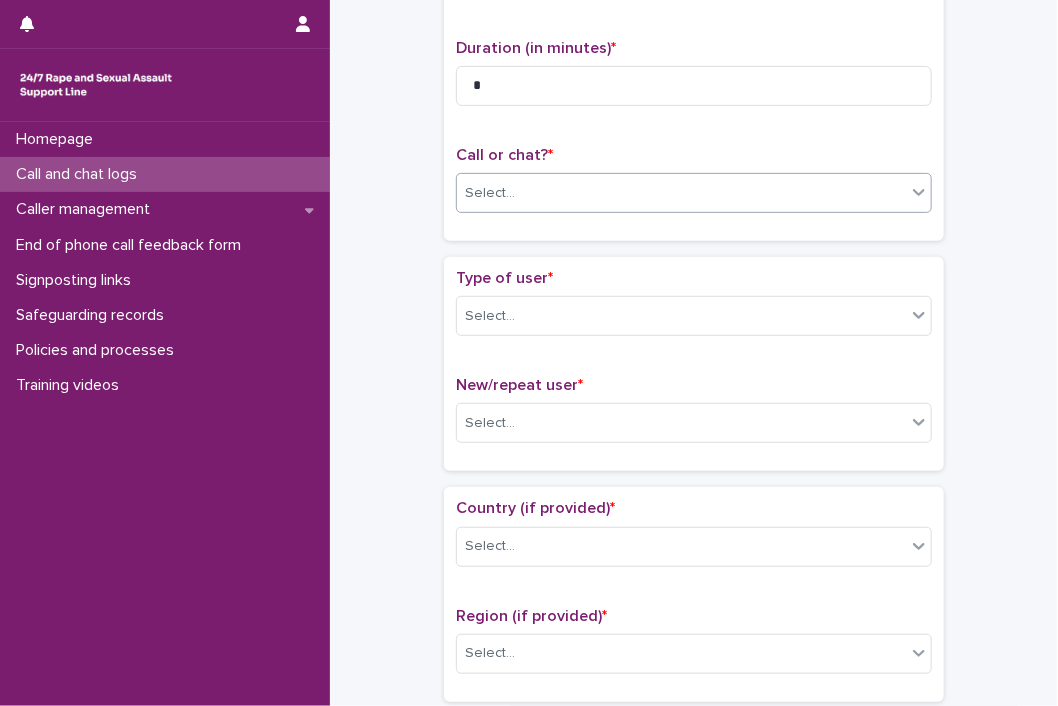 click 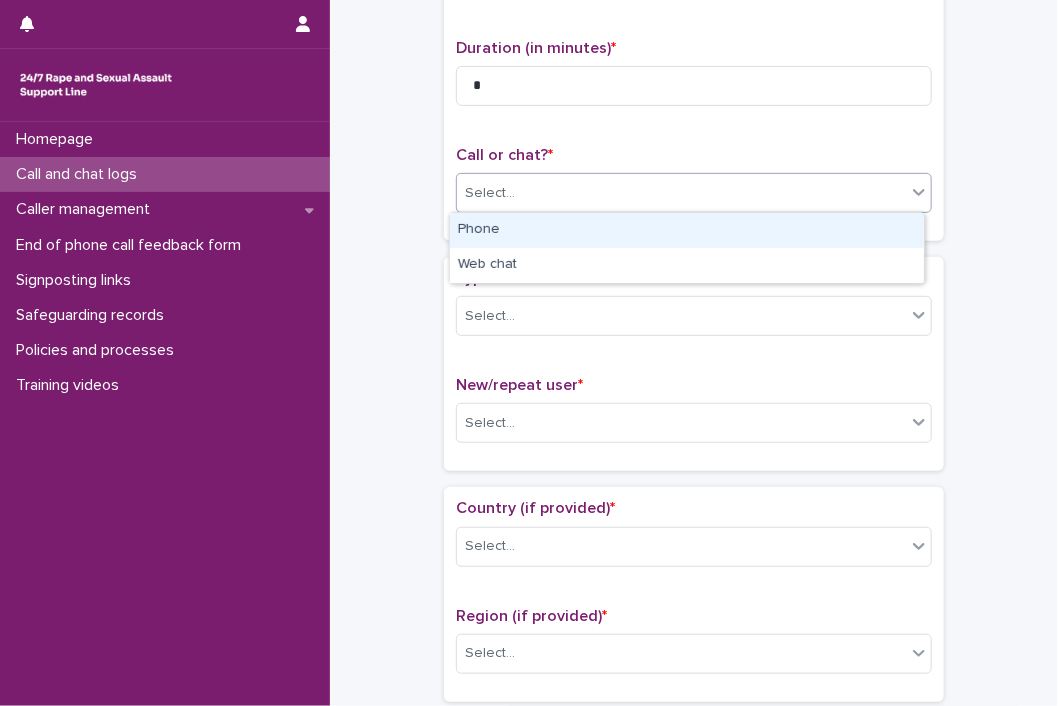 click on "Phone" at bounding box center [687, 230] 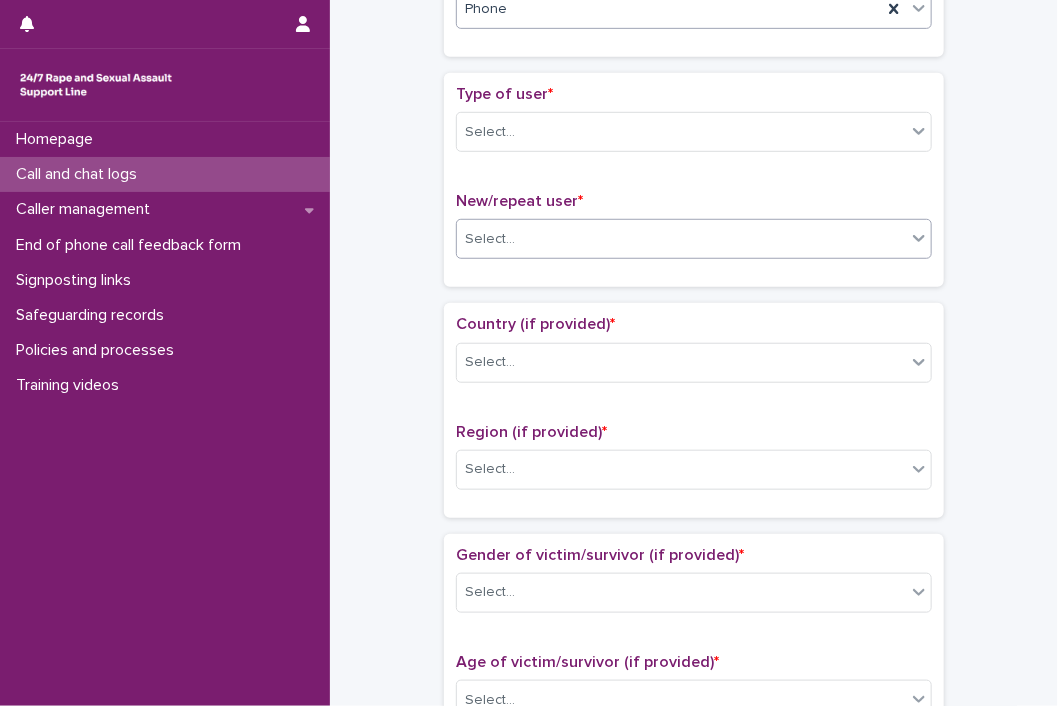 scroll, scrollTop: 400, scrollLeft: 0, axis: vertical 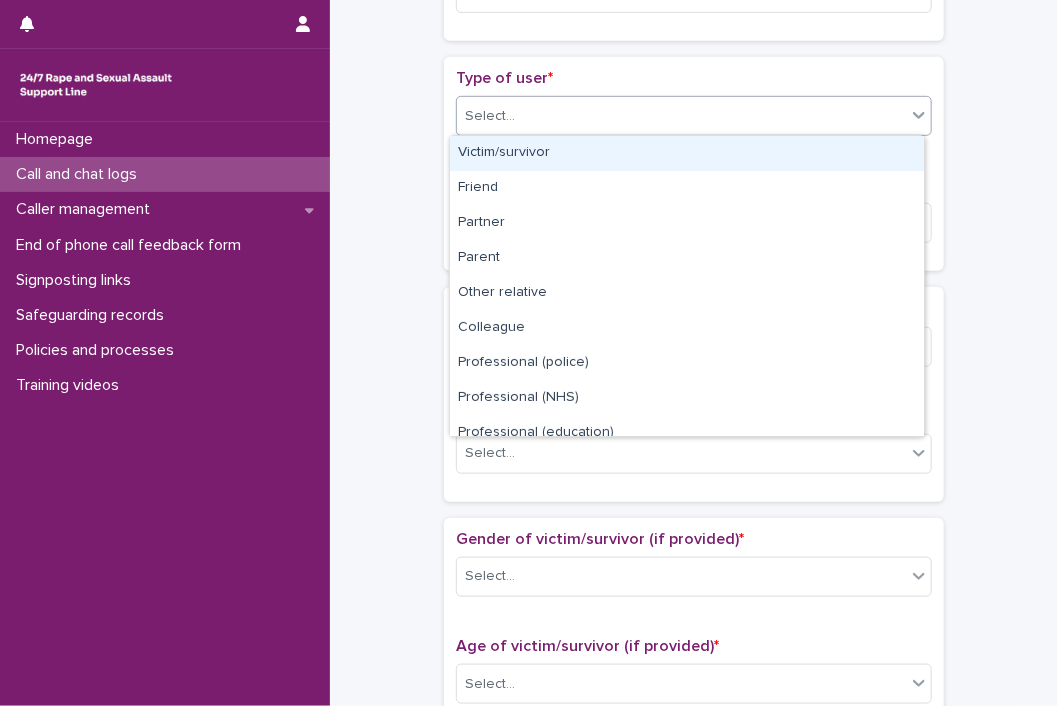 click 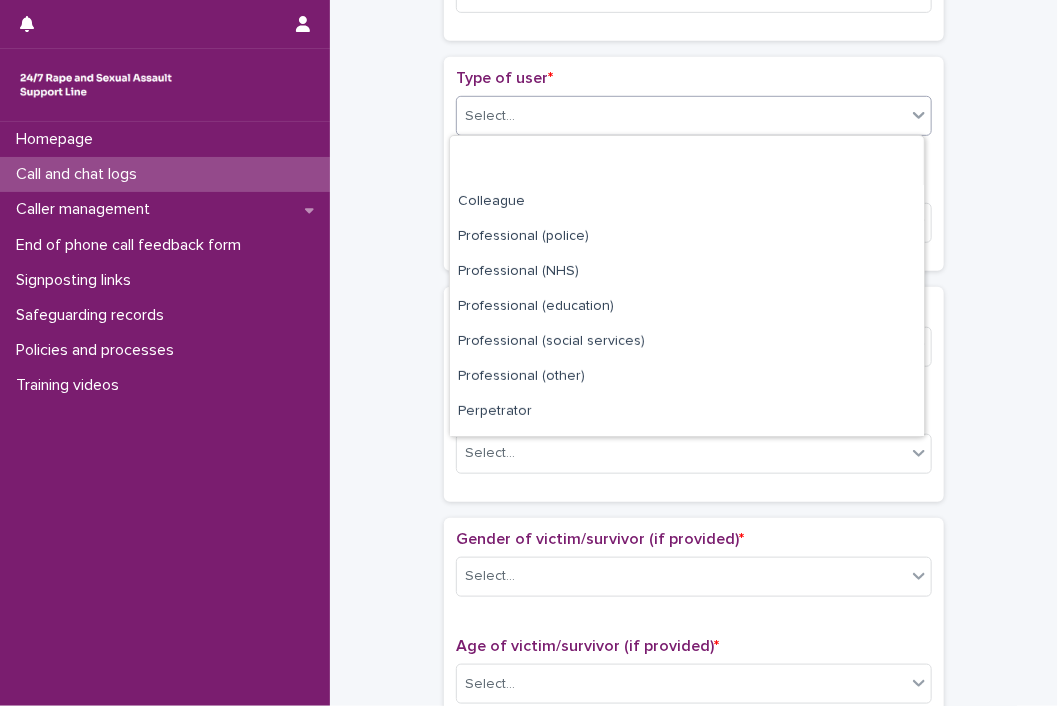 scroll, scrollTop: 224, scrollLeft: 0, axis: vertical 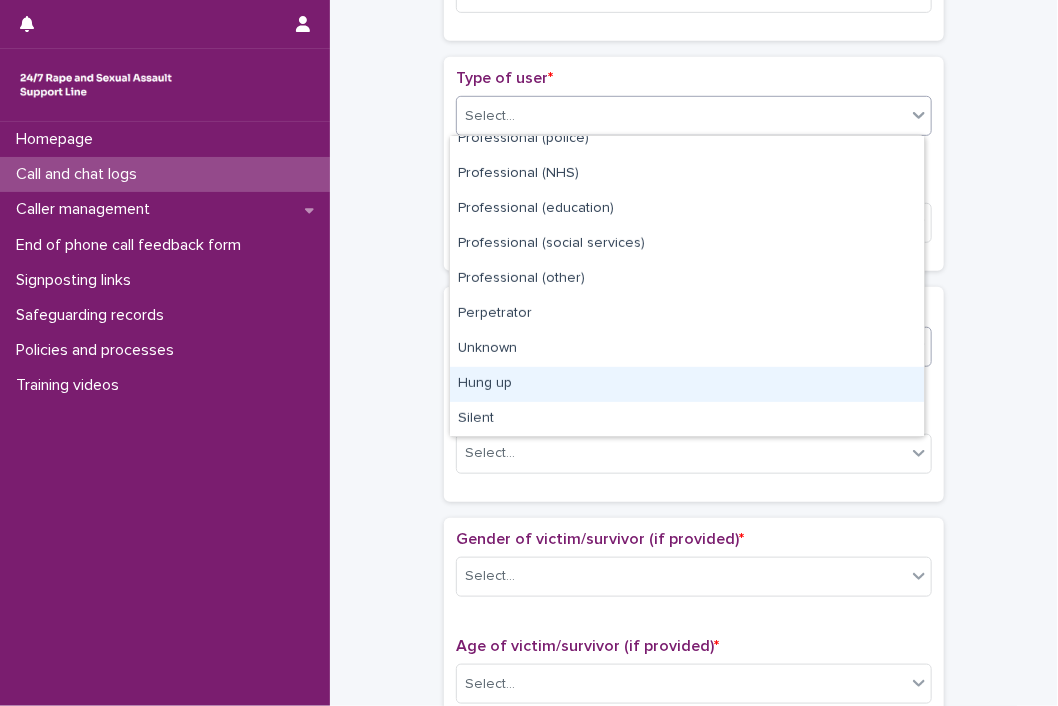 drag, startPoint x: 565, startPoint y: 378, endPoint x: 598, endPoint y: 358, distance: 38.587563 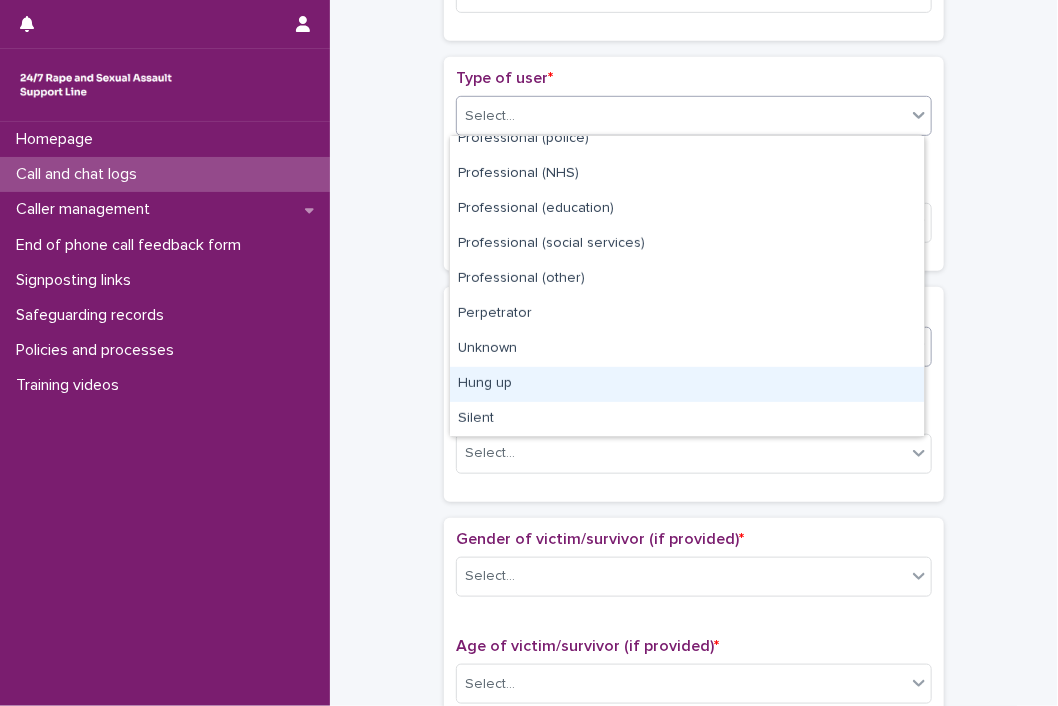 click on "Hung up" at bounding box center [687, 384] 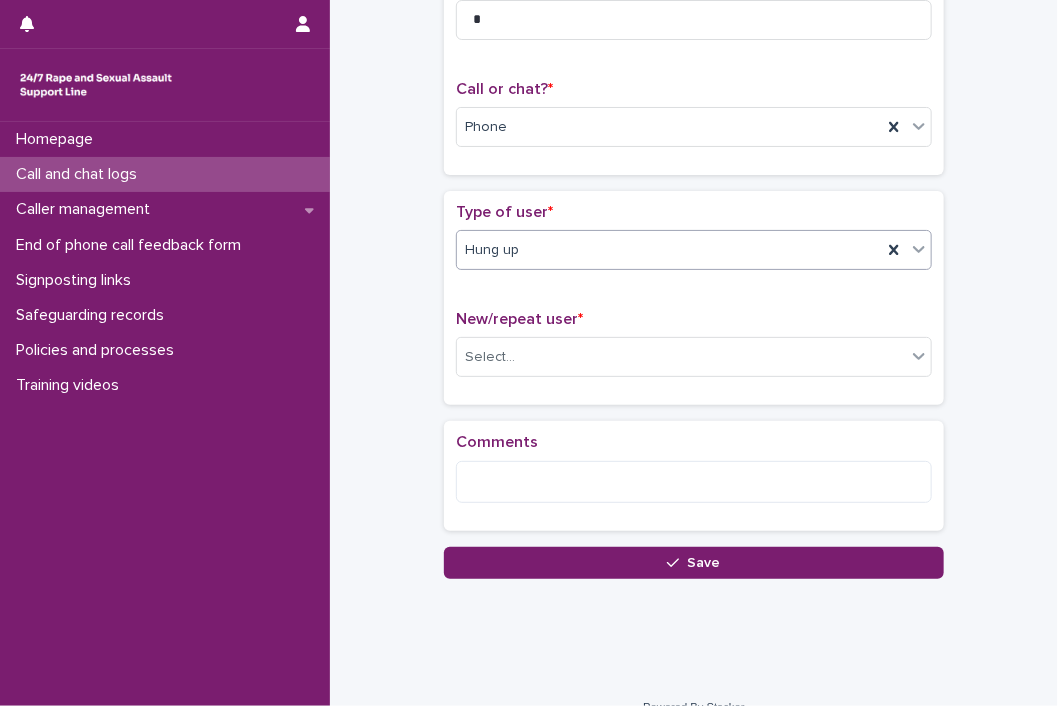 scroll, scrollTop: 293, scrollLeft: 0, axis: vertical 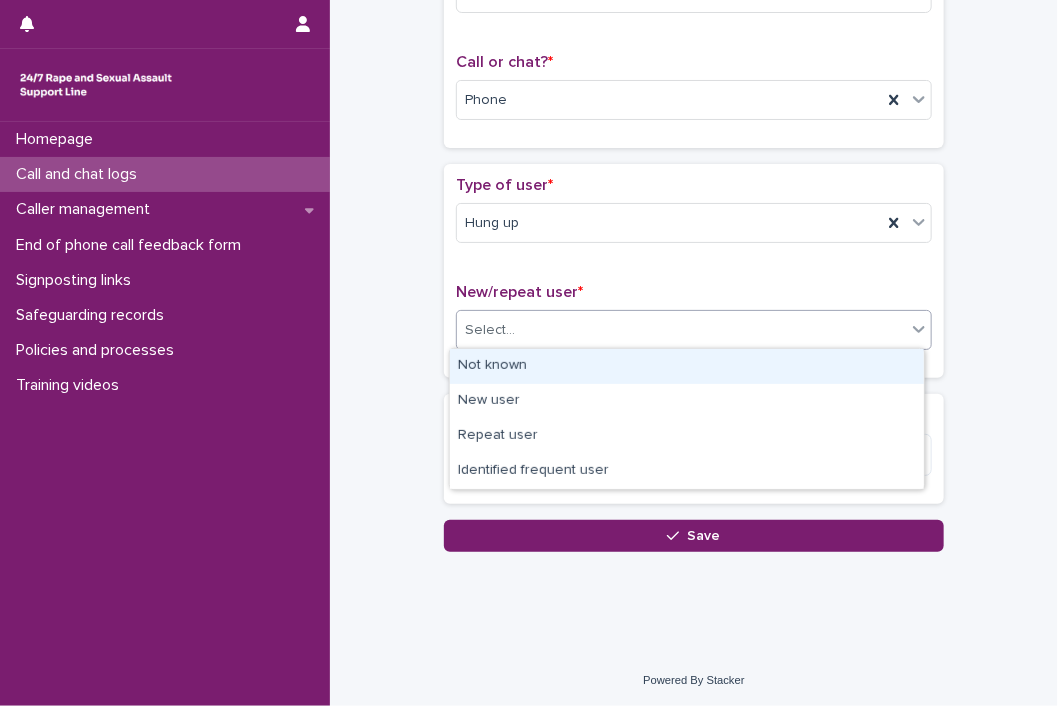 click 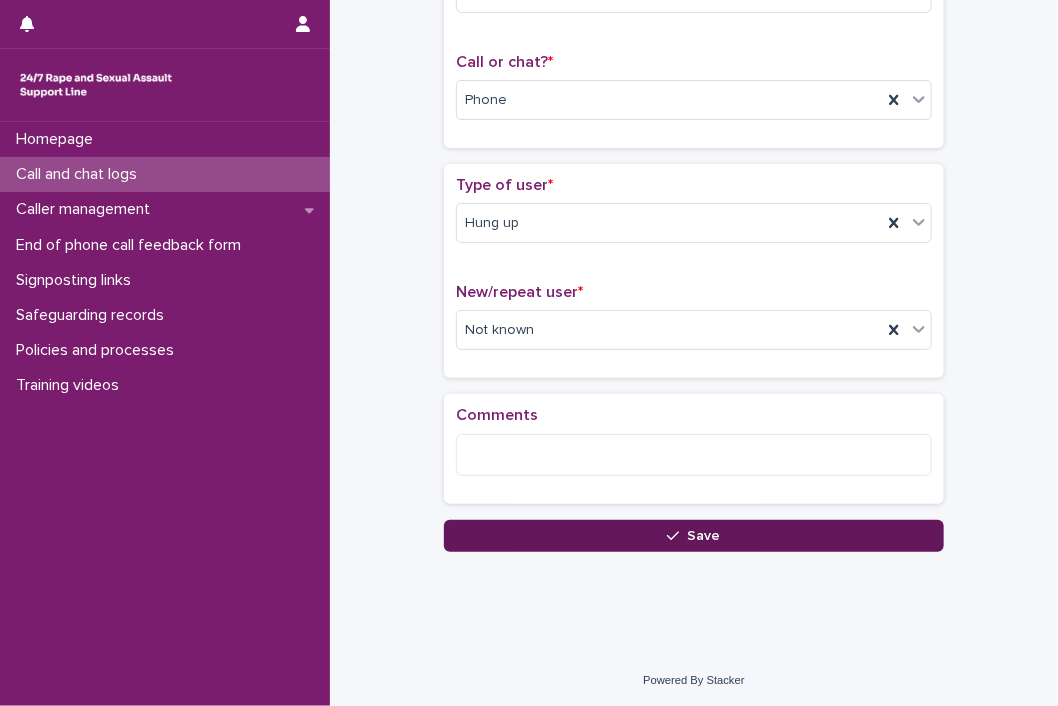 click on "Save" at bounding box center (704, 536) 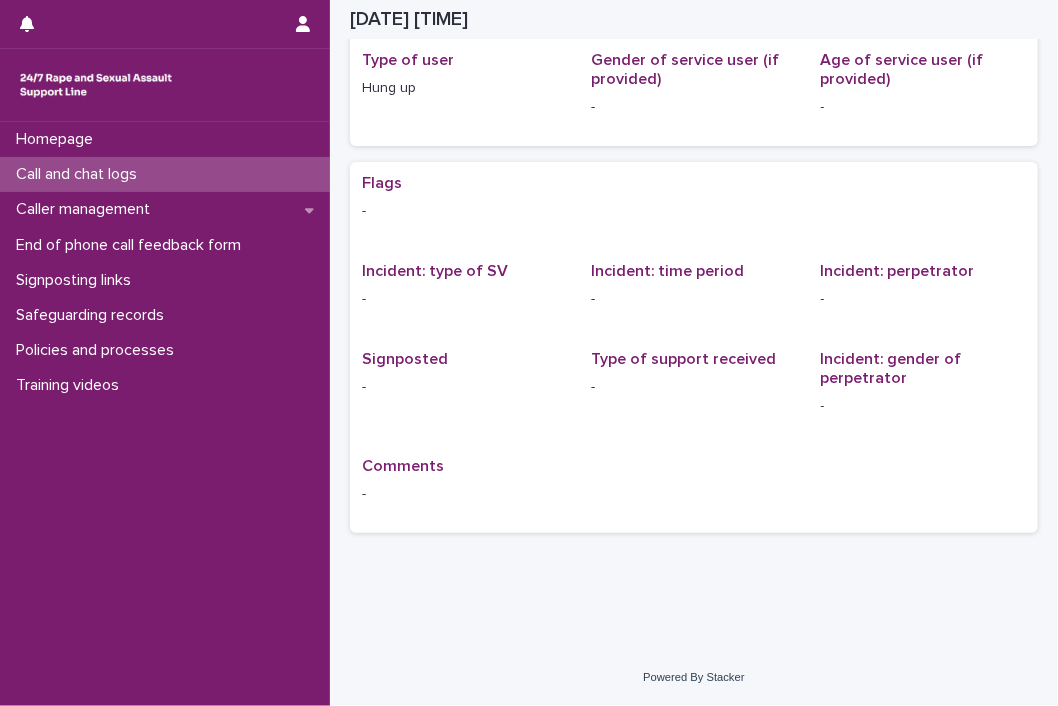 scroll, scrollTop: 0, scrollLeft: 0, axis: both 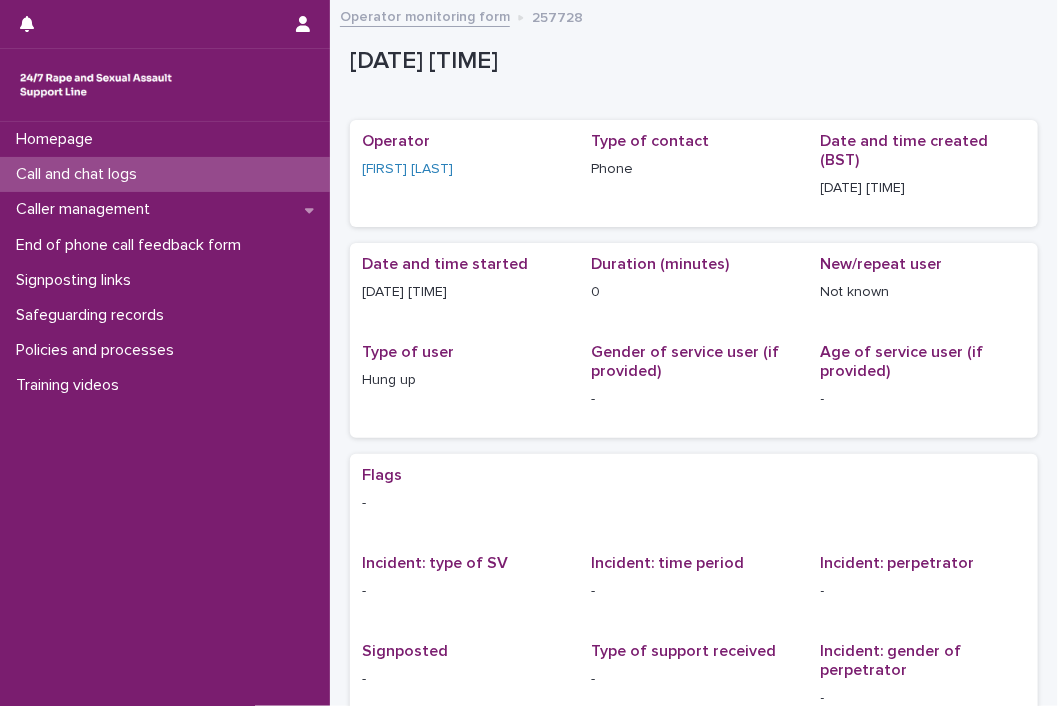click on "Call and chat logs" at bounding box center (80, 174) 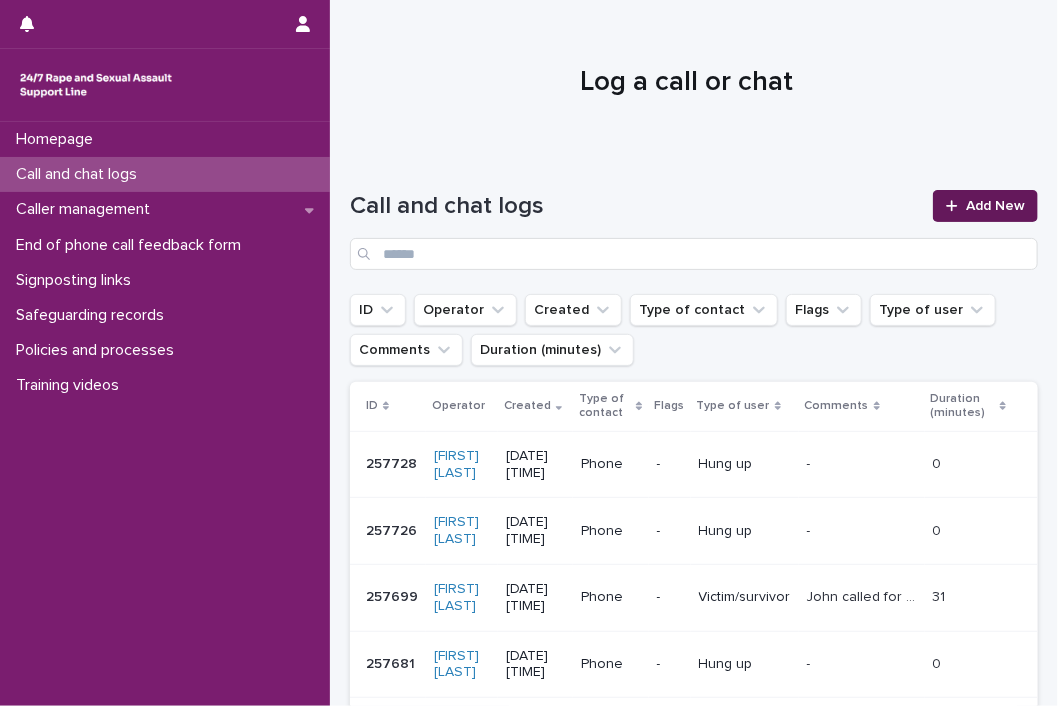click on "Add New" at bounding box center [995, 206] 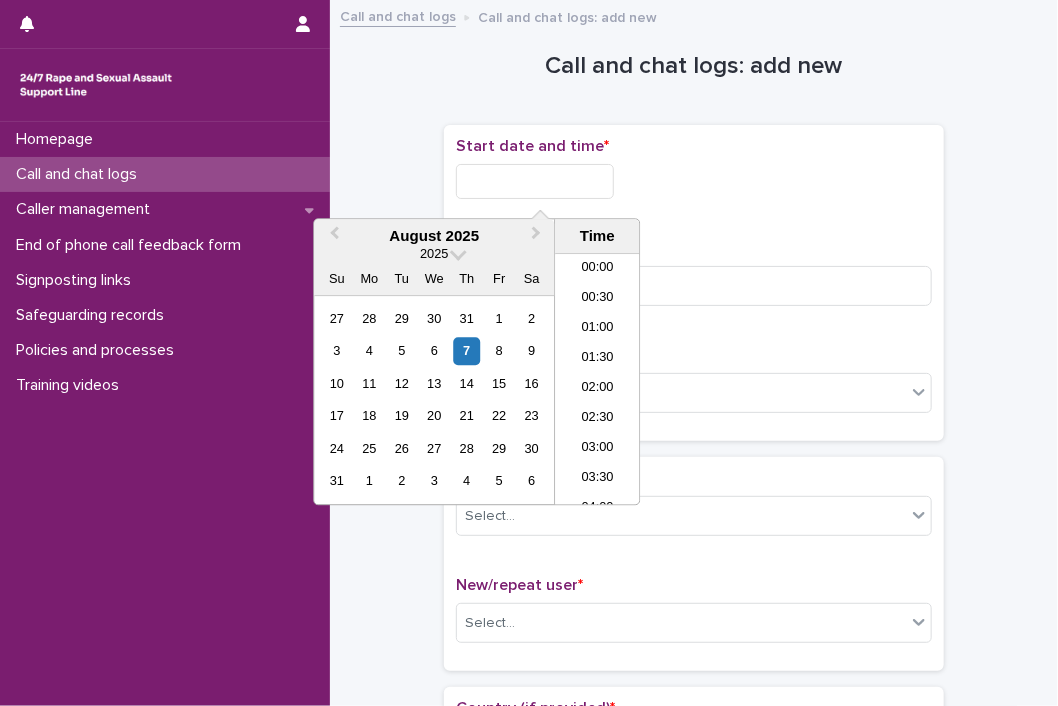 click at bounding box center (535, 181) 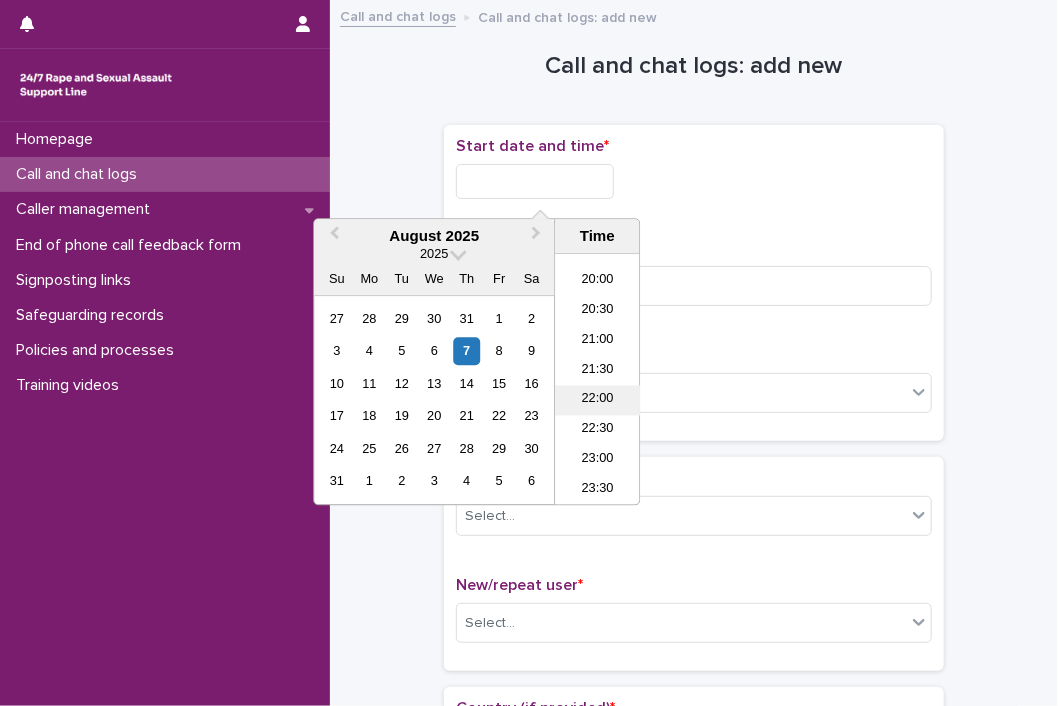 click on "22:00" at bounding box center [597, 401] 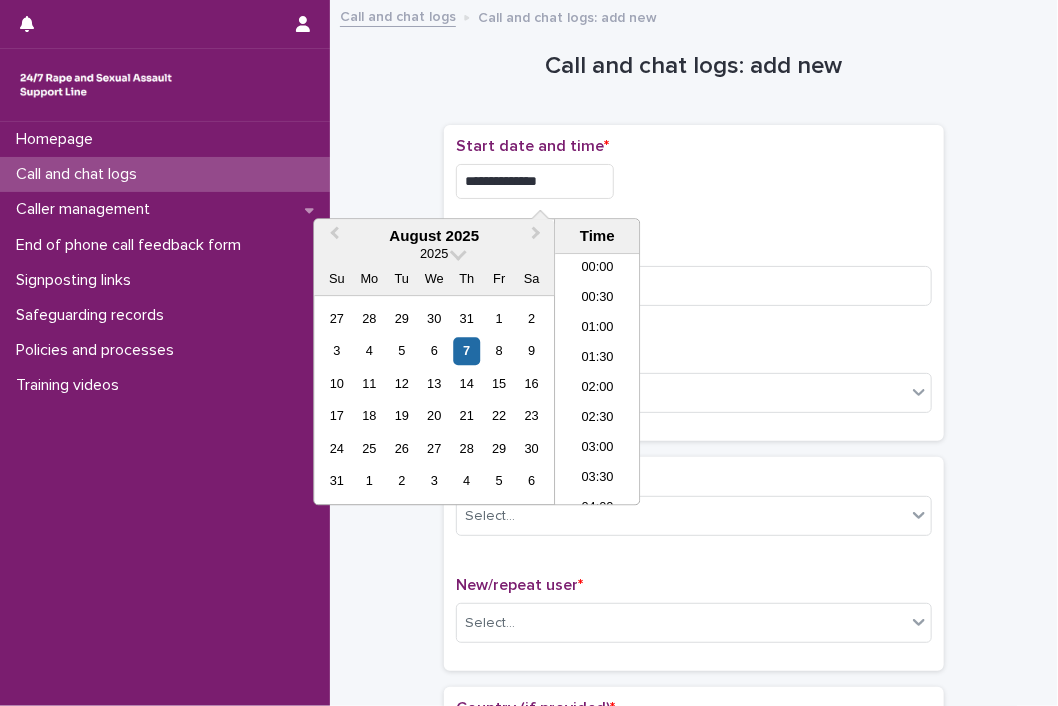 click on "**********" at bounding box center (535, 181) 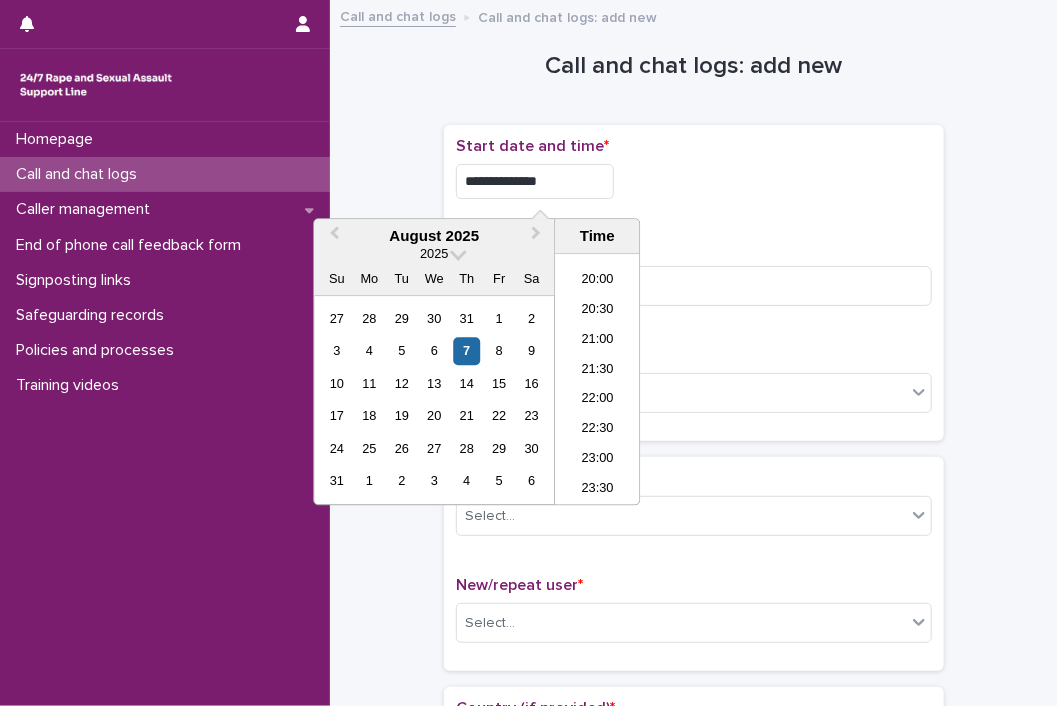type on "**********" 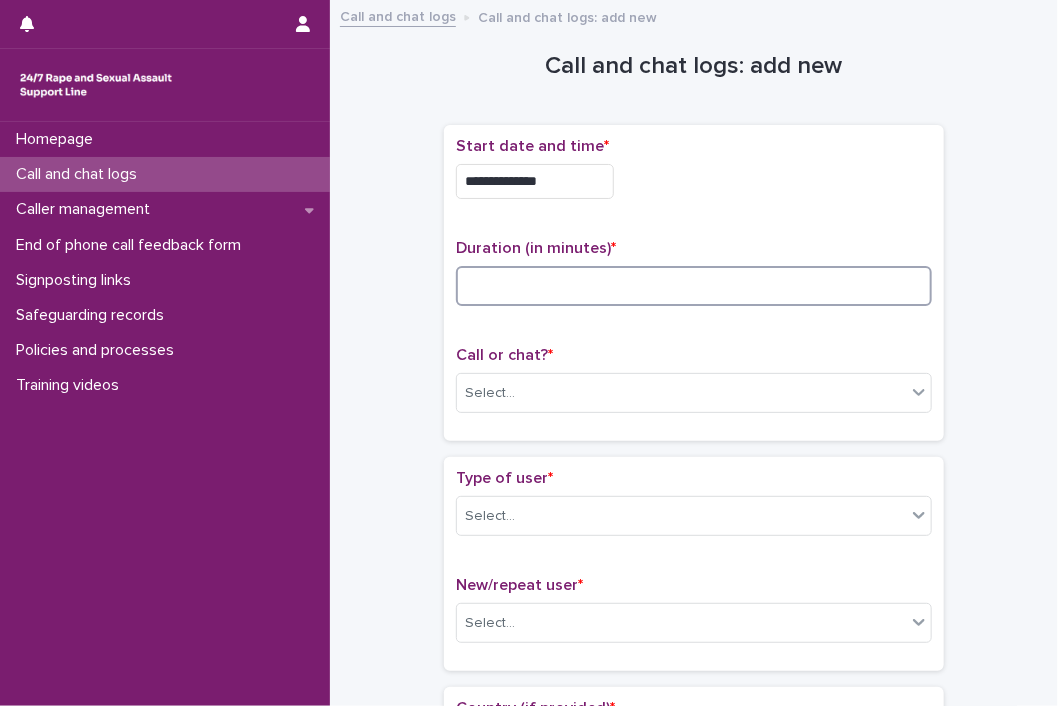 click at bounding box center (694, 286) 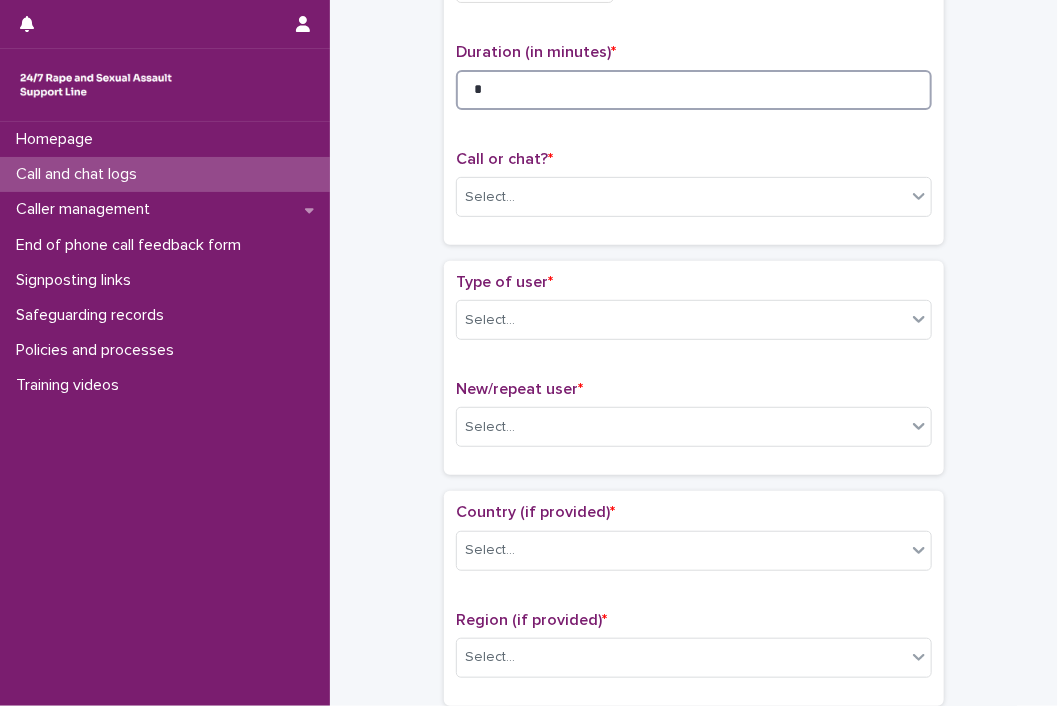 scroll, scrollTop: 200, scrollLeft: 0, axis: vertical 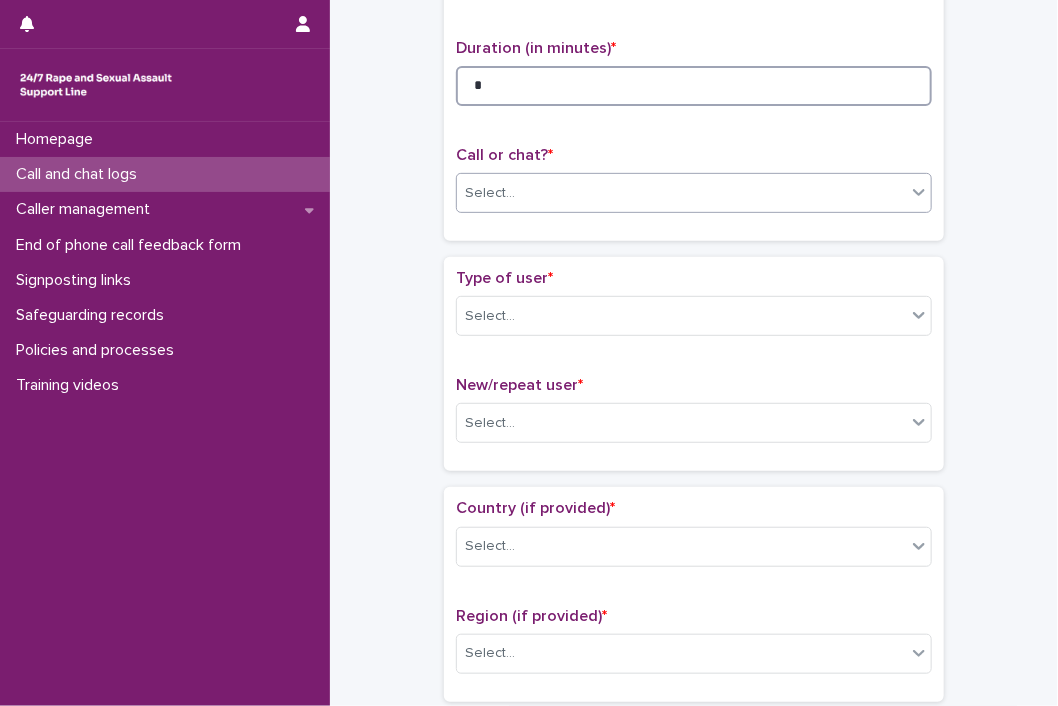 type on "*" 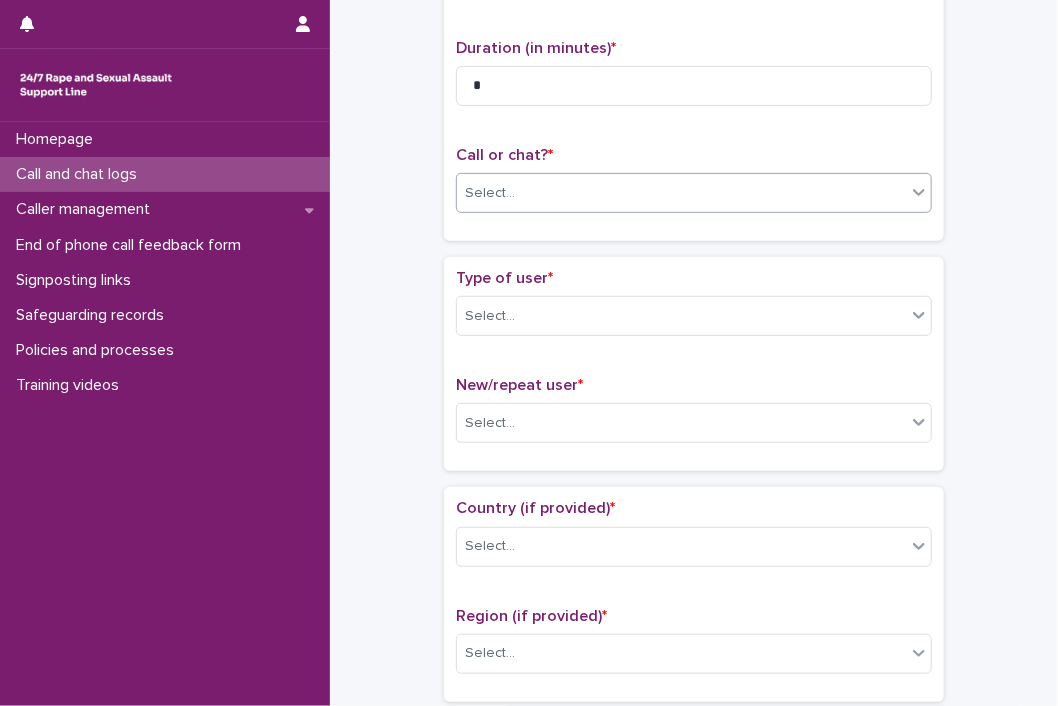 click 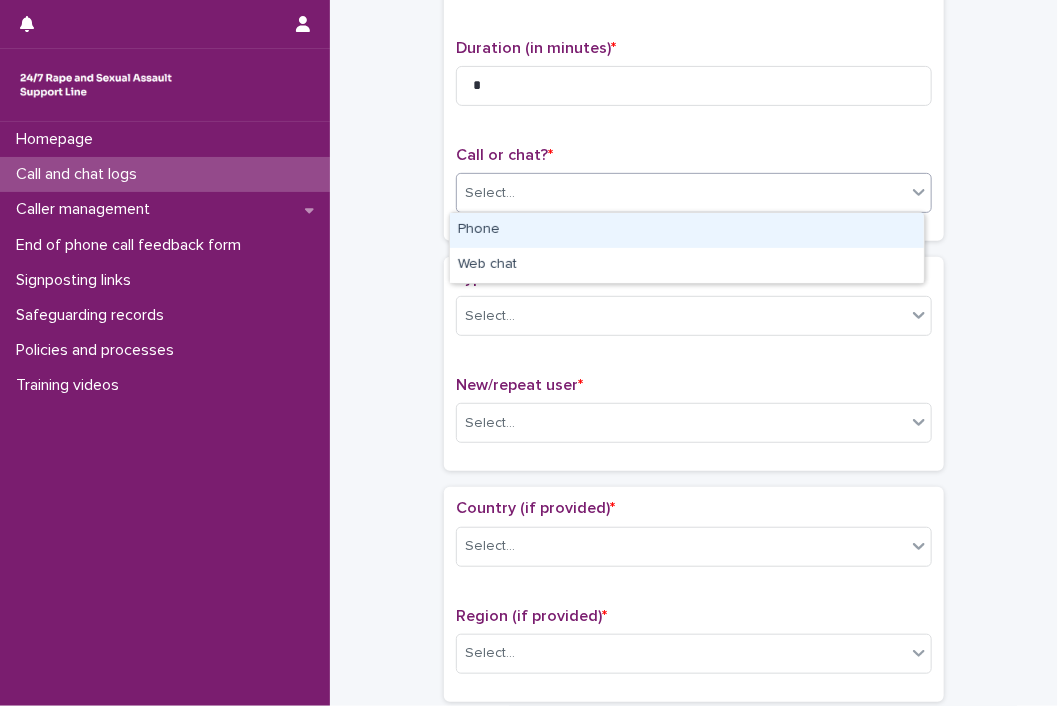 click 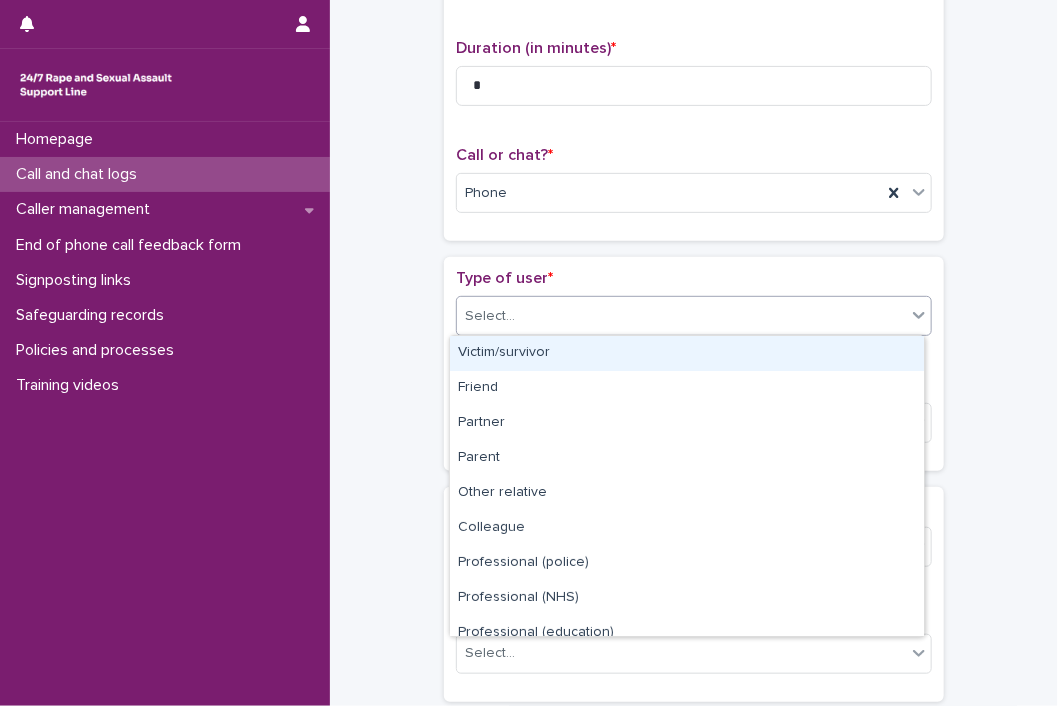 click 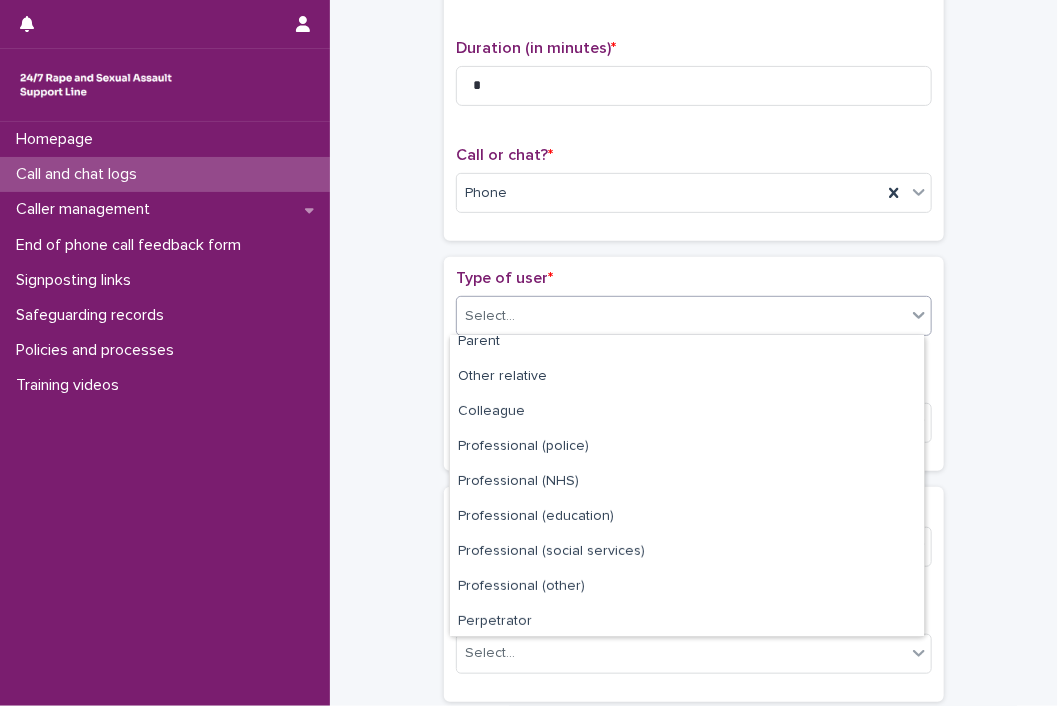 scroll, scrollTop: 224, scrollLeft: 0, axis: vertical 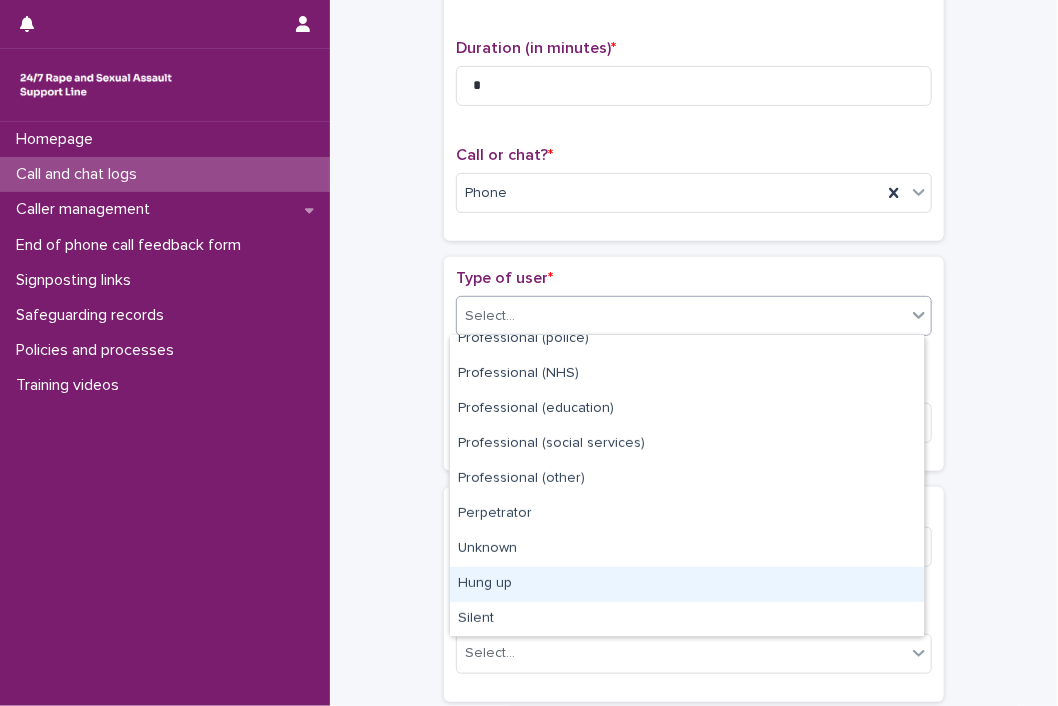 click on "Hung up" at bounding box center (687, 584) 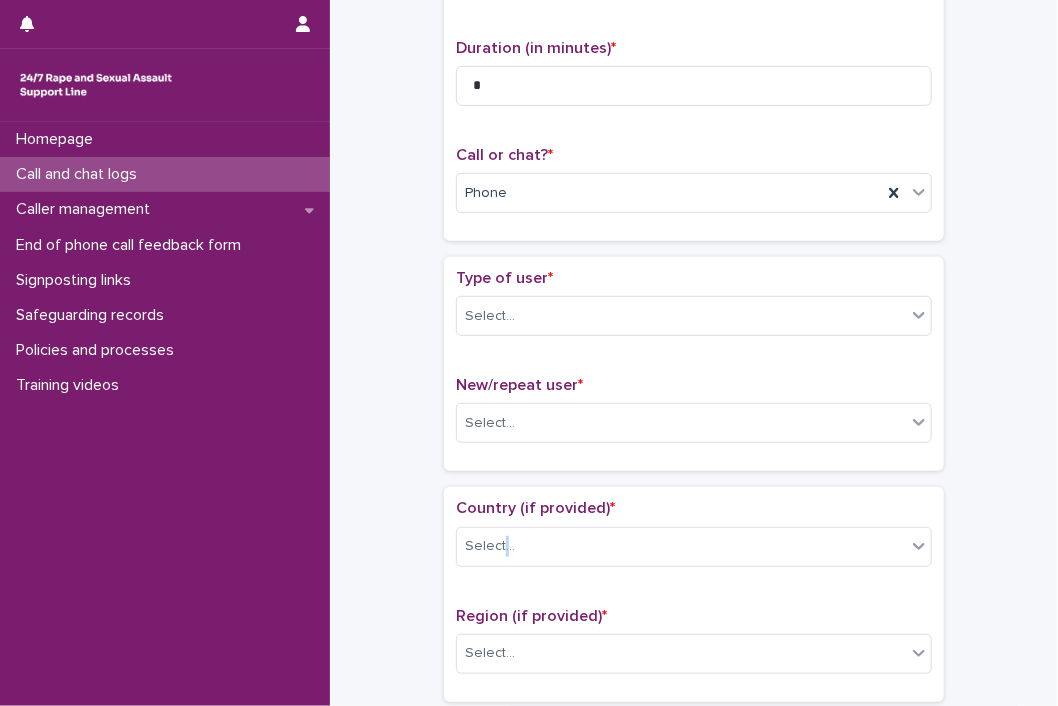 click on "Country (if provided) * Select..." at bounding box center [694, 540] 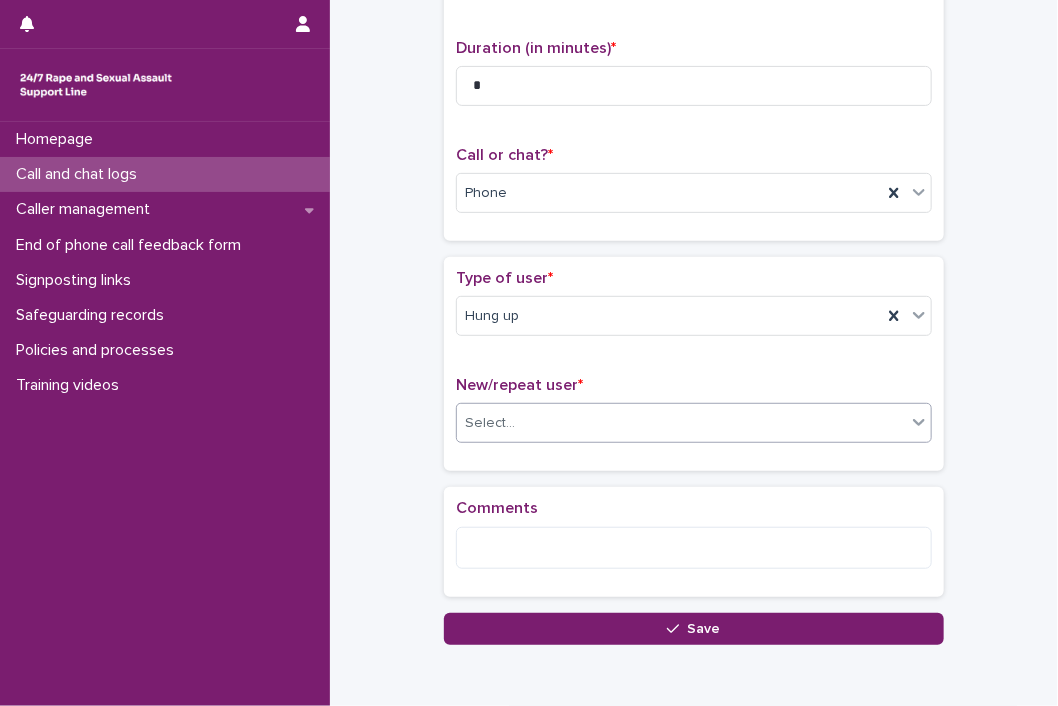 scroll, scrollTop: 293, scrollLeft: 0, axis: vertical 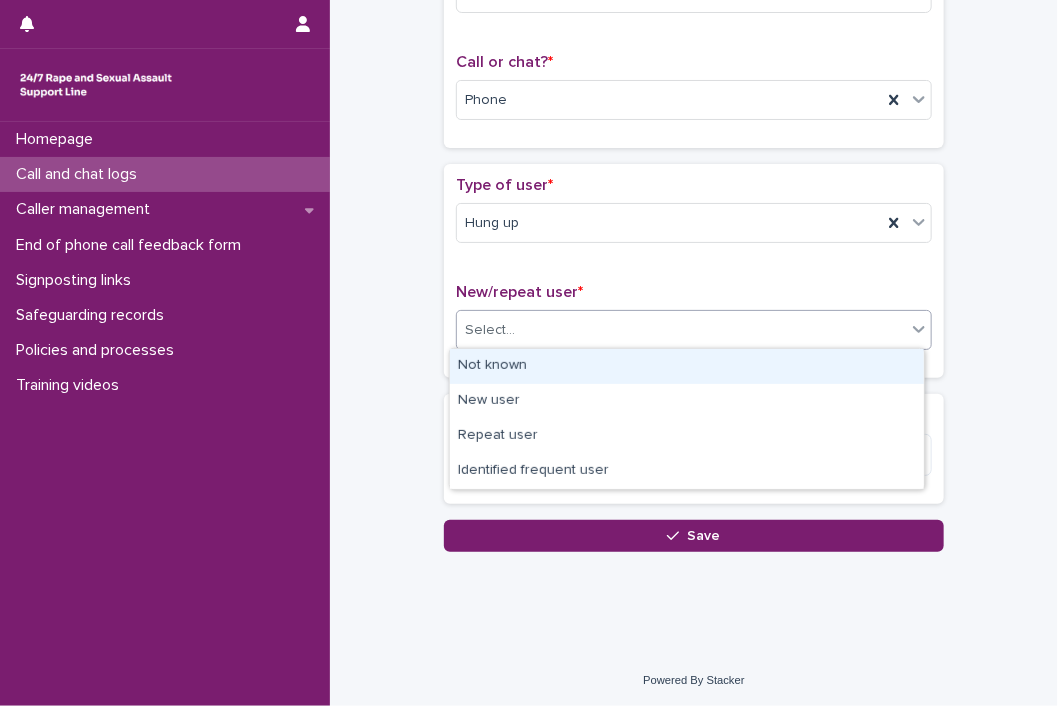 click 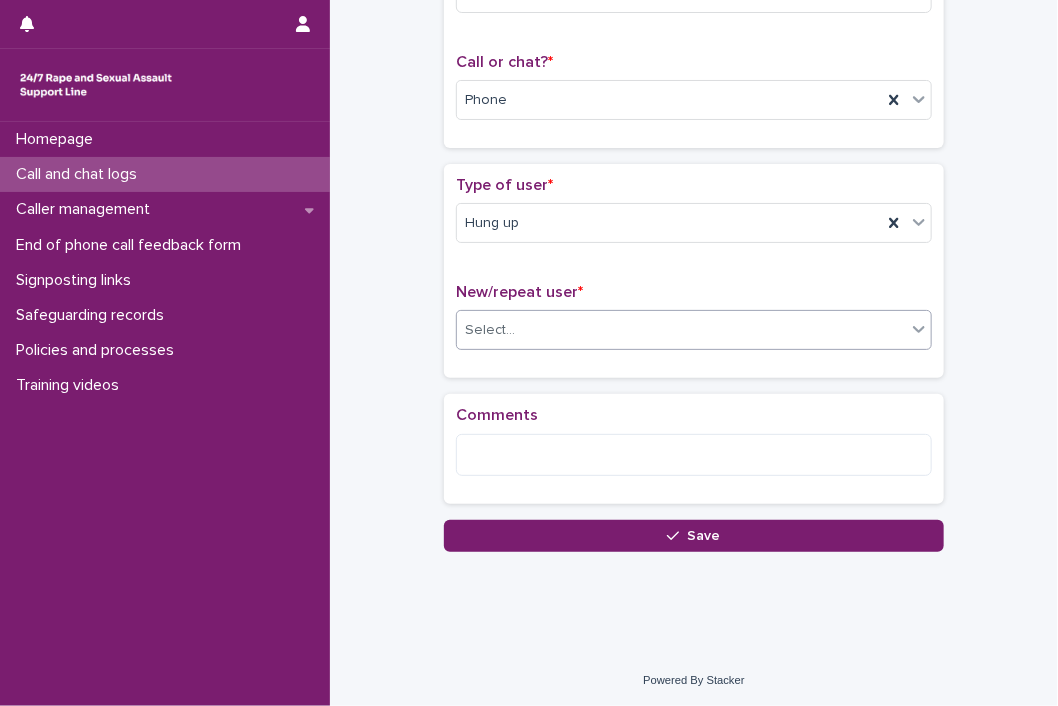 click 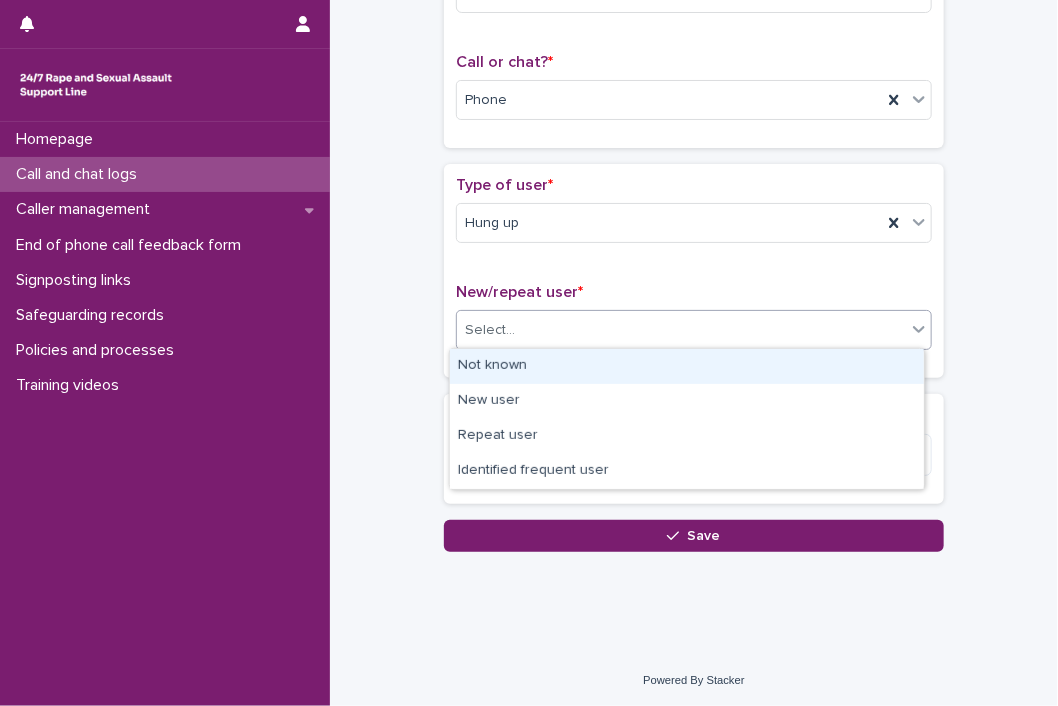 click on "Not known" at bounding box center (687, 366) 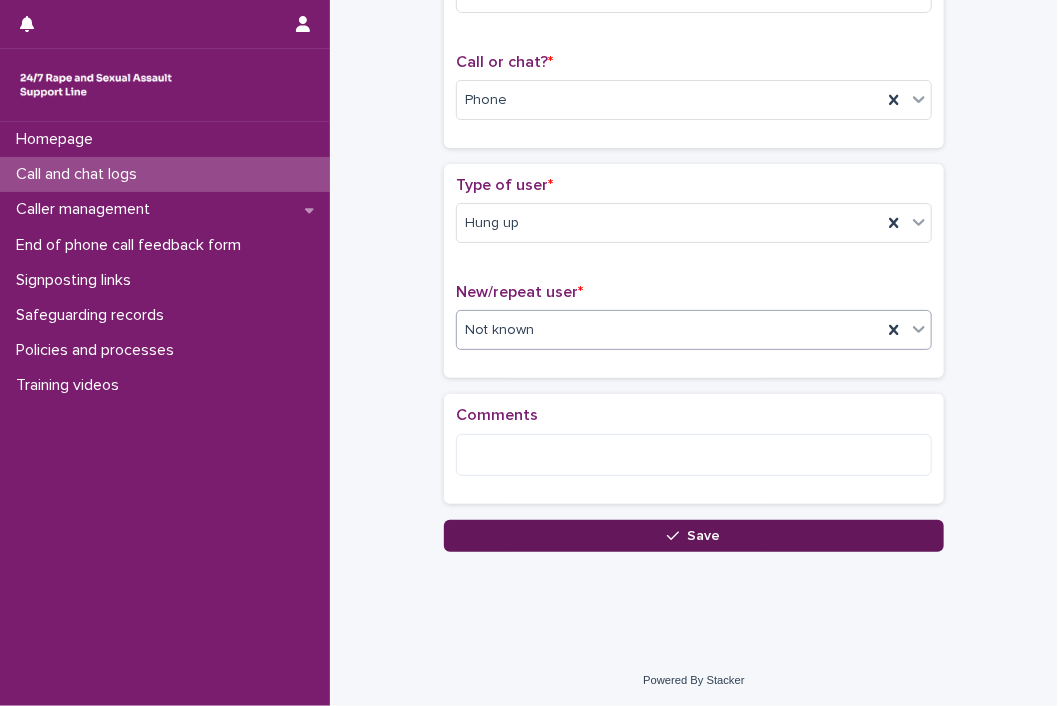 click on "Save" at bounding box center [704, 536] 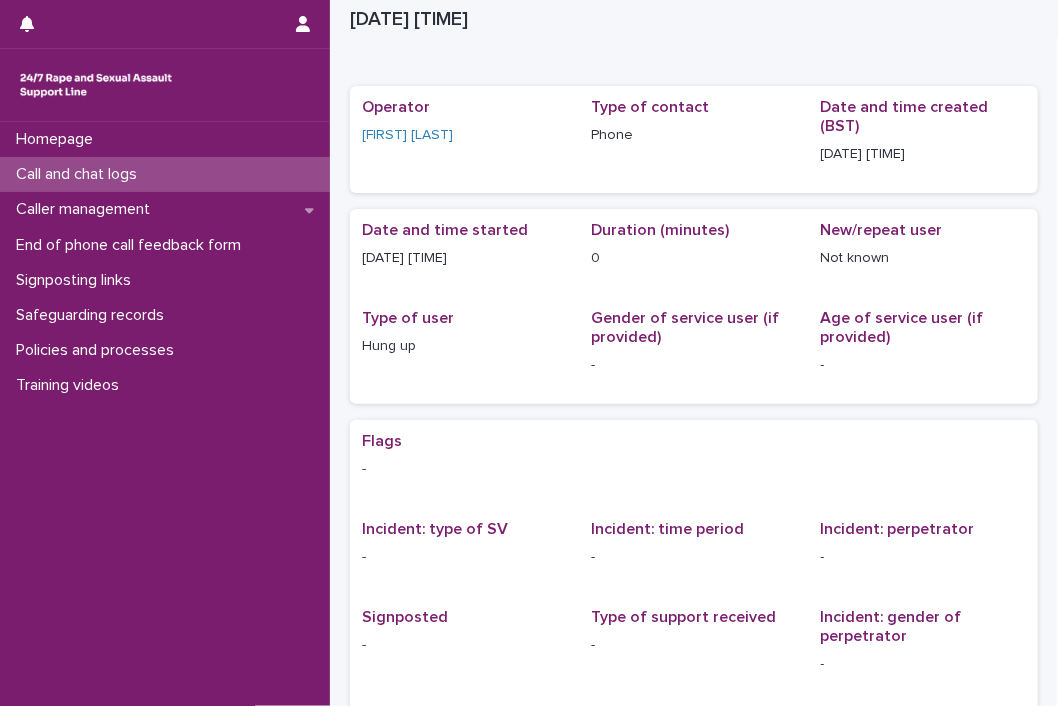 scroll, scrollTop: 0, scrollLeft: 0, axis: both 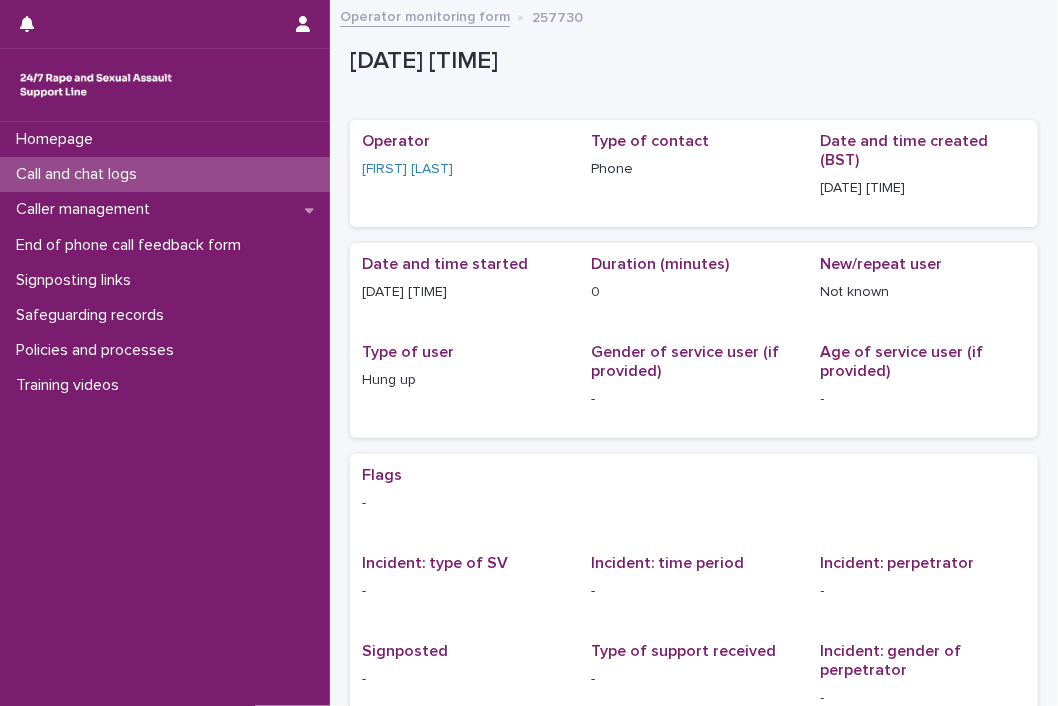 click on "Call and chat logs" at bounding box center (80, 174) 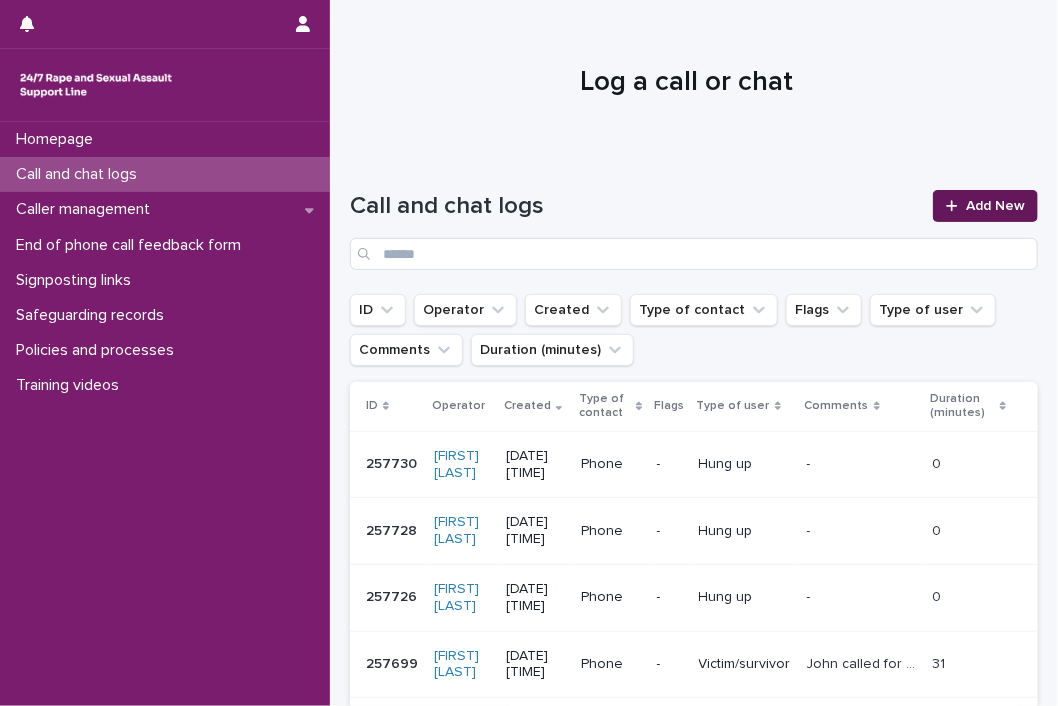 click on "Add New" at bounding box center [995, 206] 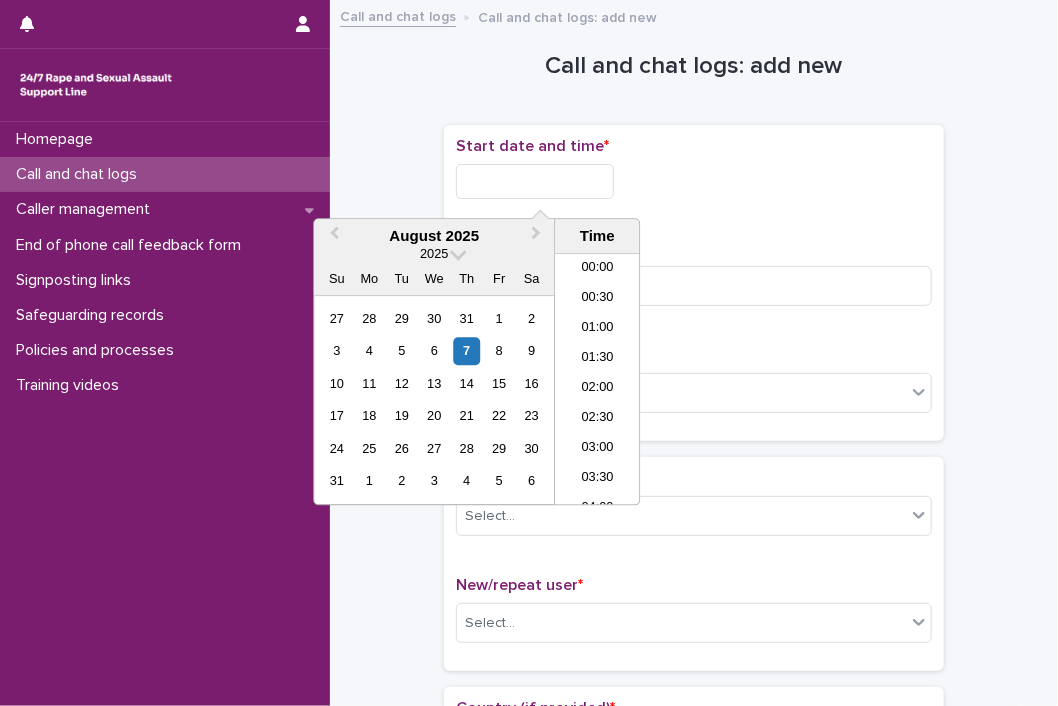scroll, scrollTop: 1189, scrollLeft: 0, axis: vertical 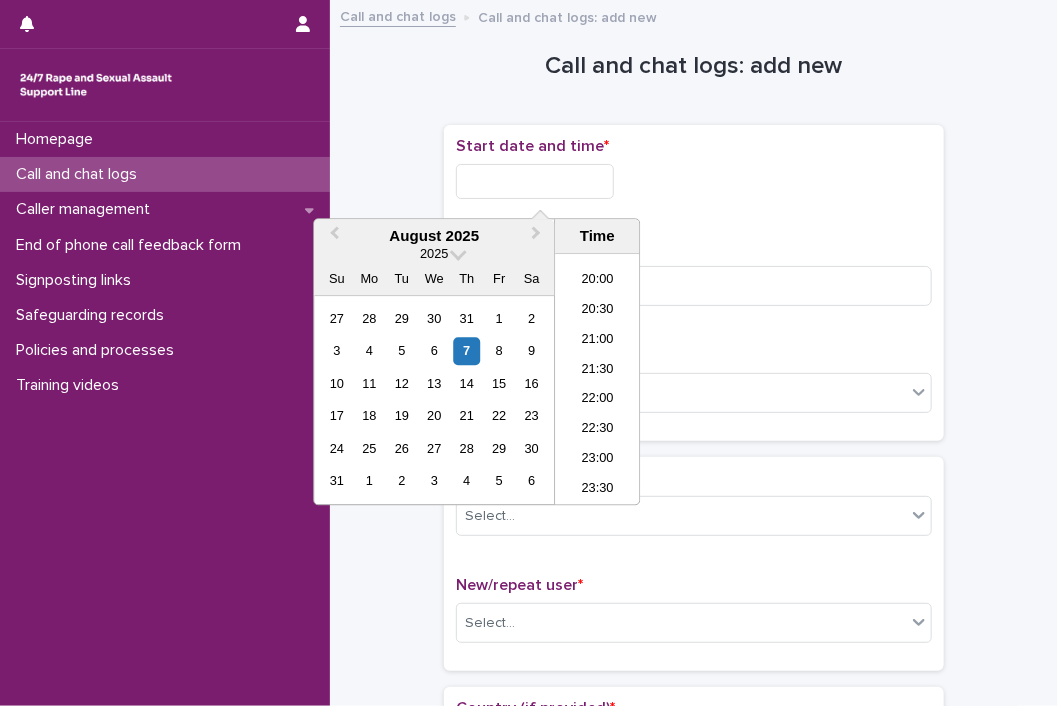 click at bounding box center (535, 181) 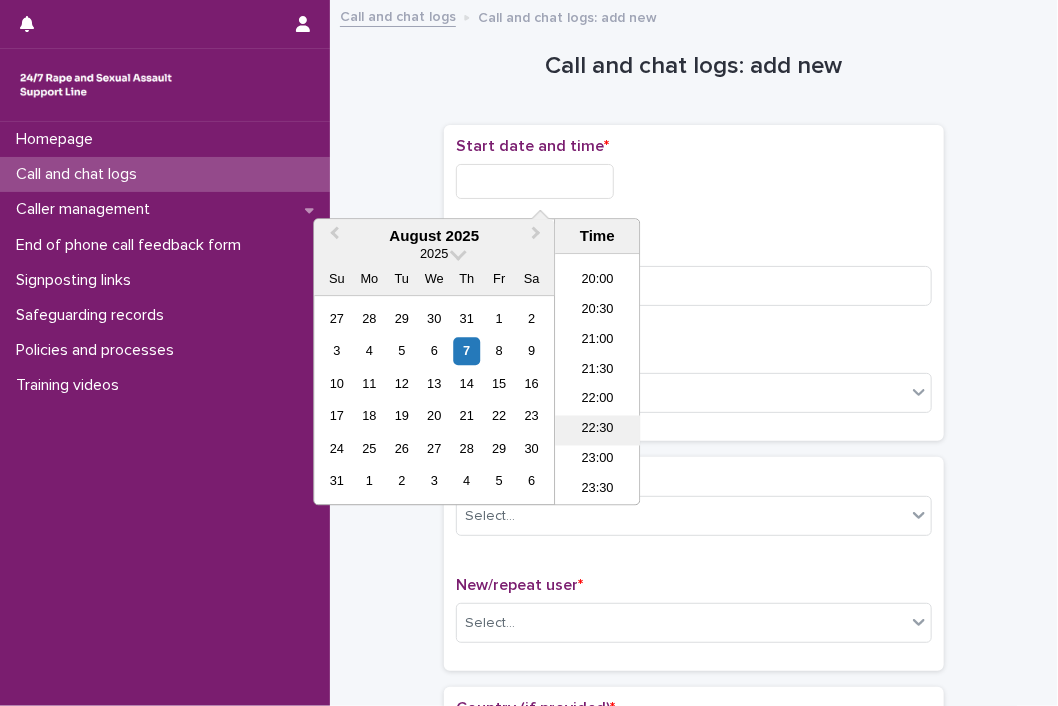 click on "22:30" at bounding box center [597, 431] 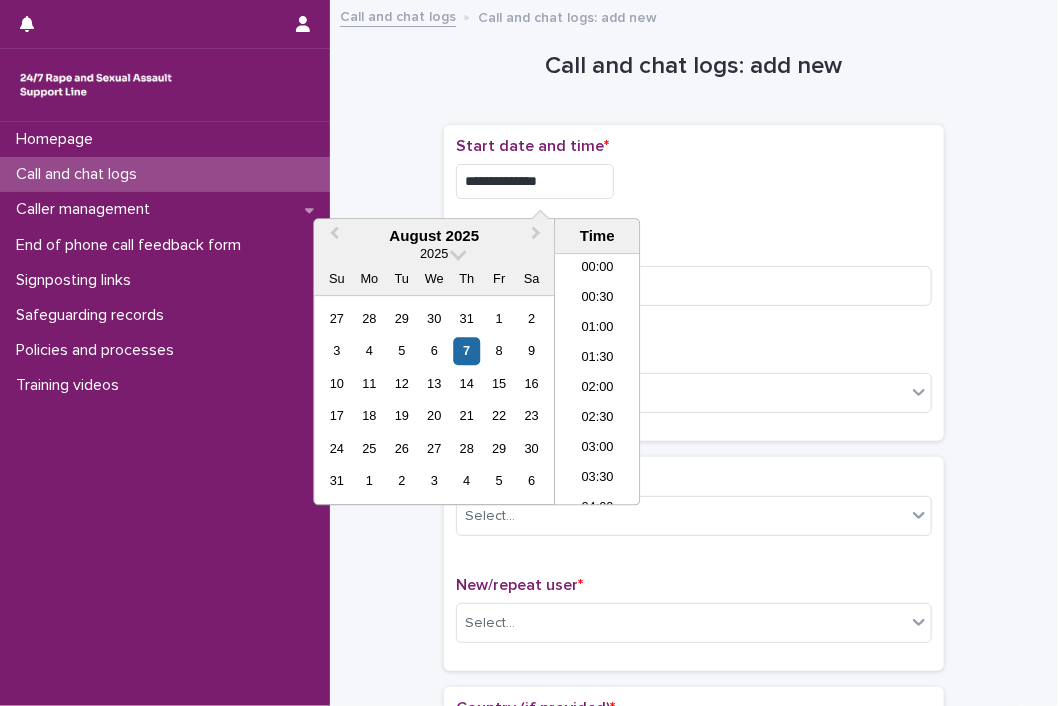 click on "**********" at bounding box center [535, 181] 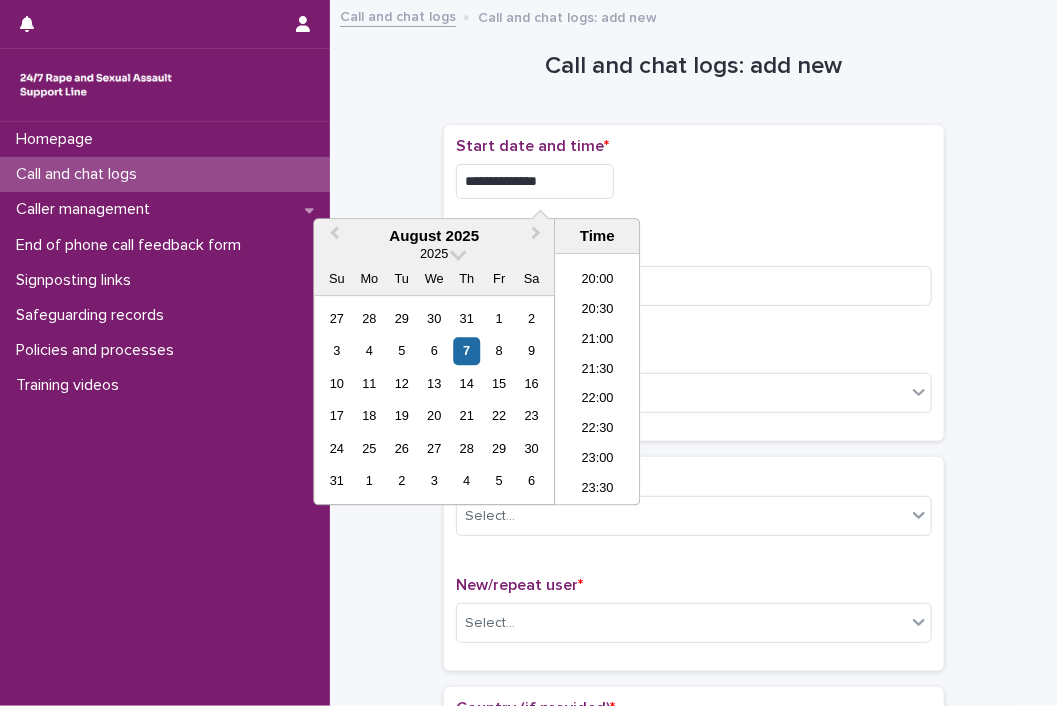 type on "**********" 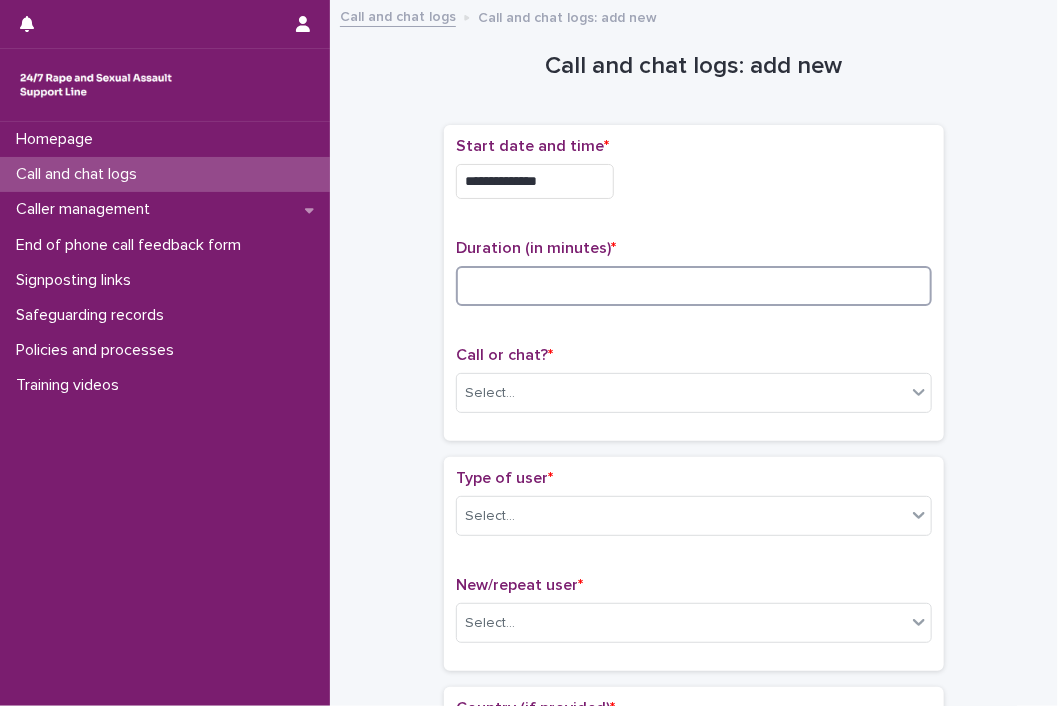 click at bounding box center (694, 286) 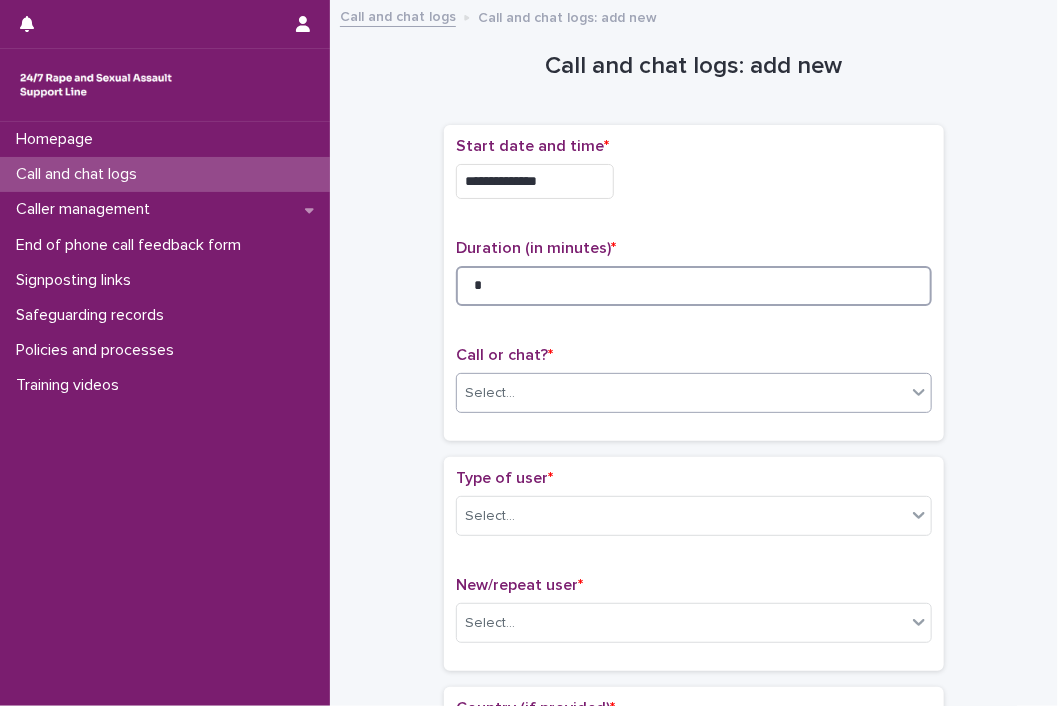 type on "*" 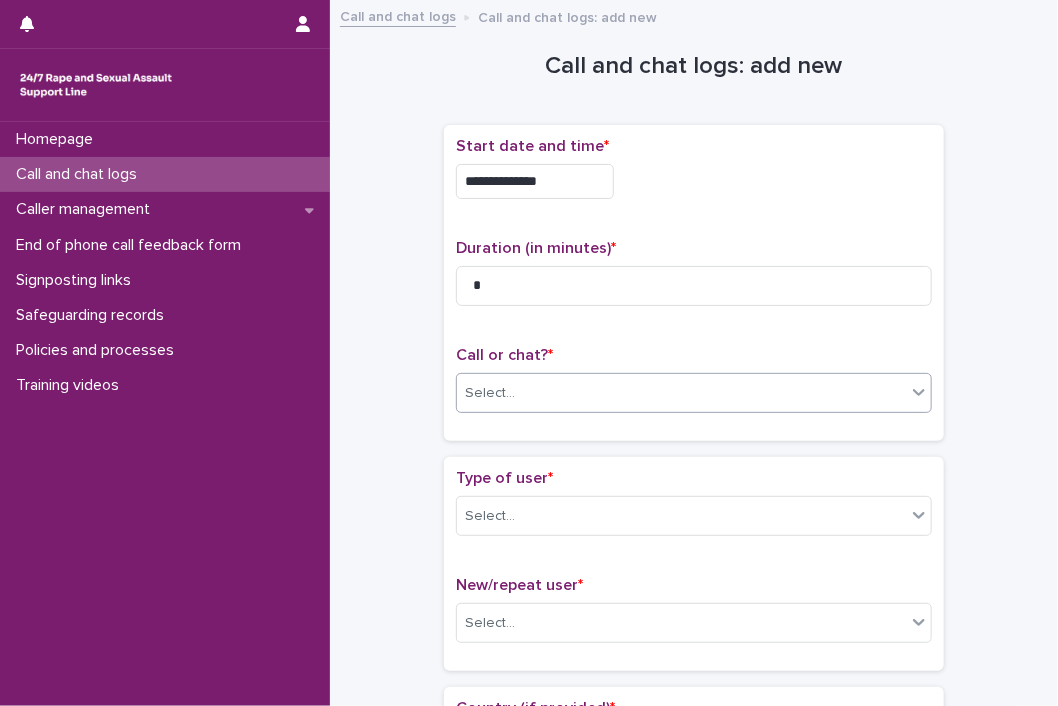 click 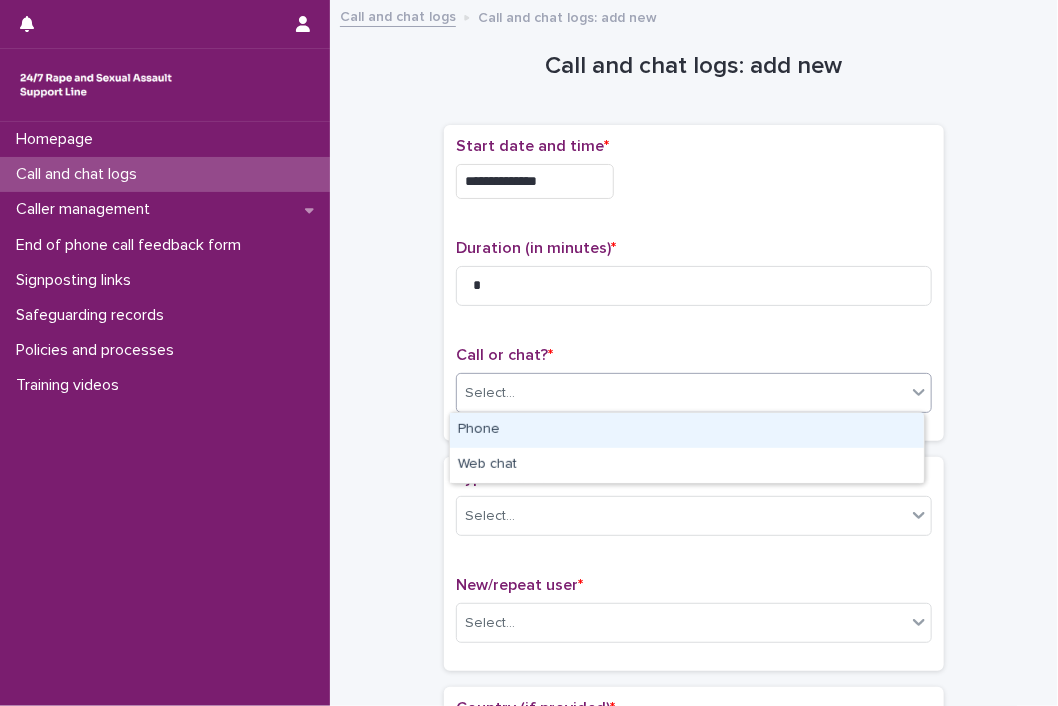 click on "Phone" at bounding box center [687, 430] 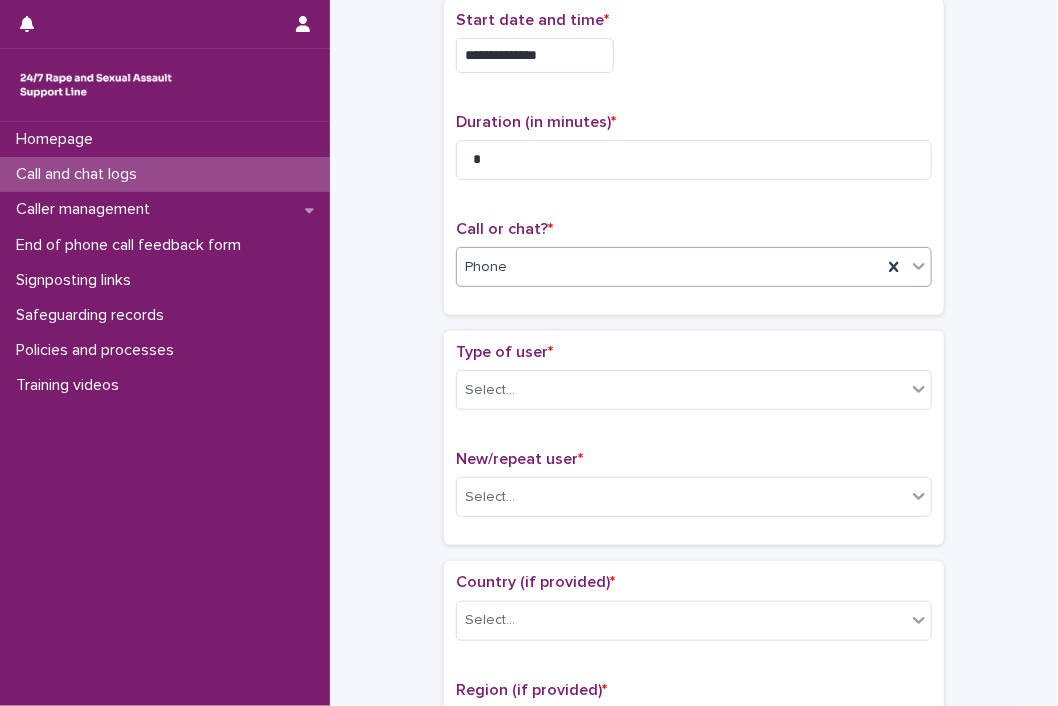 scroll, scrollTop: 200, scrollLeft: 0, axis: vertical 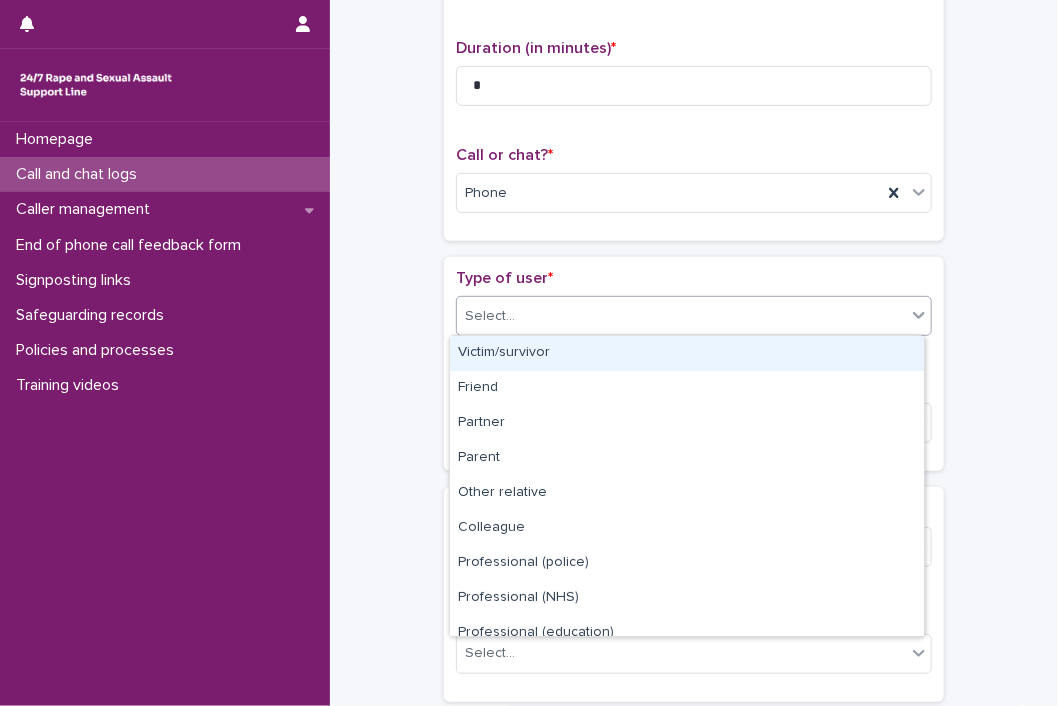 click 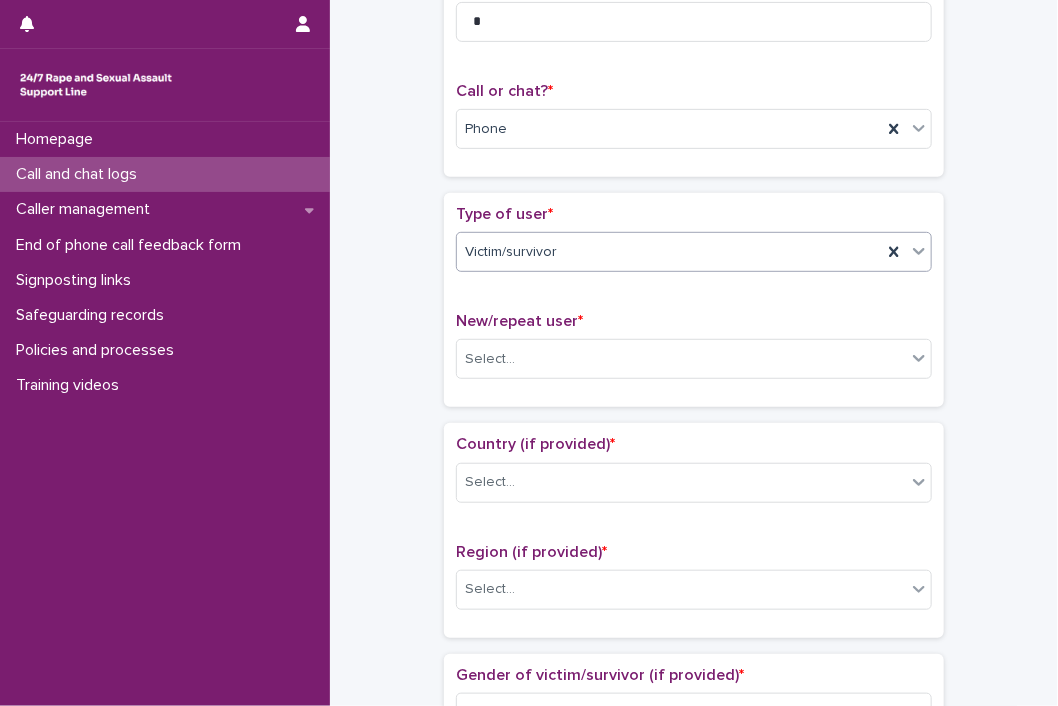 scroll, scrollTop: 300, scrollLeft: 0, axis: vertical 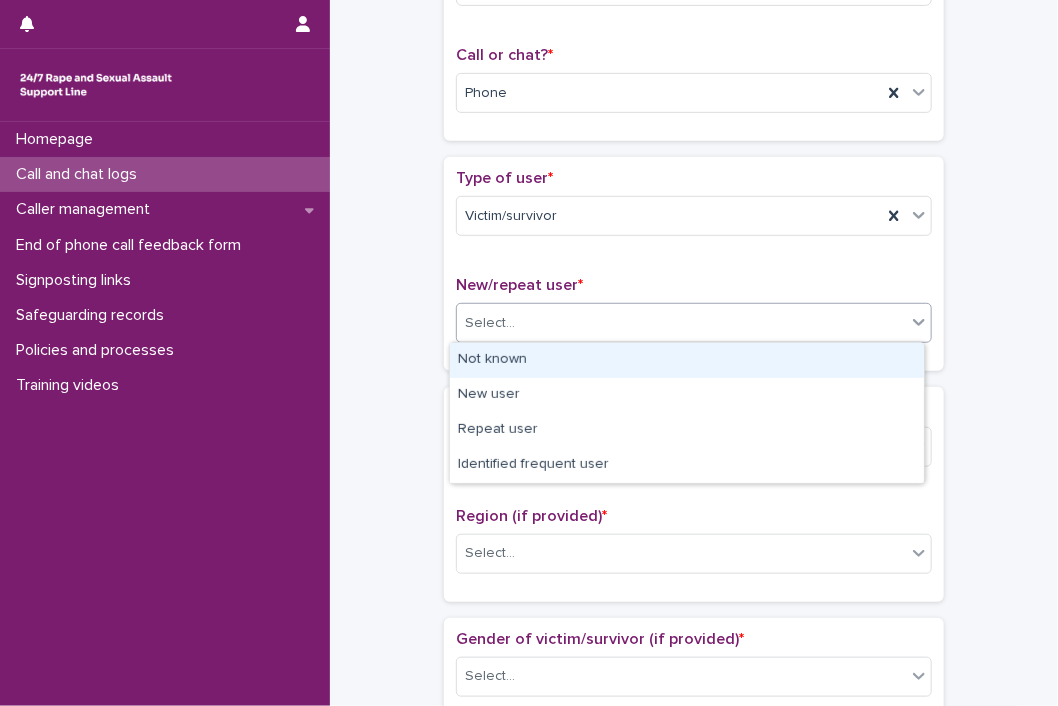 click 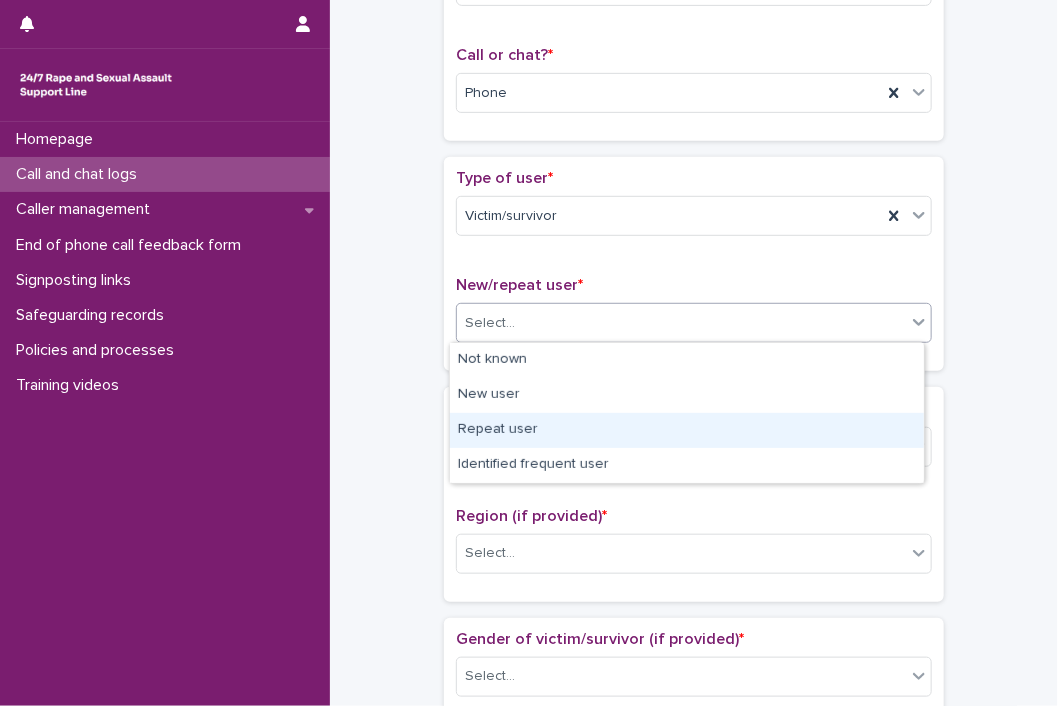 drag, startPoint x: 510, startPoint y: 428, endPoint x: 582, endPoint y: 406, distance: 75.28612 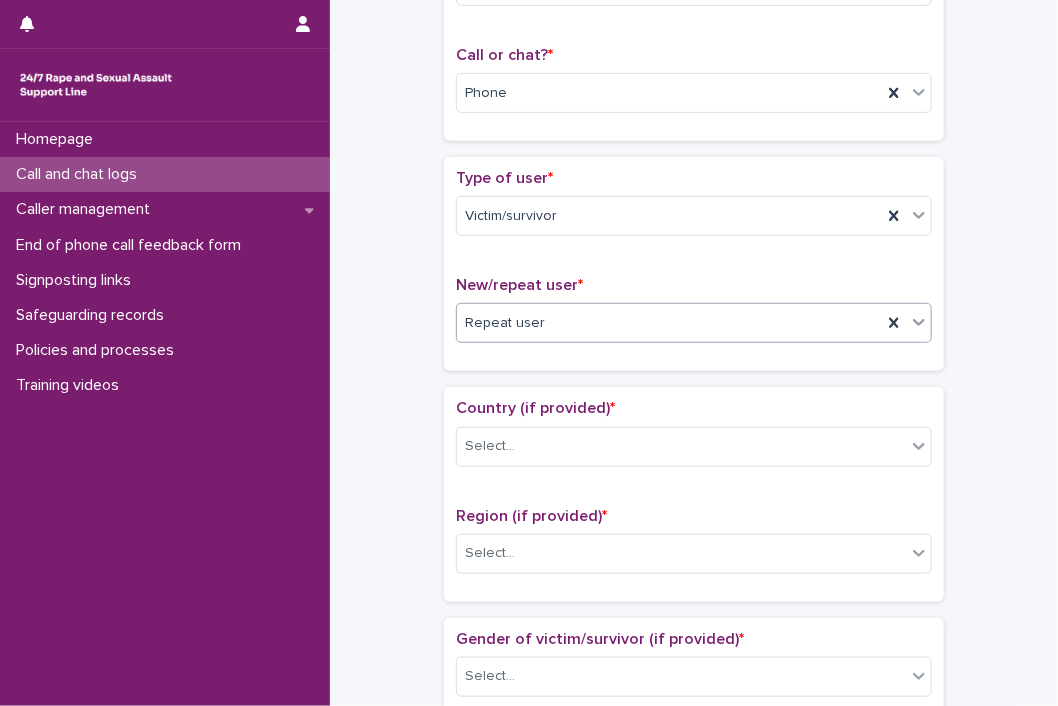 scroll, scrollTop: 400, scrollLeft: 0, axis: vertical 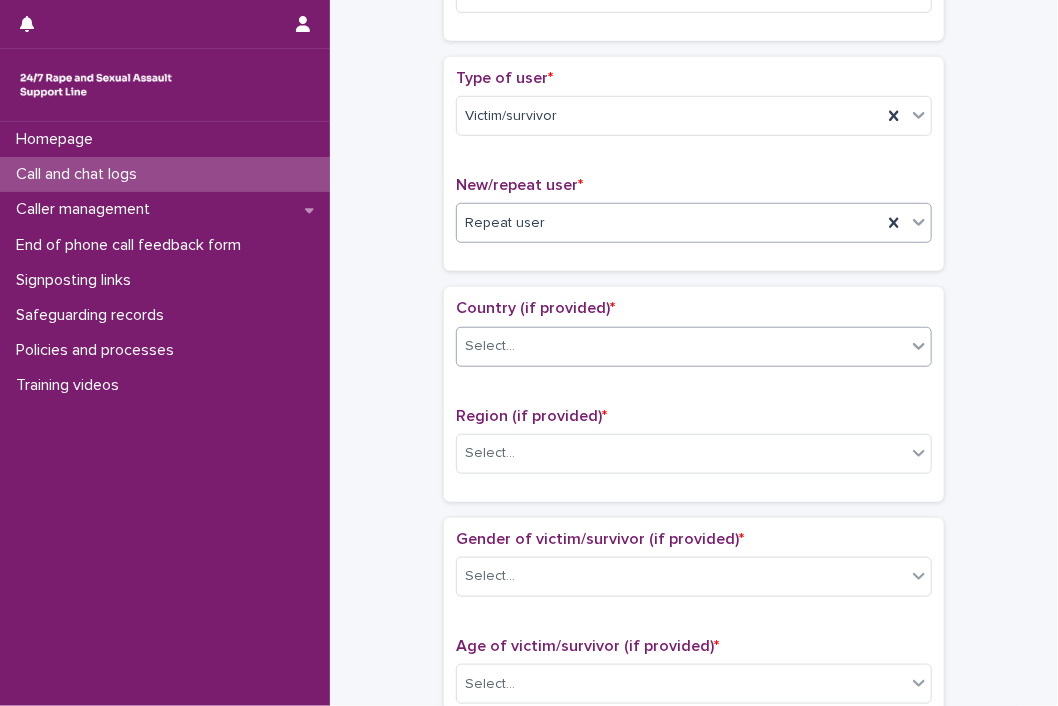 click 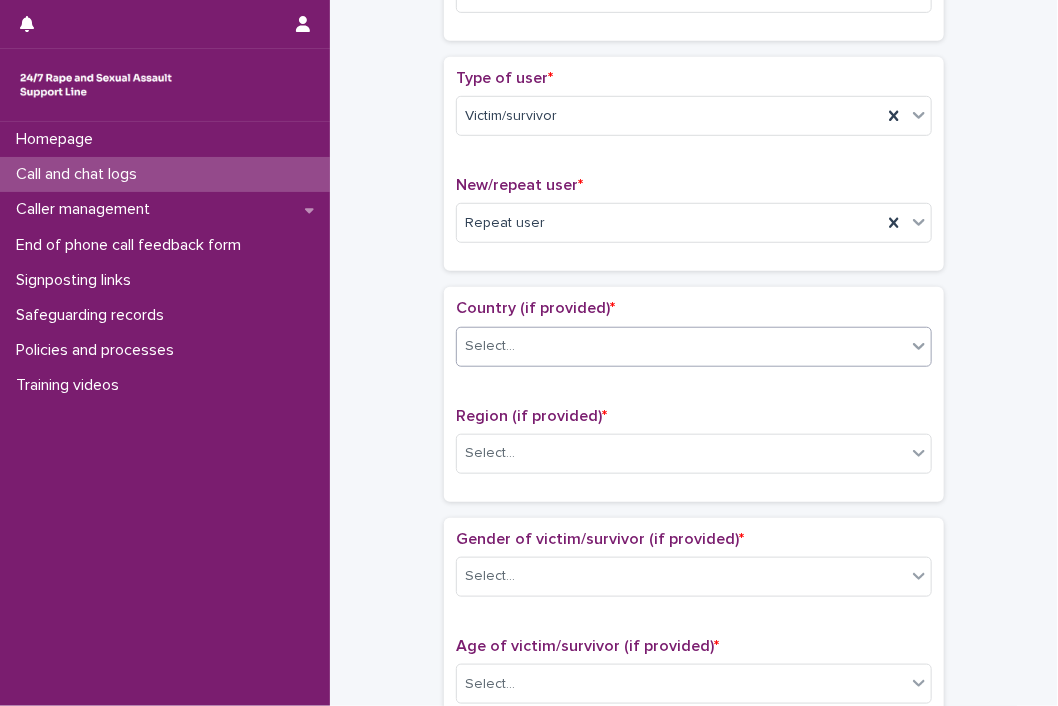 click 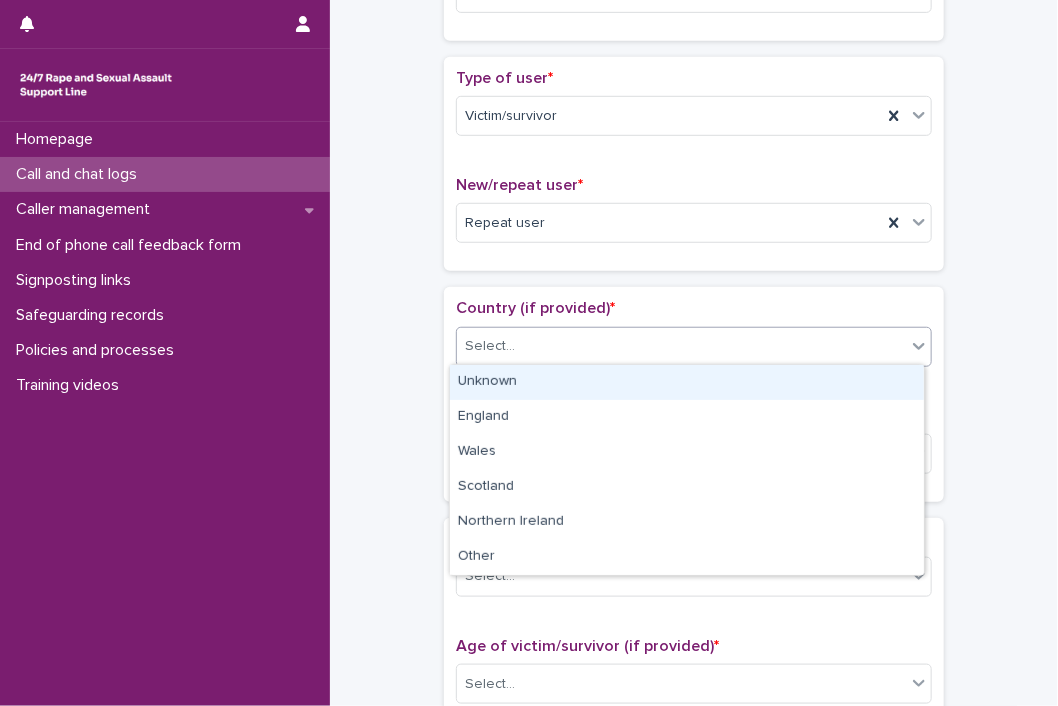 click 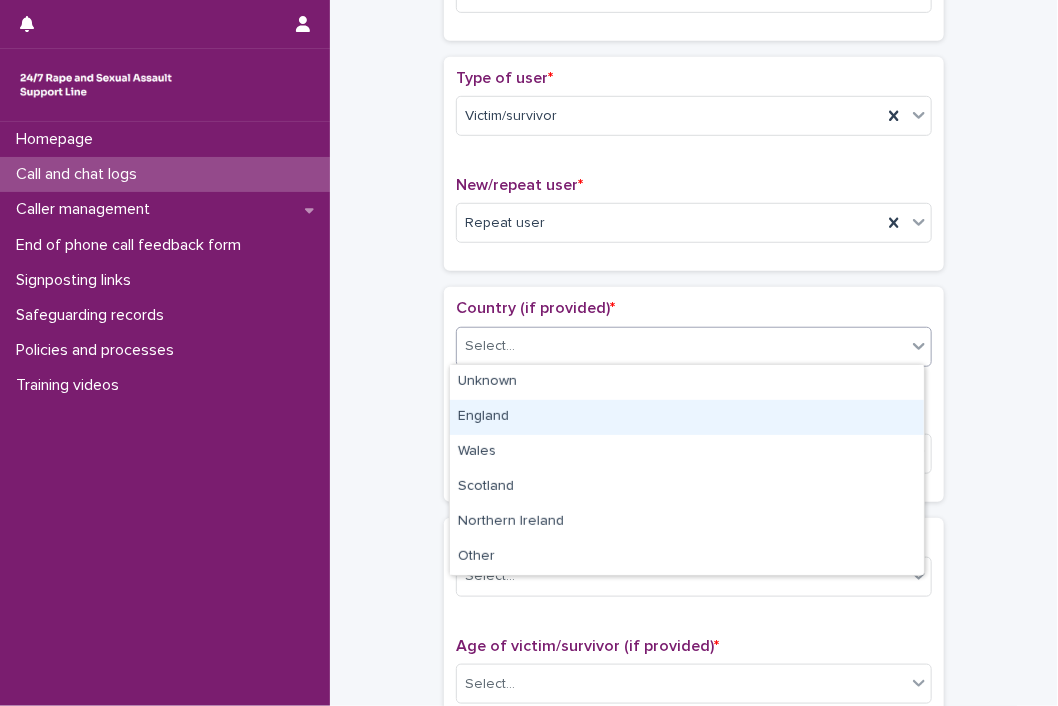 drag, startPoint x: 521, startPoint y: 421, endPoint x: 551, endPoint y: 395, distance: 39.698868 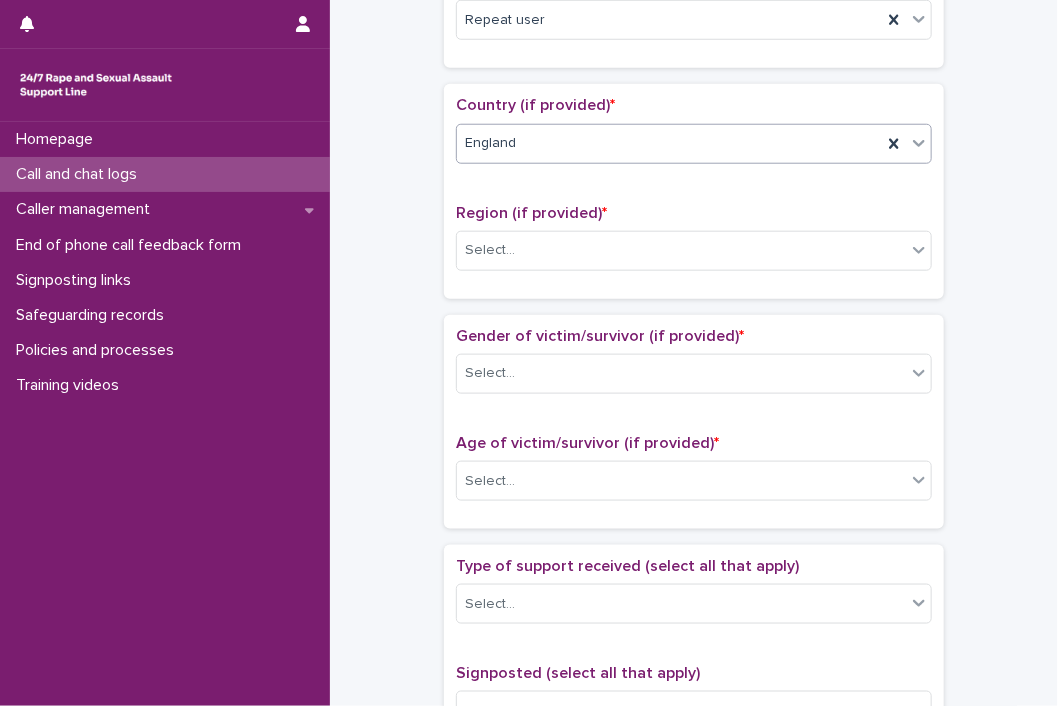 scroll, scrollTop: 600, scrollLeft: 0, axis: vertical 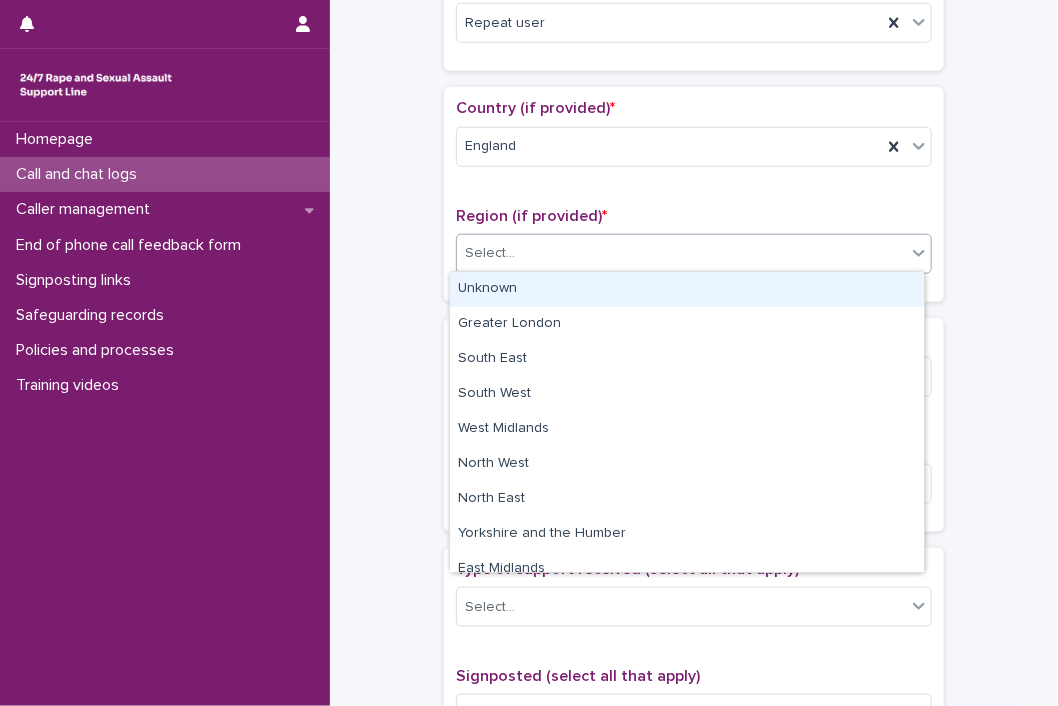click 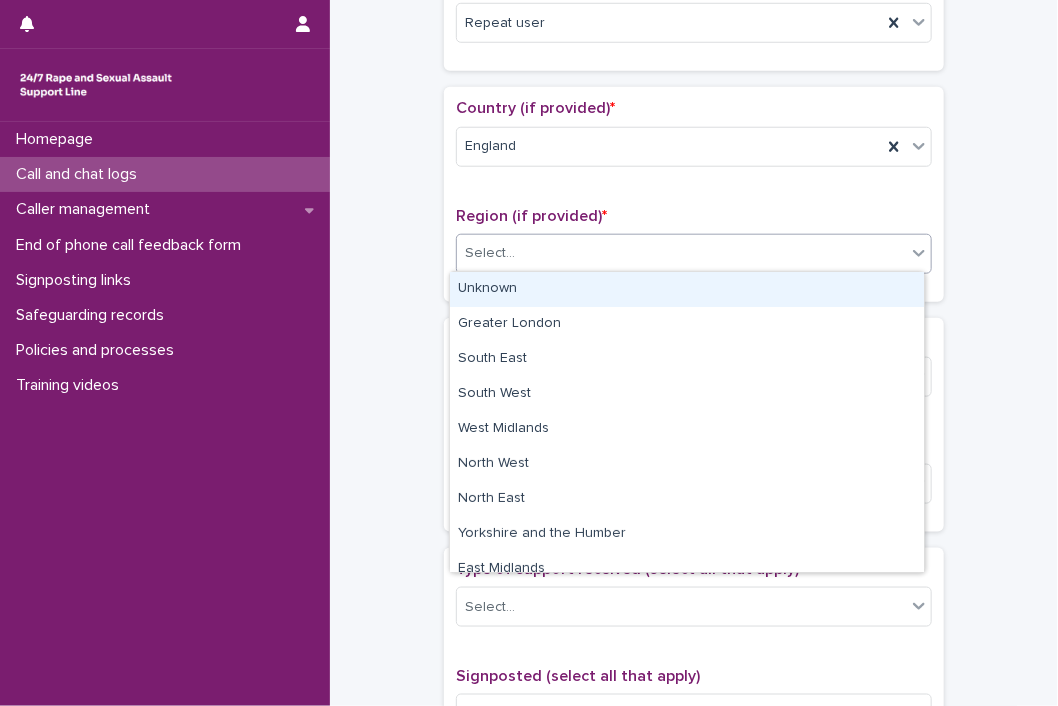 click on "Unknown" at bounding box center [687, 289] 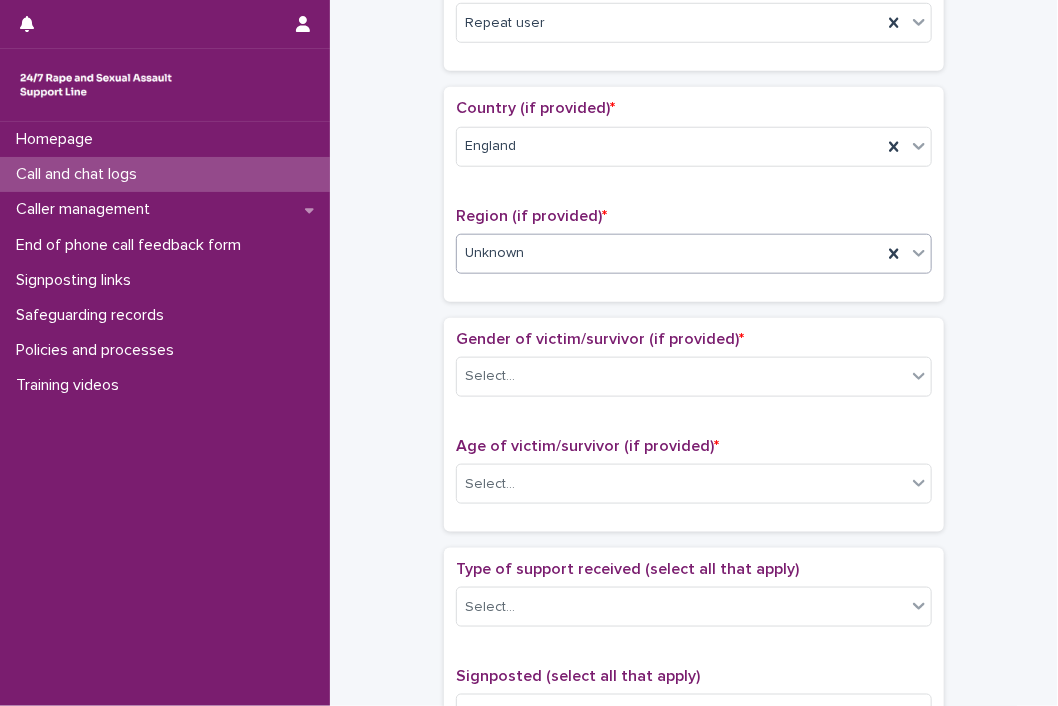scroll, scrollTop: 700, scrollLeft: 0, axis: vertical 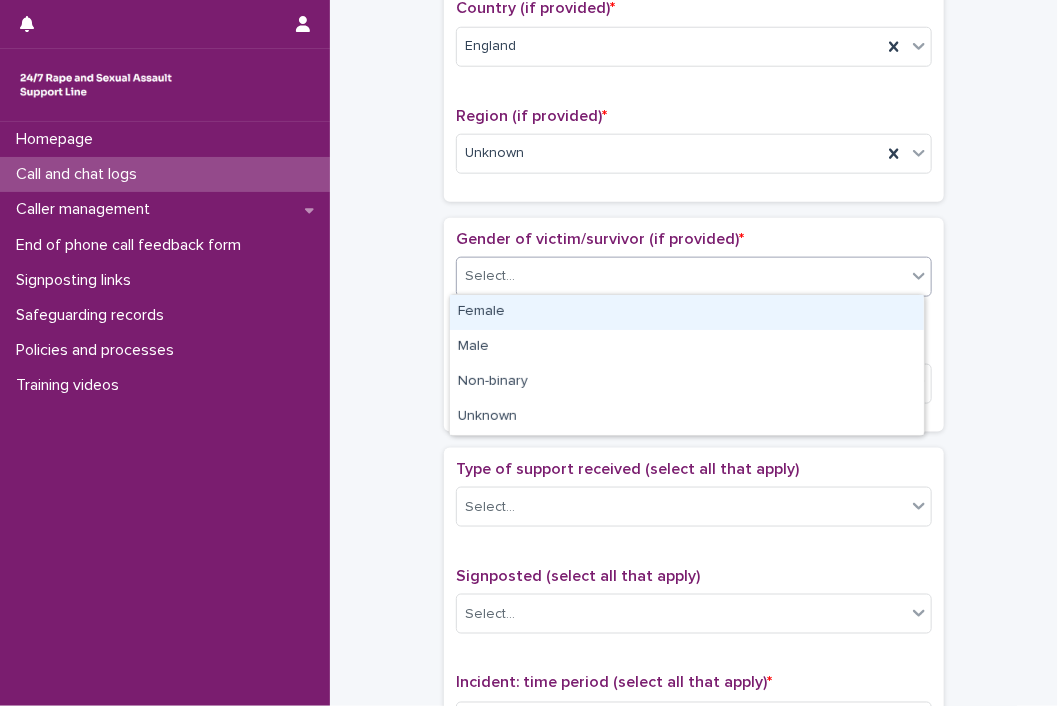 click 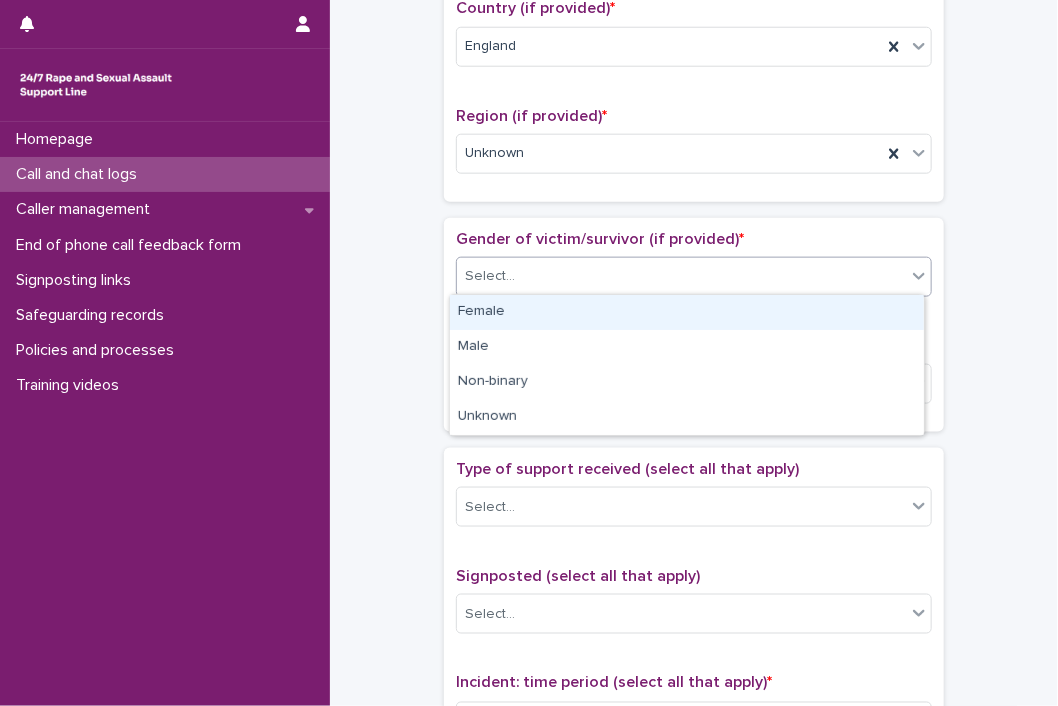 click on "Female" at bounding box center (687, 312) 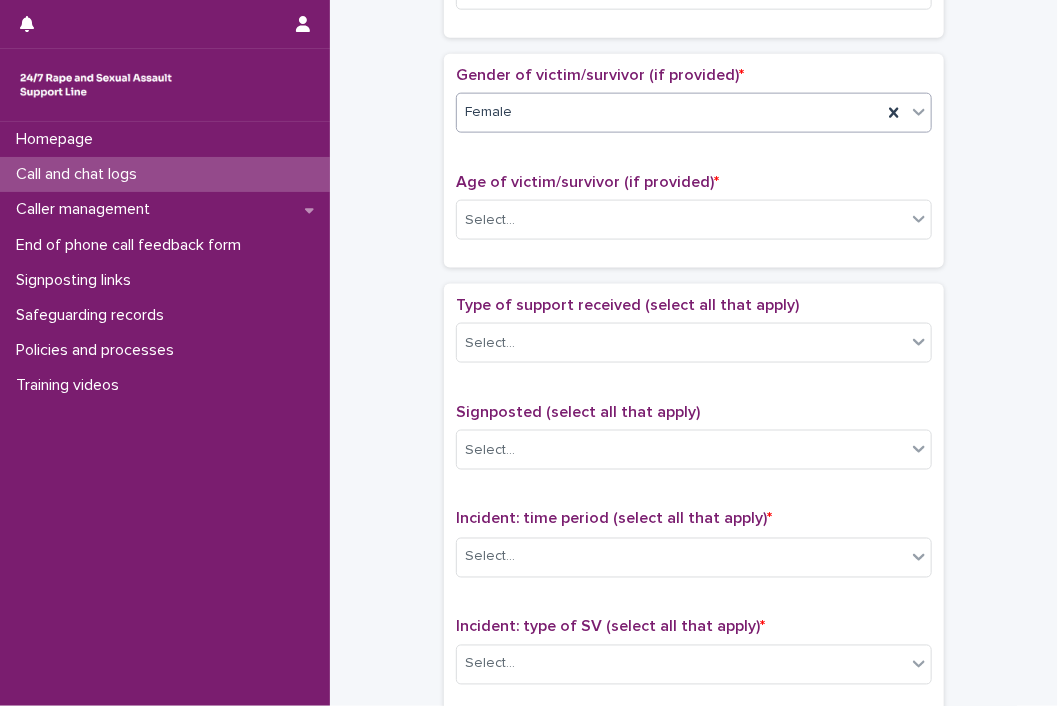 scroll, scrollTop: 900, scrollLeft: 0, axis: vertical 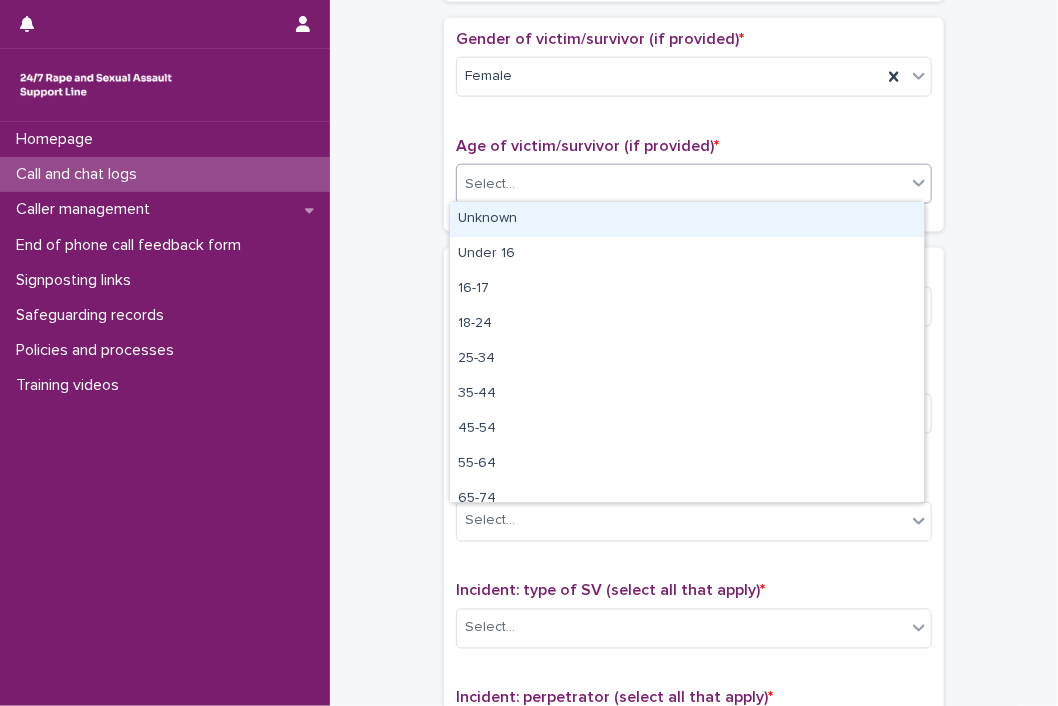 click 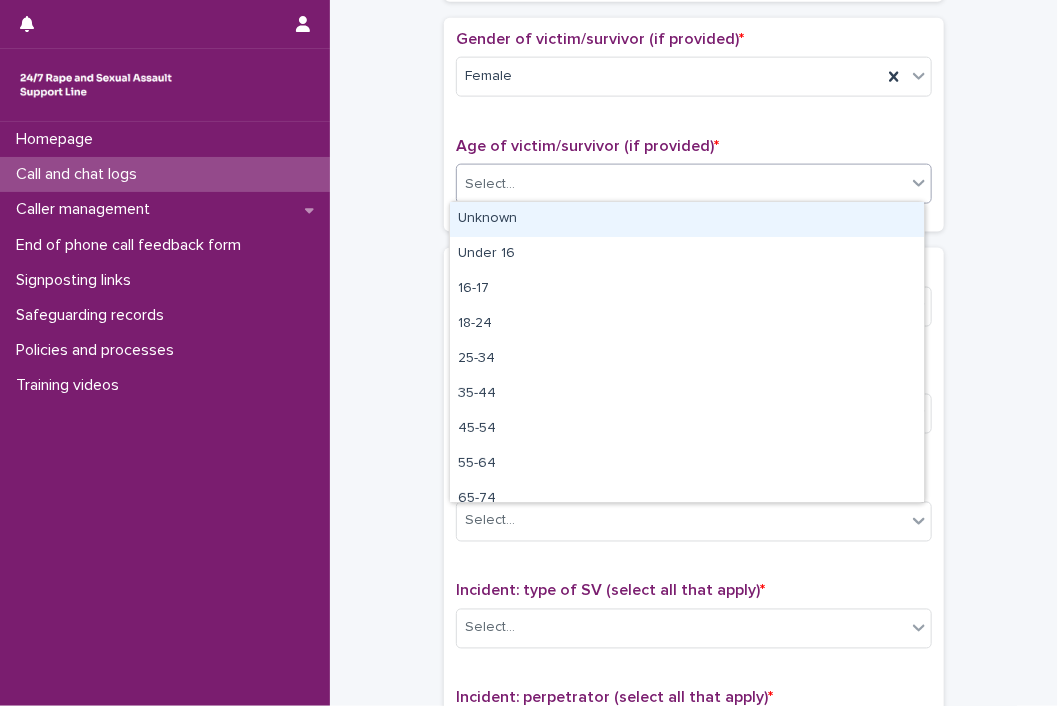 click on "Unknown" at bounding box center (687, 219) 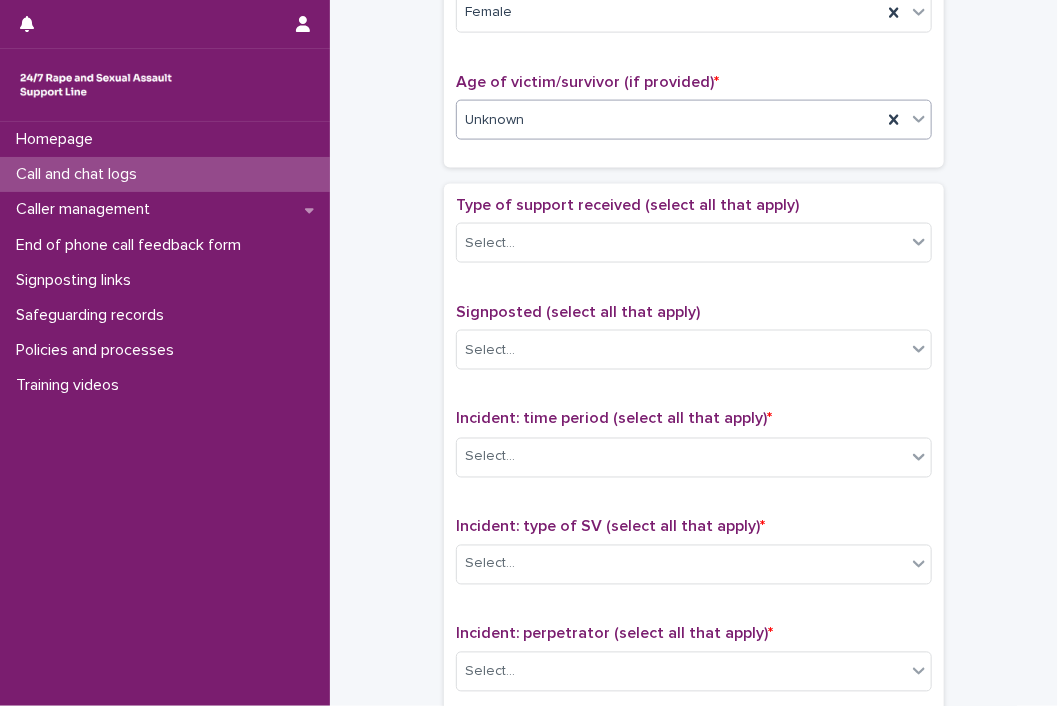 scroll, scrollTop: 1000, scrollLeft: 0, axis: vertical 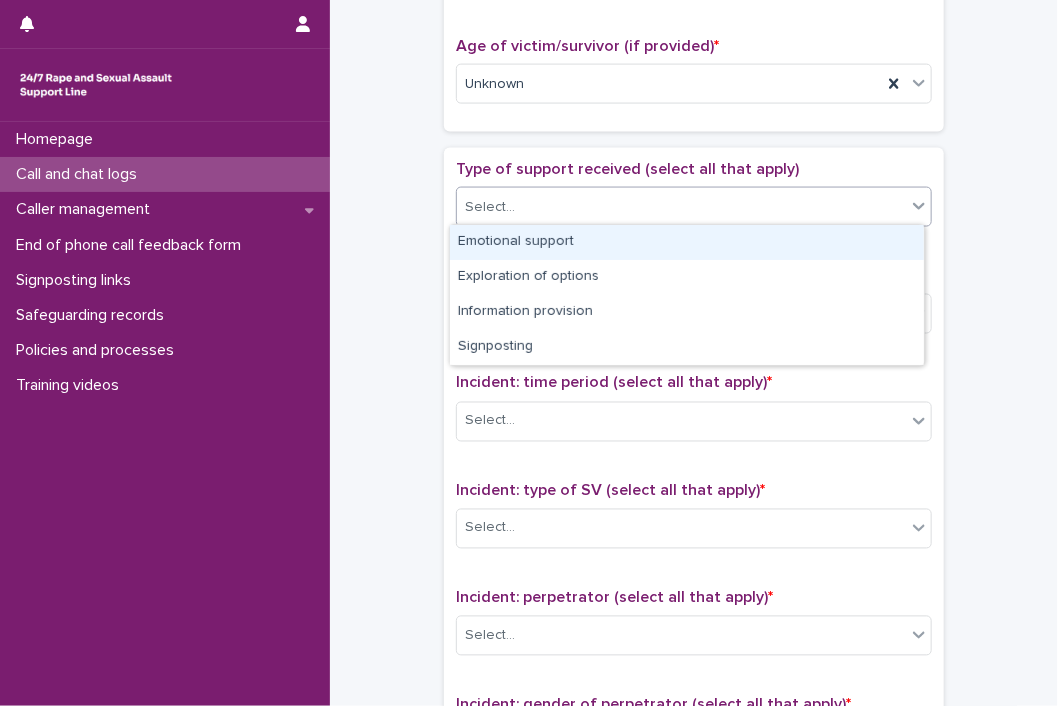 click 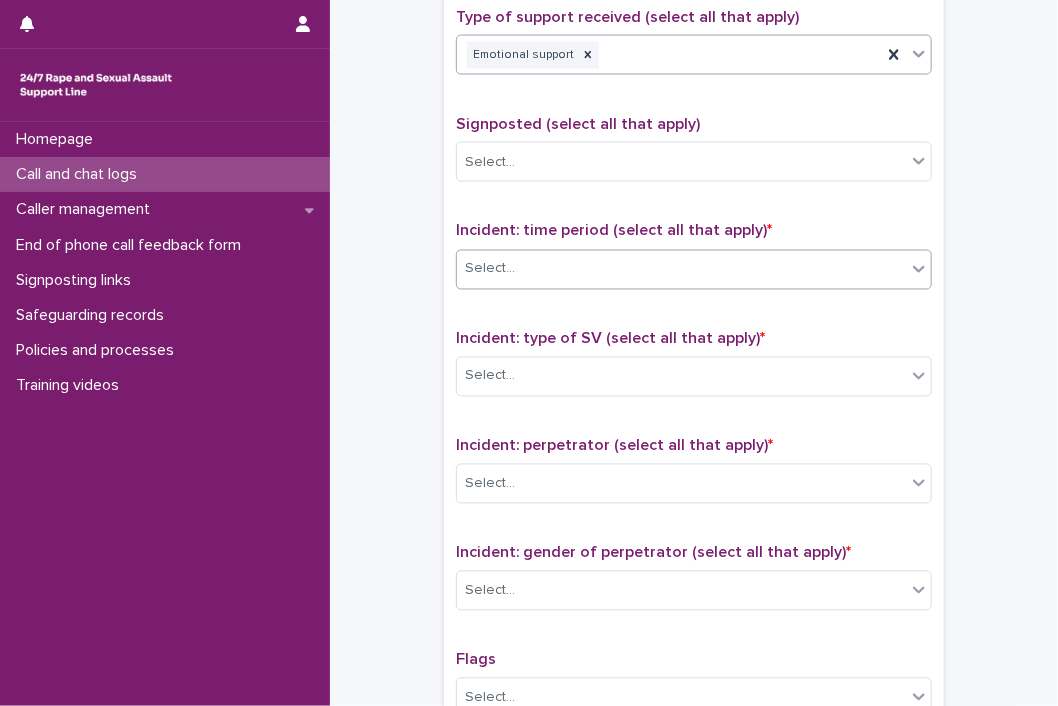 scroll, scrollTop: 1200, scrollLeft: 0, axis: vertical 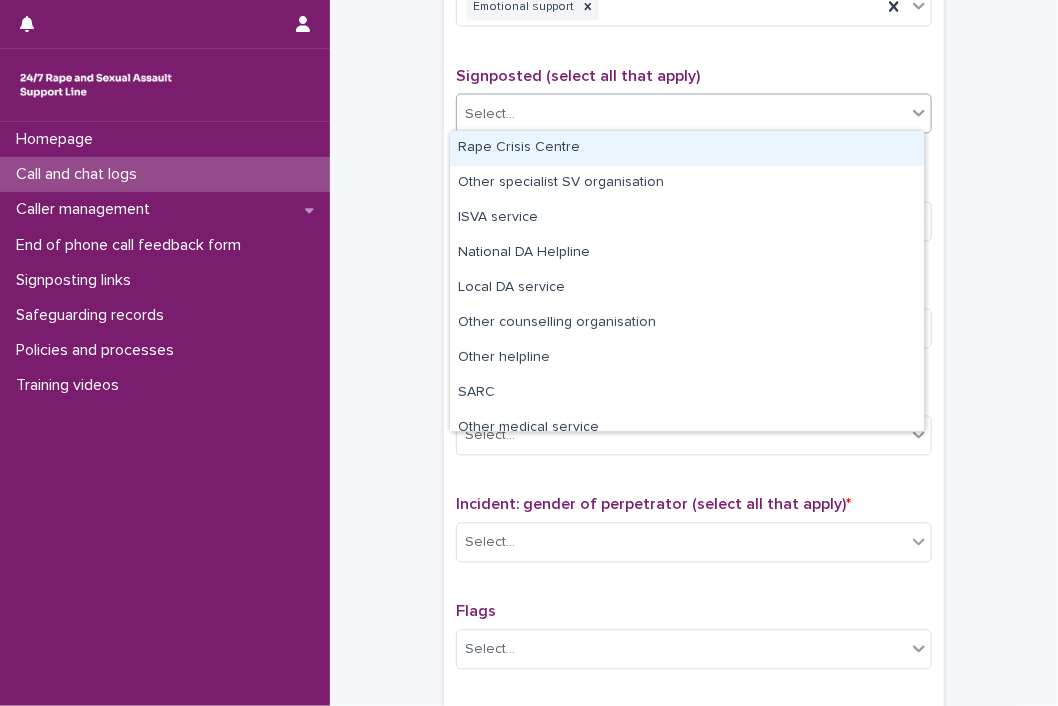 click 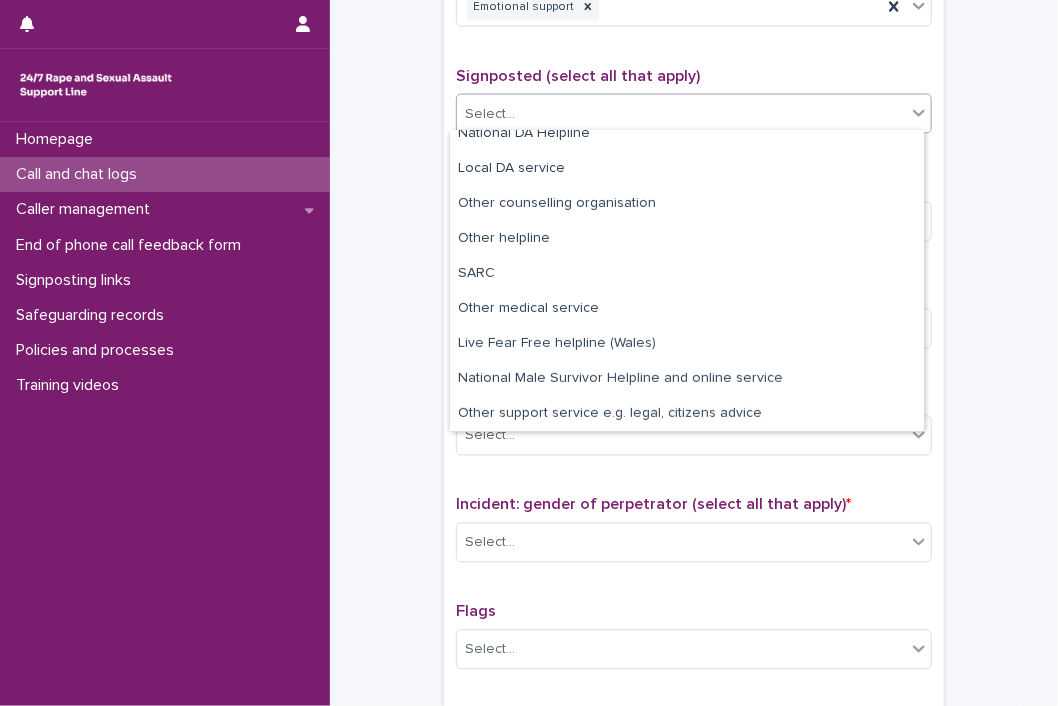 scroll, scrollTop: 120, scrollLeft: 0, axis: vertical 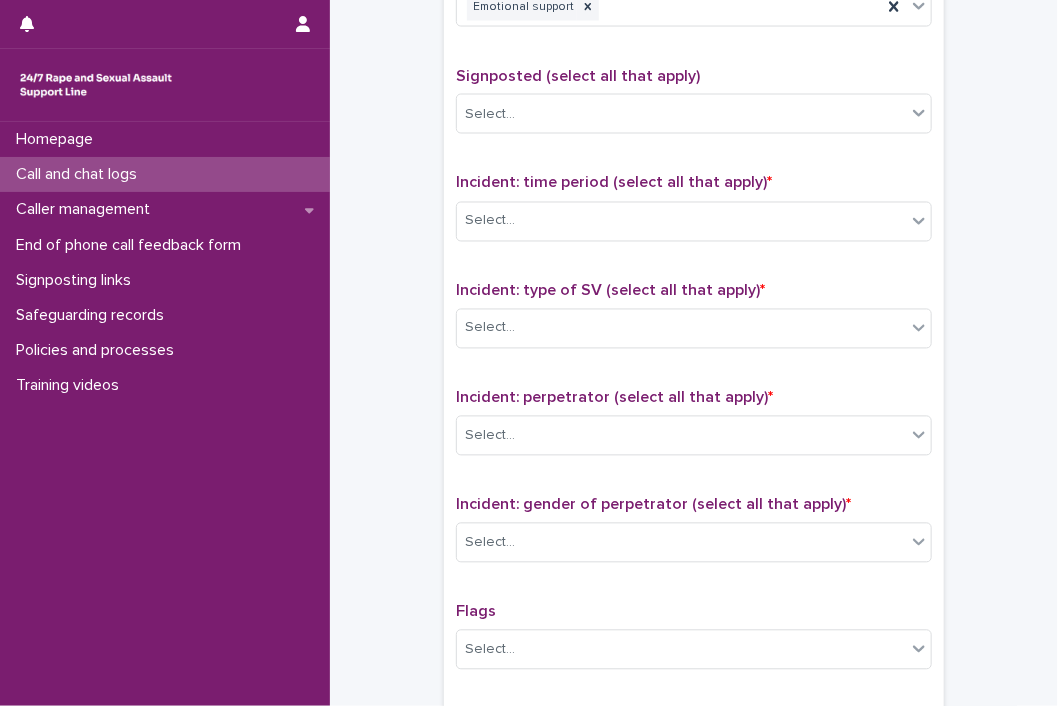 click on "**********" at bounding box center [694, -166] 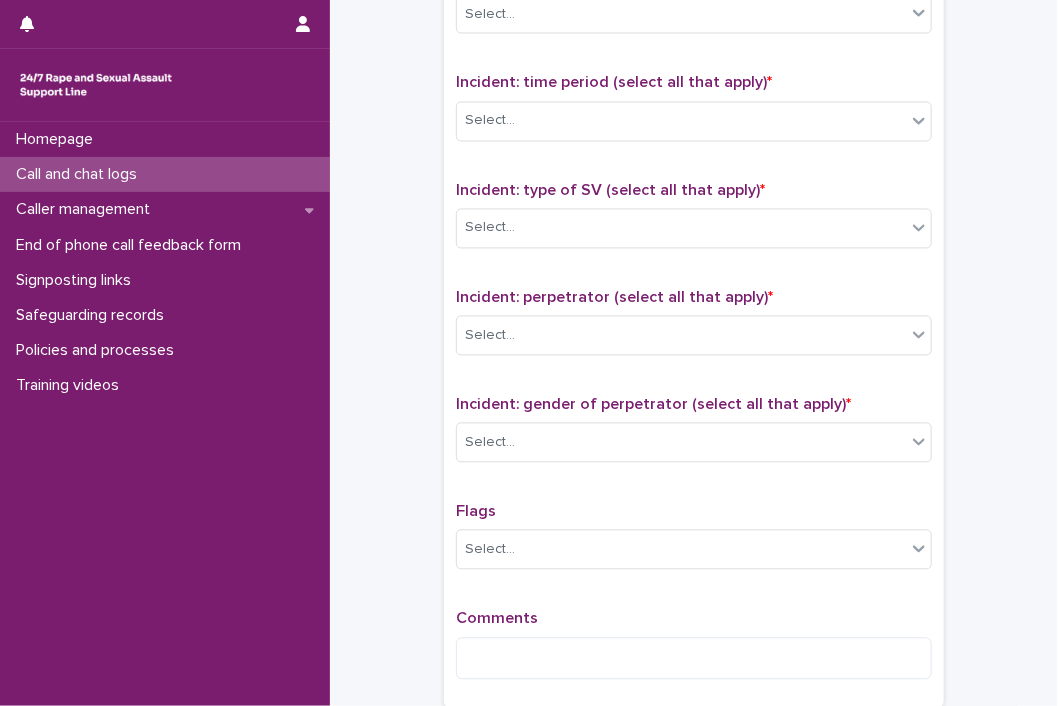 scroll, scrollTop: 1200, scrollLeft: 0, axis: vertical 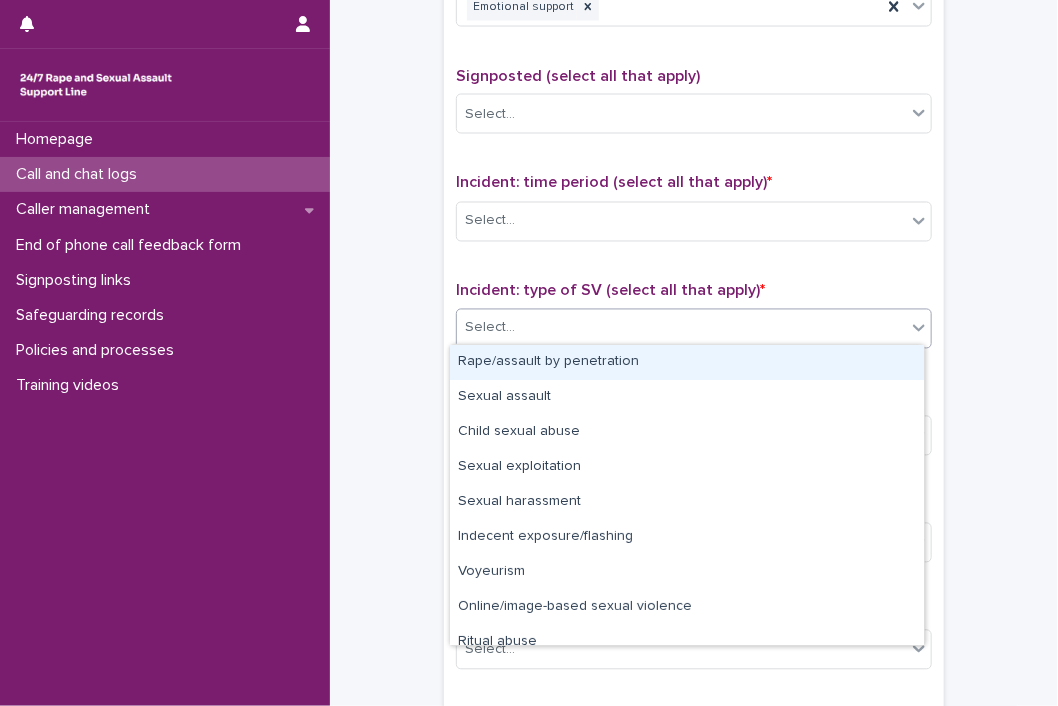 click 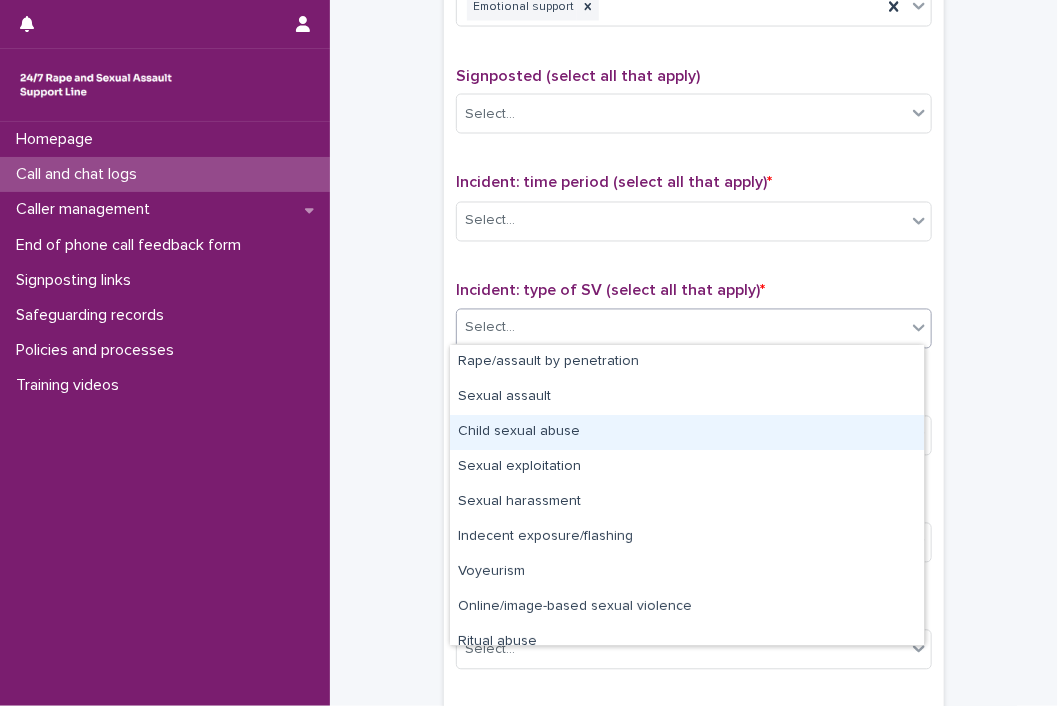 scroll, scrollTop: 50, scrollLeft: 0, axis: vertical 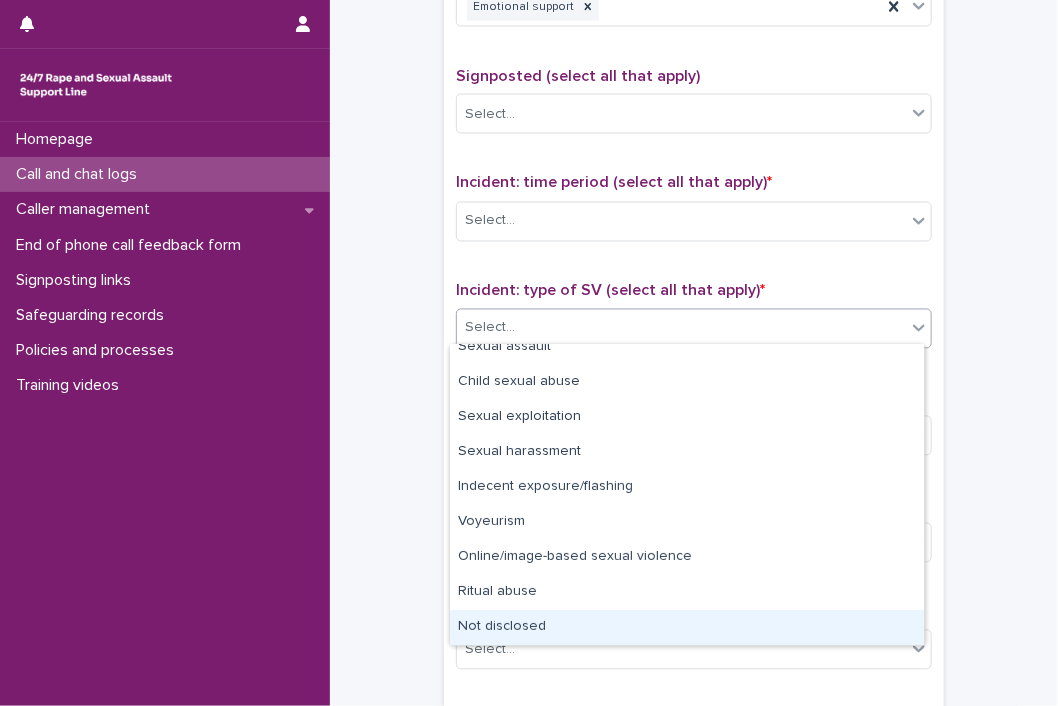 click on "Not disclosed" at bounding box center (687, 627) 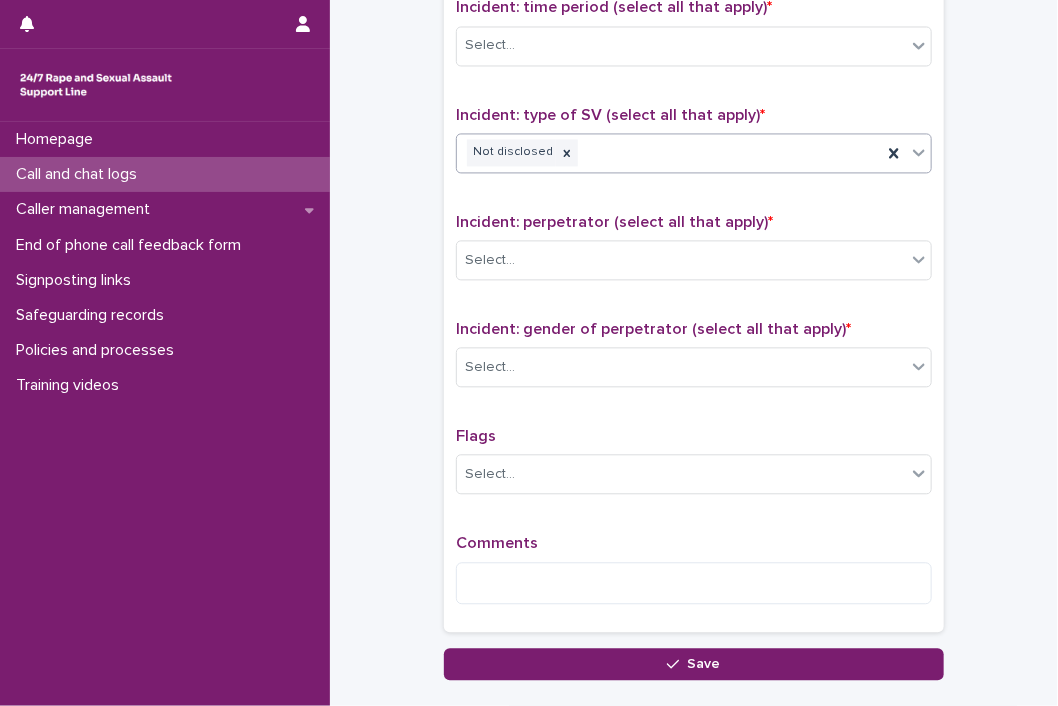 scroll, scrollTop: 1400, scrollLeft: 0, axis: vertical 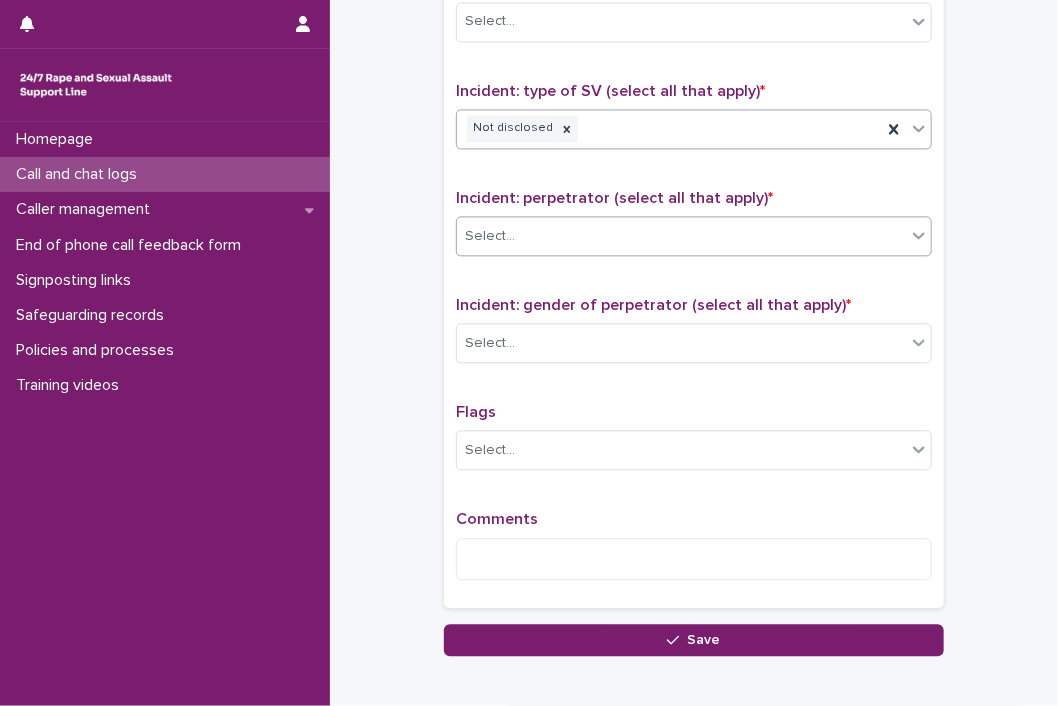 click 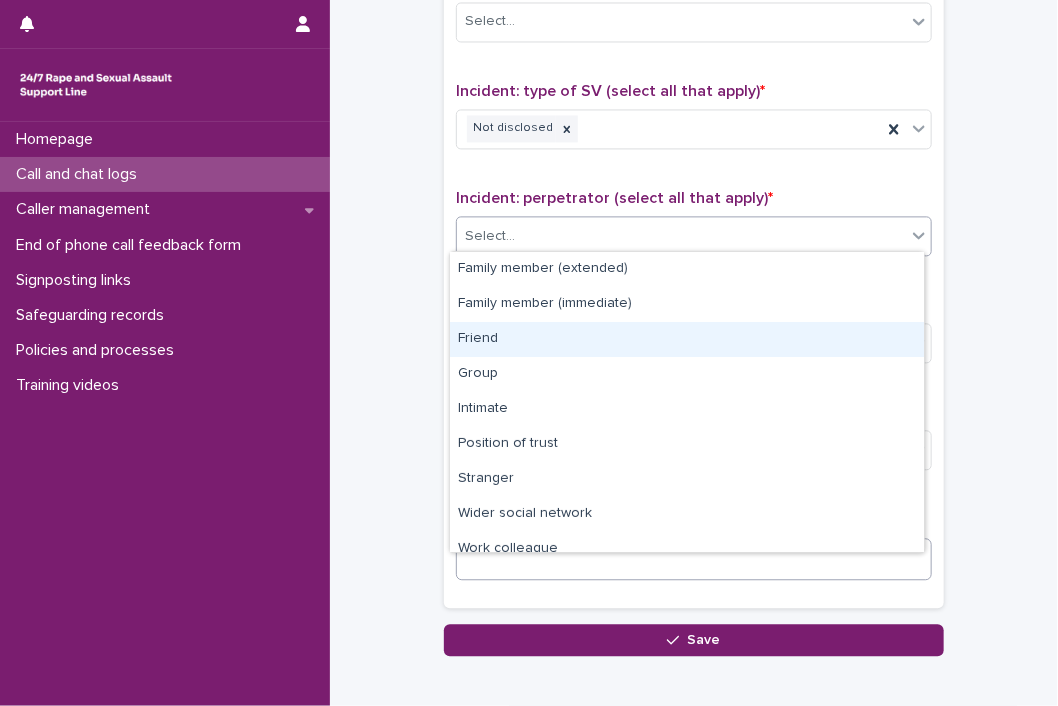 scroll, scrollTop: 84, scrollLeft: 0, axis: vertical 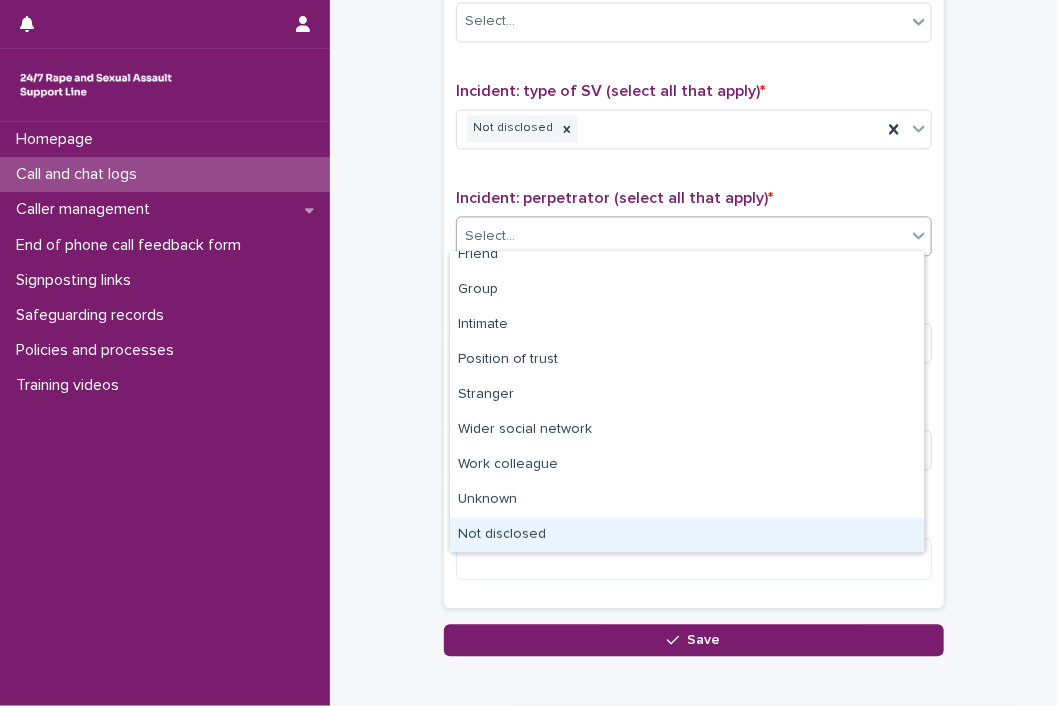 click on "Not disclosed" at bounding box center (687, 535) 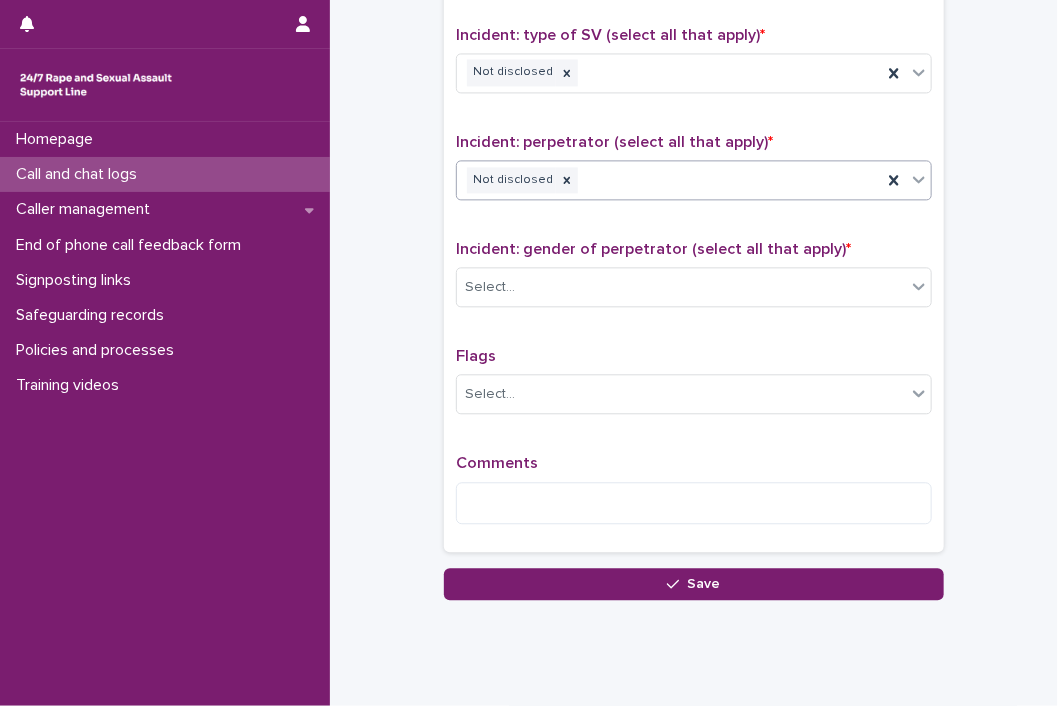 scroll, scrollTop: 1500, scrollLeft: 0, axis: vertical 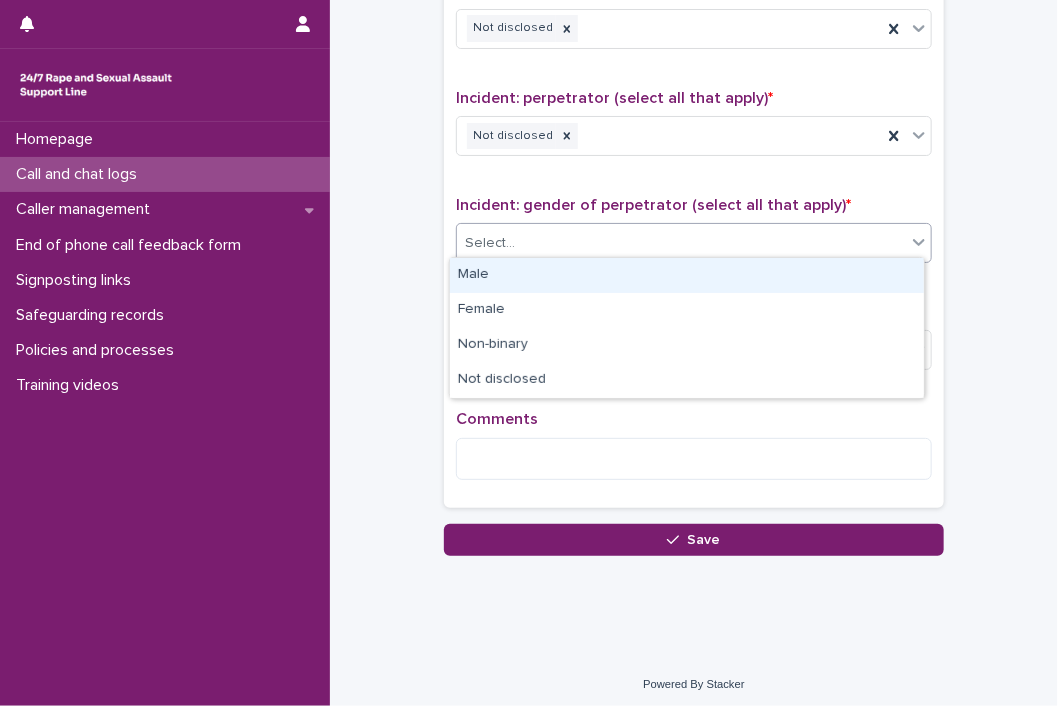 click 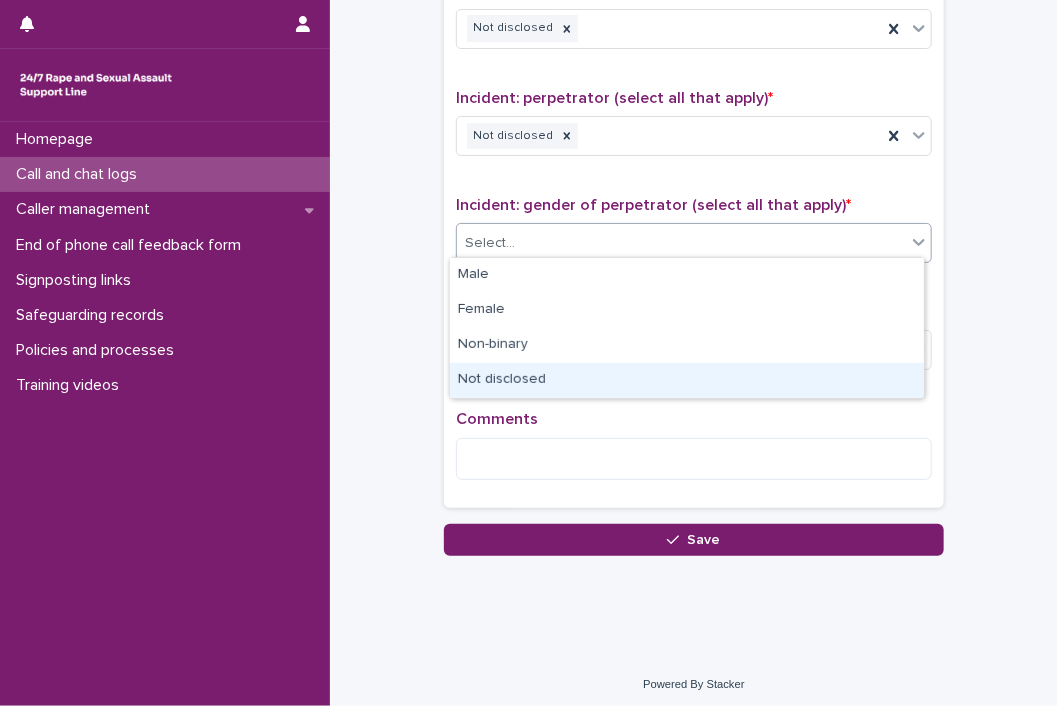 click on "Not disclosed" at bounding box center [687, 380] 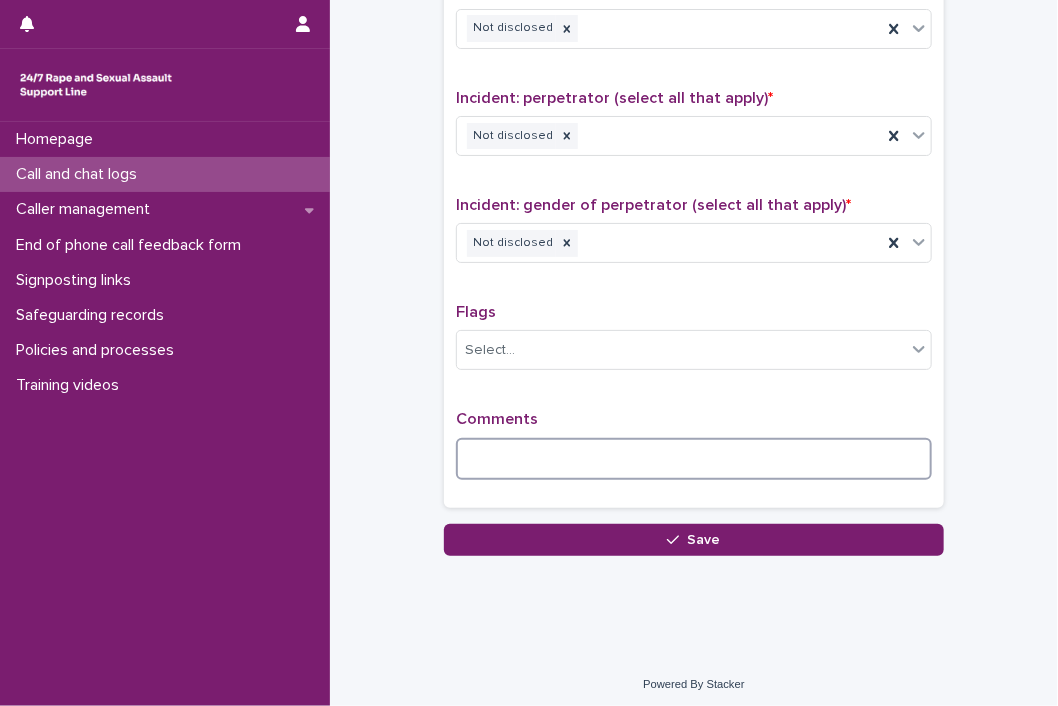 click at bounding box center [694, 459] 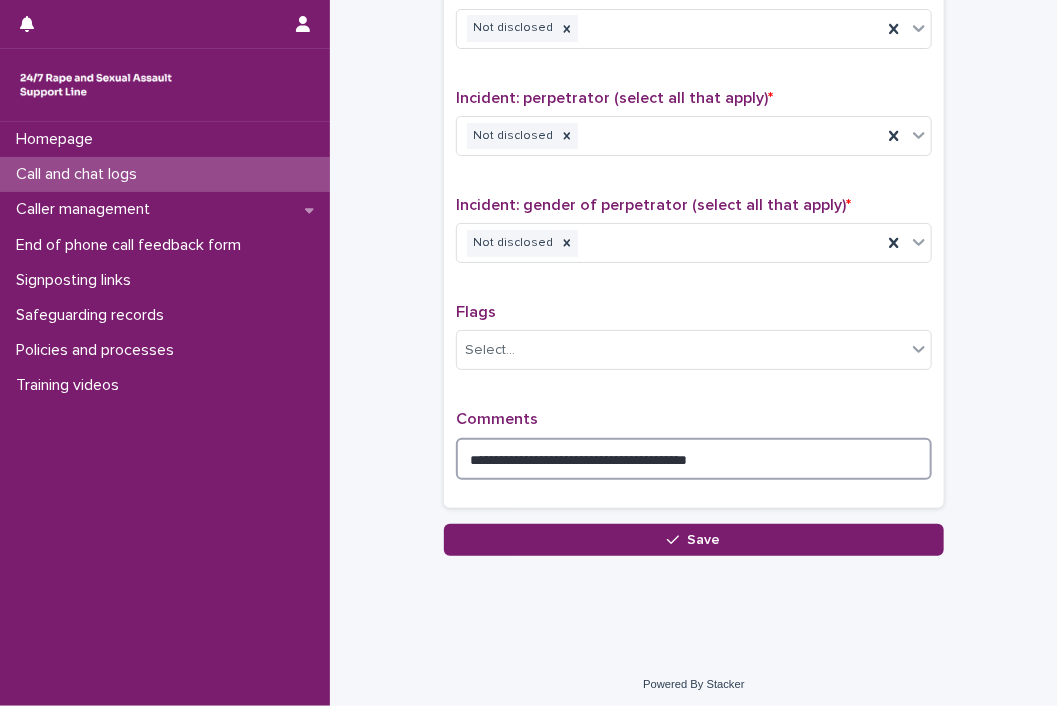 click on "**********" at bounding box center (694, 459) 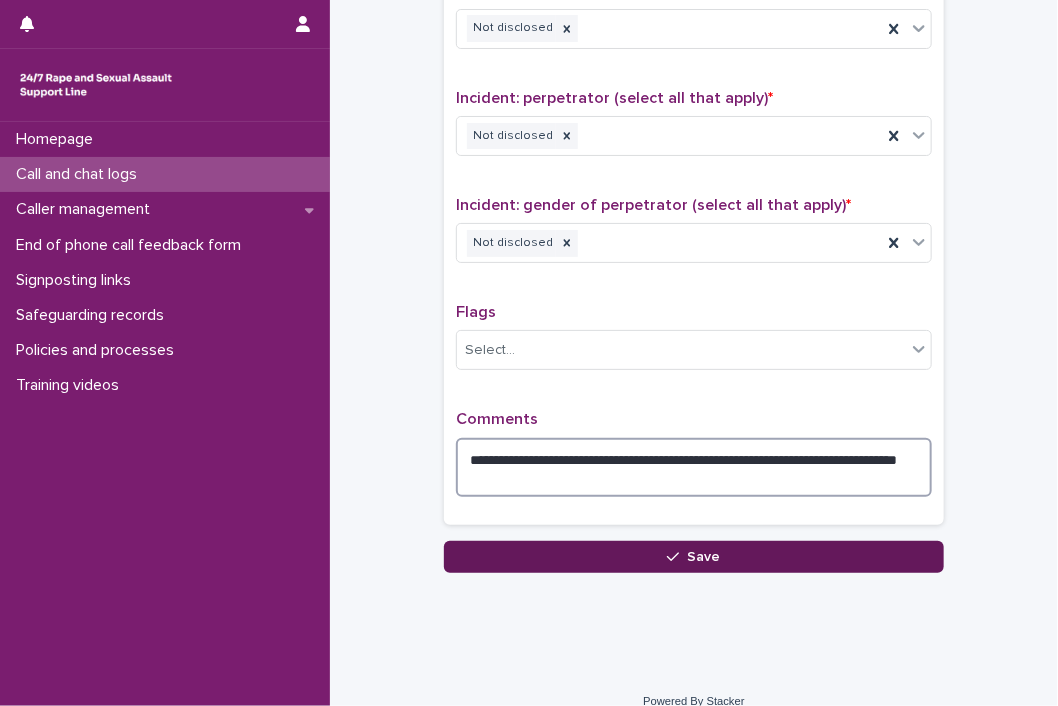 type on "**********" 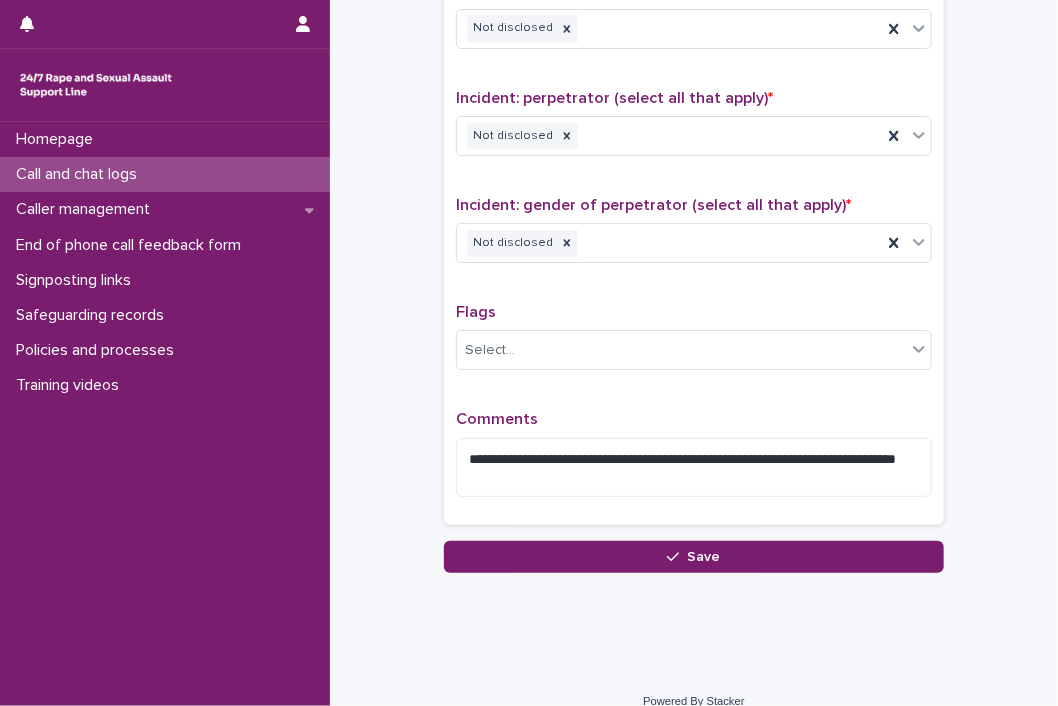 click 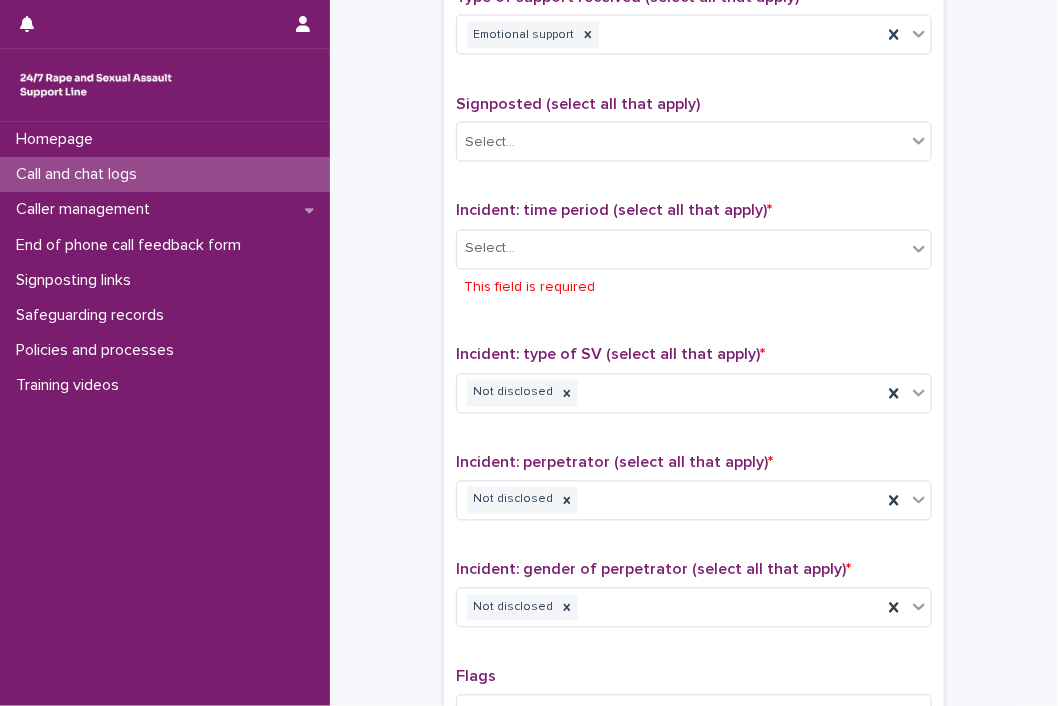scroll, scrollTop: 1170, scrollLeft: 0, axis: vertical 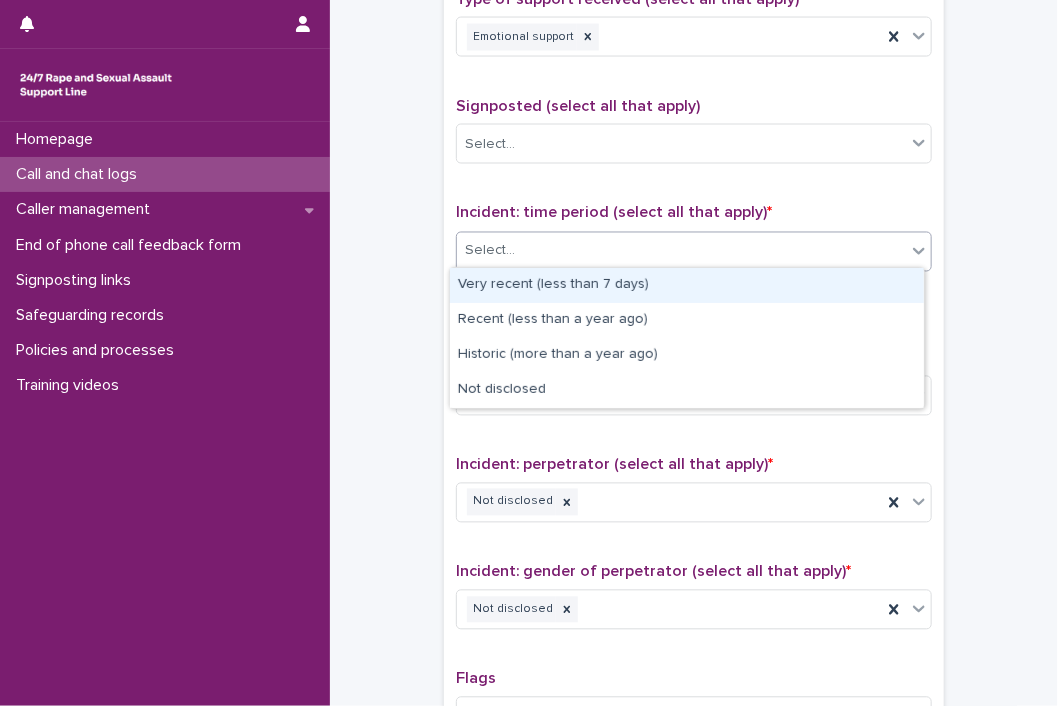 click 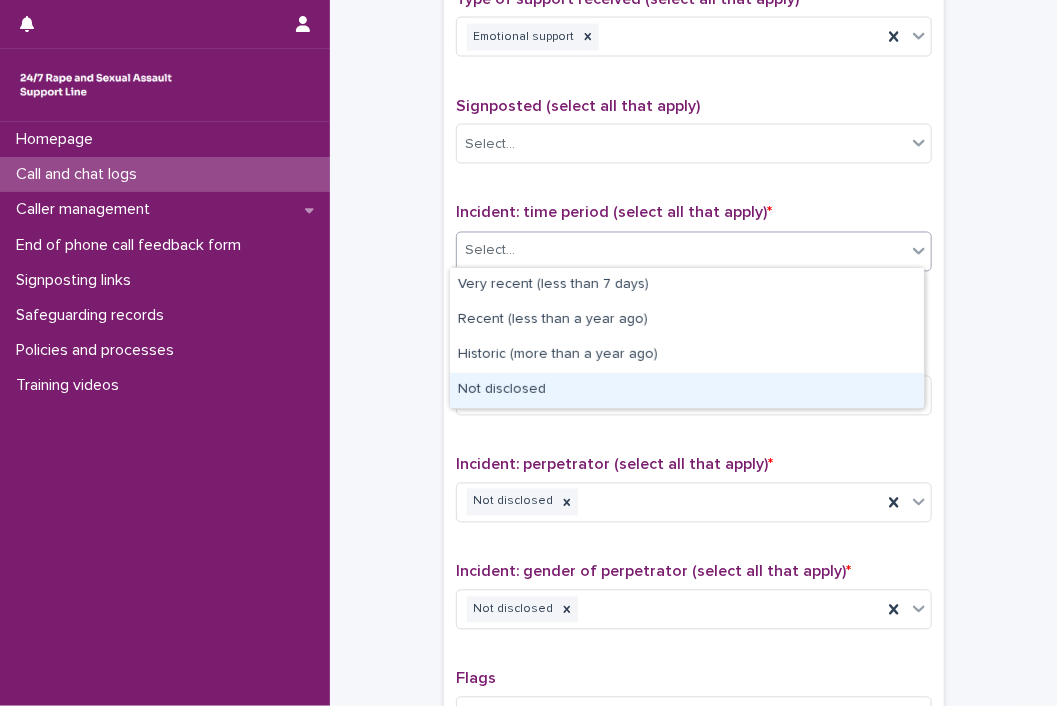 click on "Not disclosed" at bounding box center [687, 390] 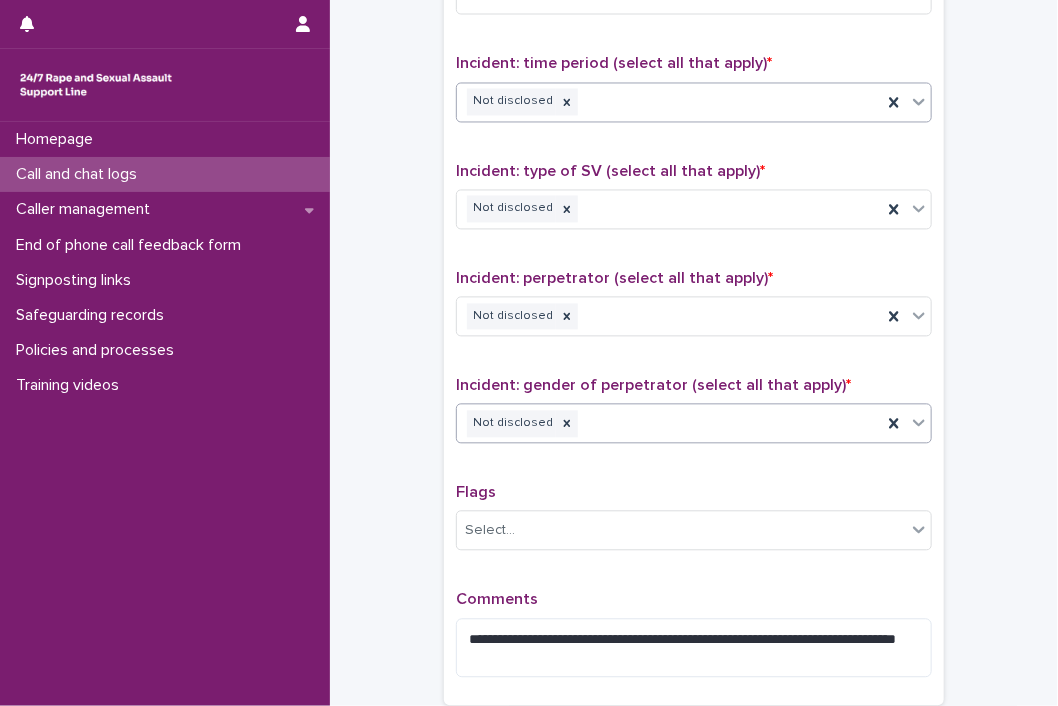 scroll, scrollTop: 1170, scrollLeft: 0, axis: vertical 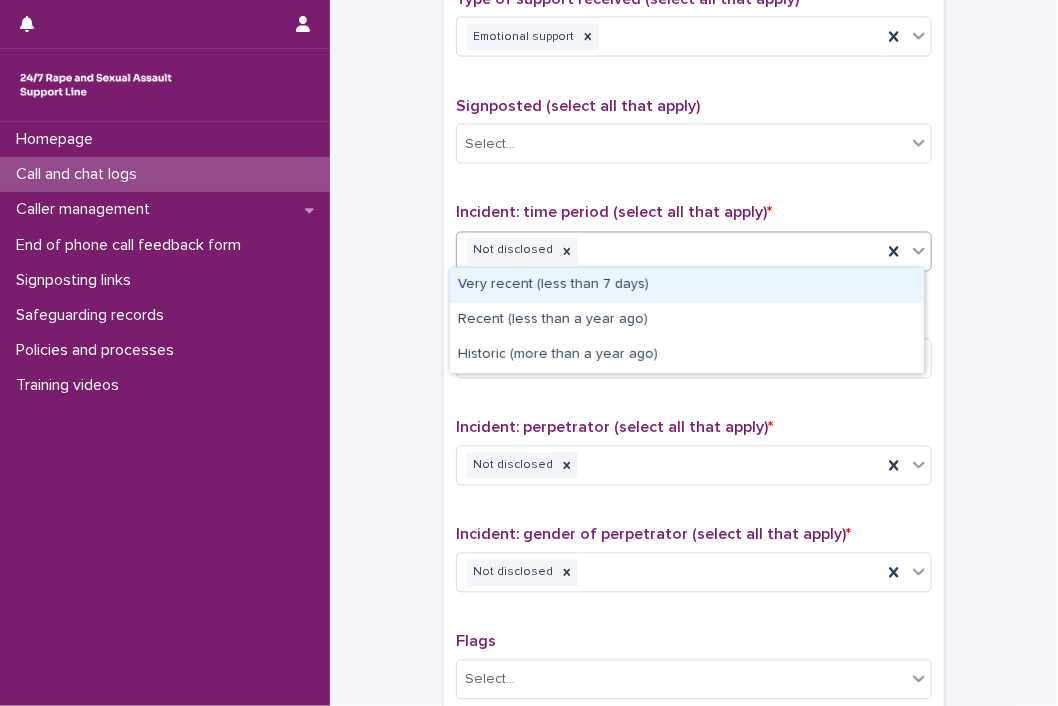 click 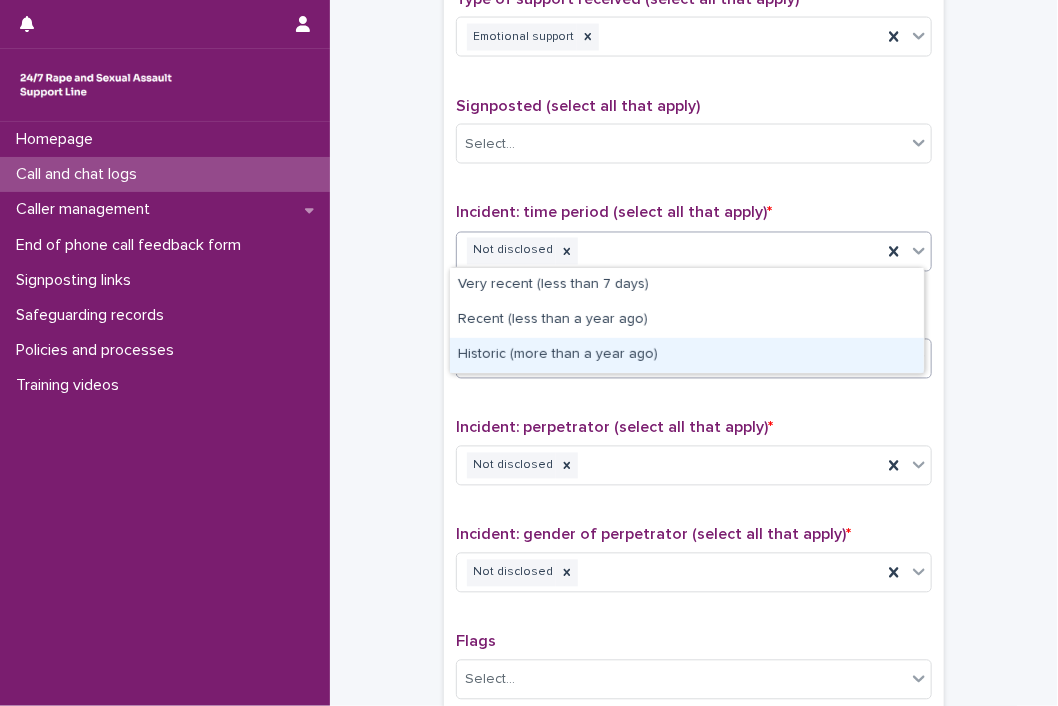 click on "Historic (more than a year ago)" at bounding box center (687, 355) 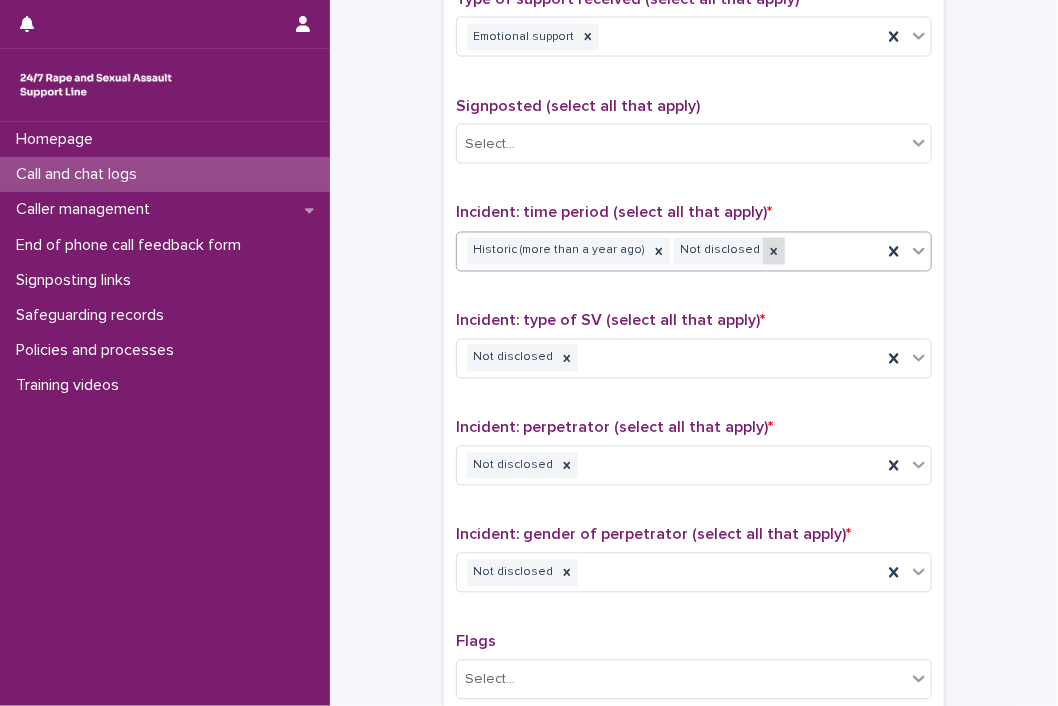 click 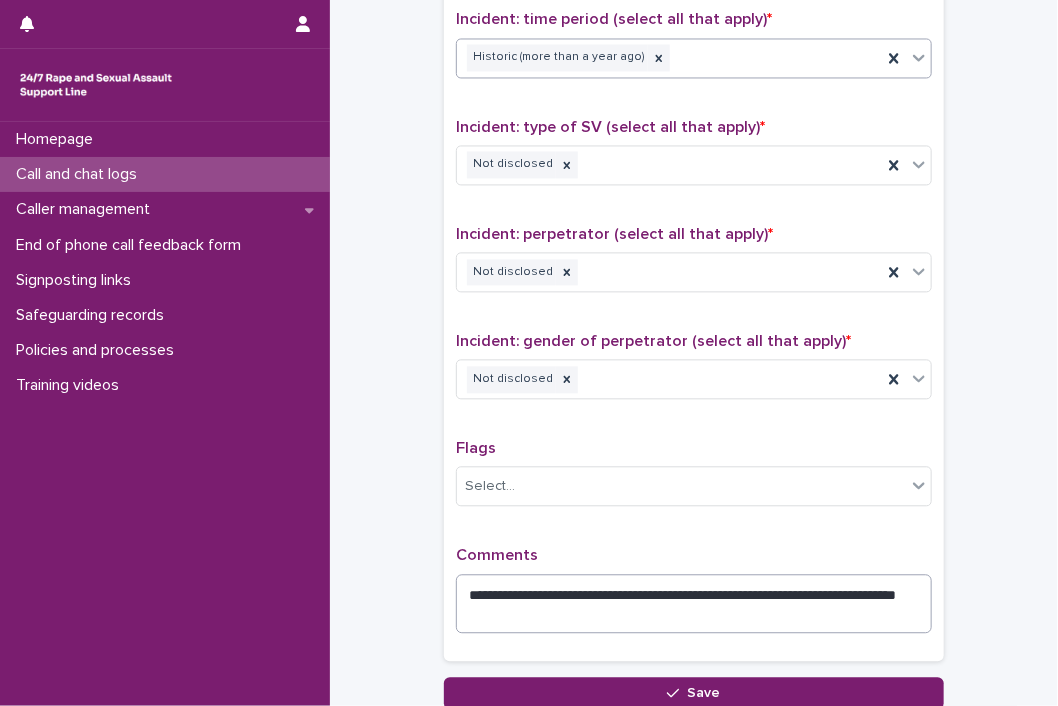 scroll, scrollTop: 1517, scrollLeft: 0, axis: vertical 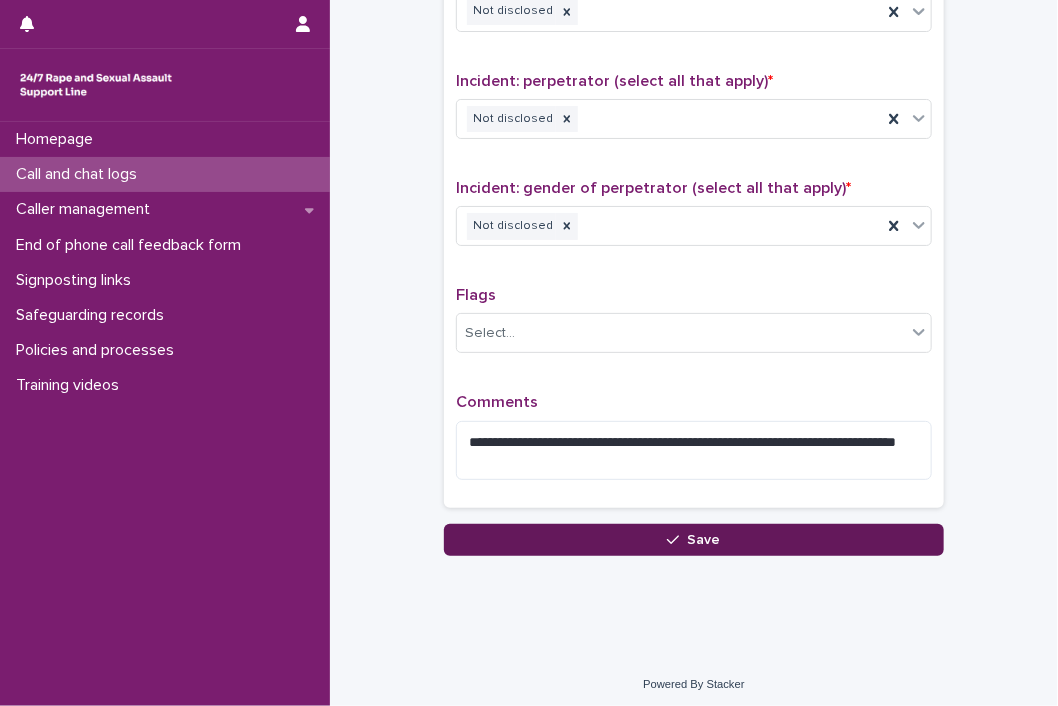 click on "Save" at bounding box center [704, 540] 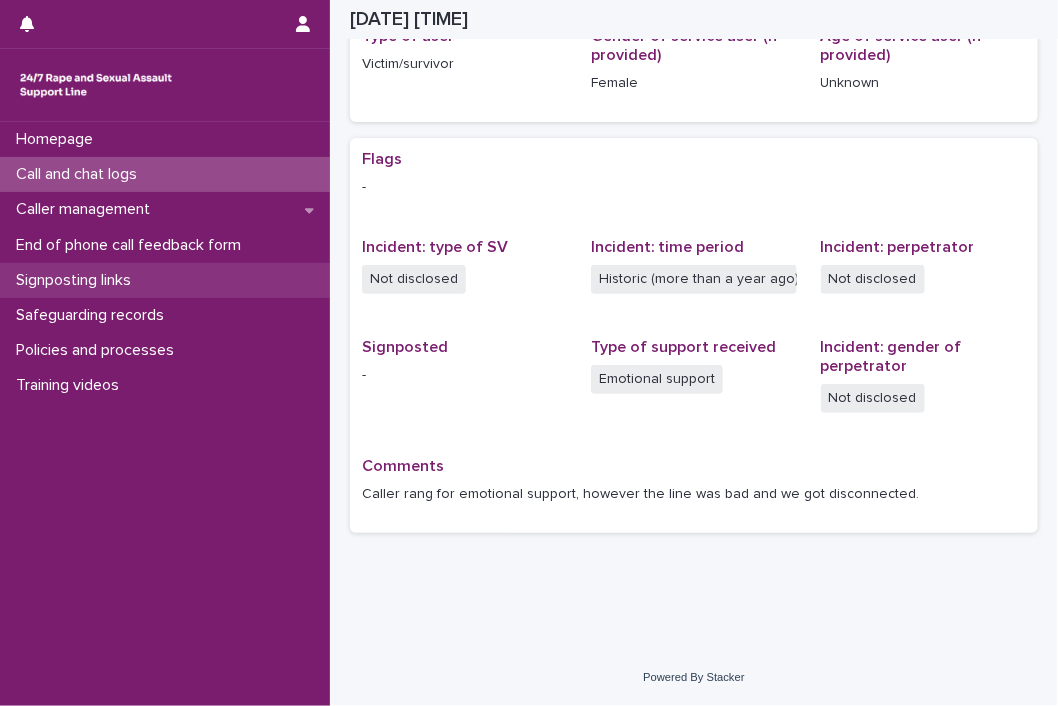 scroll, scrollTop: 288, scrollLeft: 0, axis: vertical 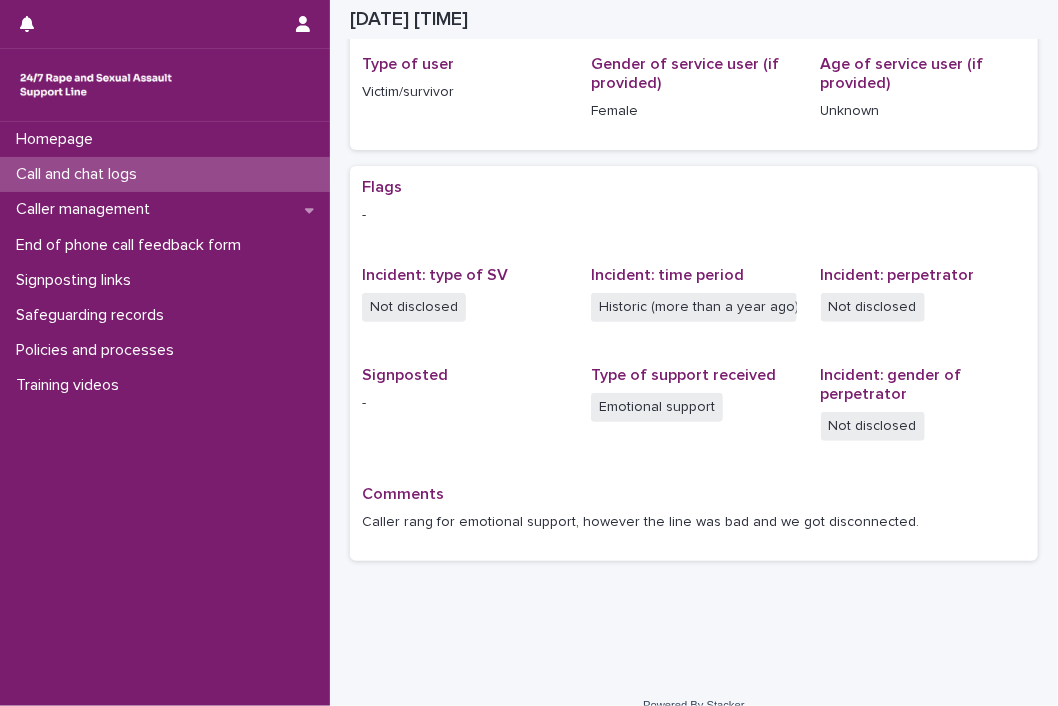 click on "Call and chat logs" at bounding box center [80, 174] 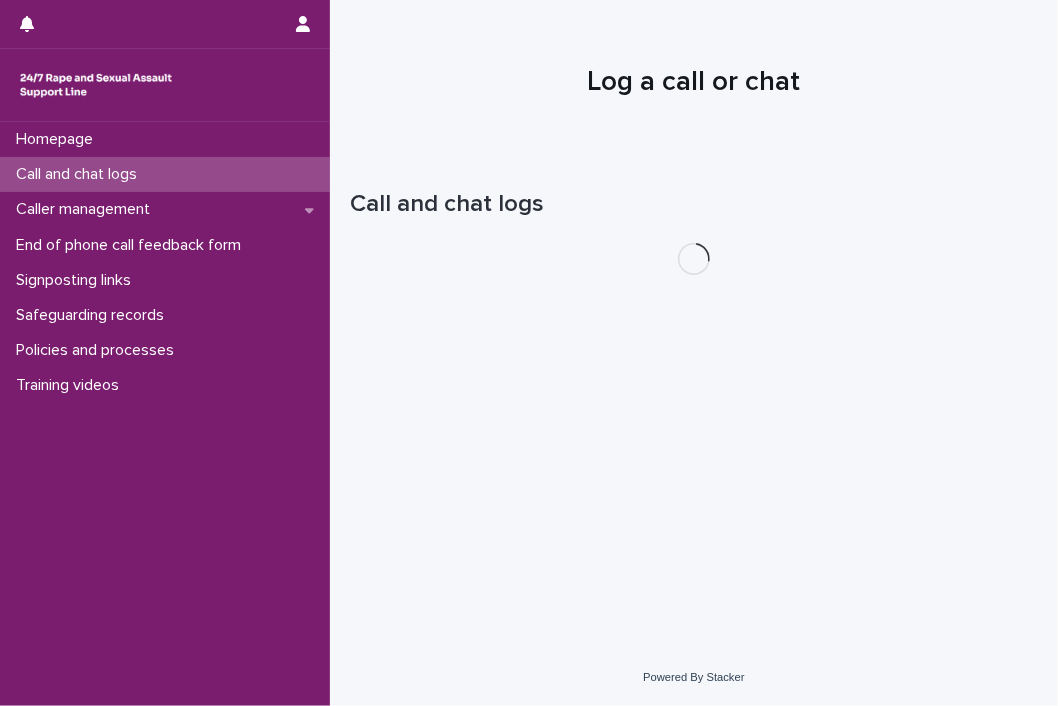 scroll, scrollTop: 0, scrollLeft: 0, axis: both 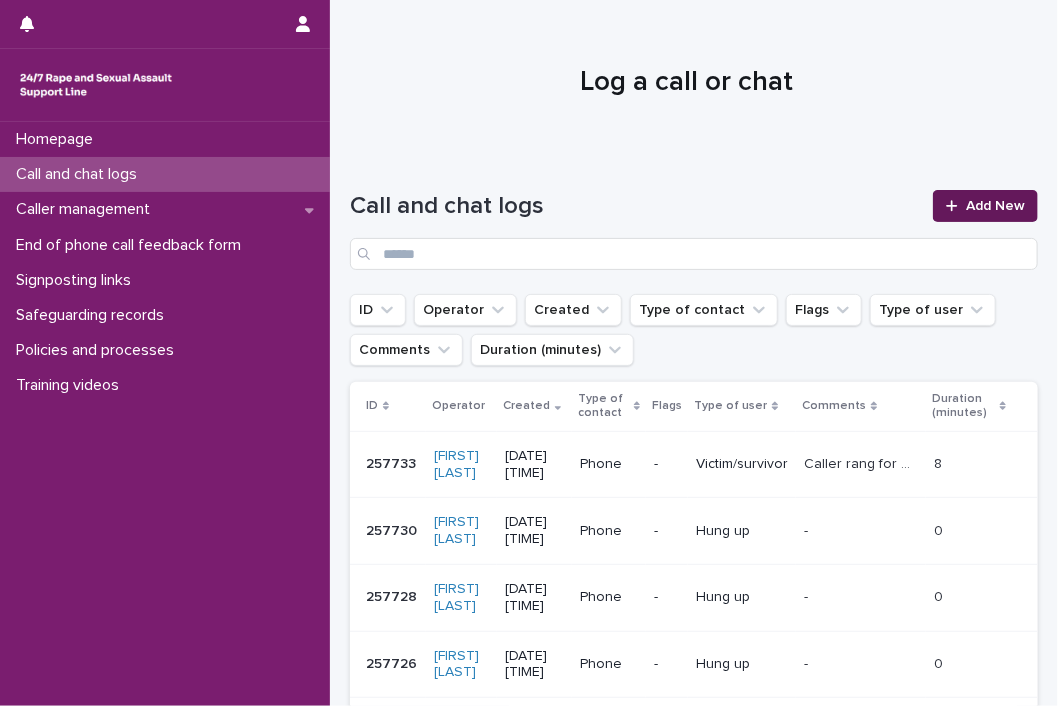 click on "Add New" at bounding box center (995, 206) 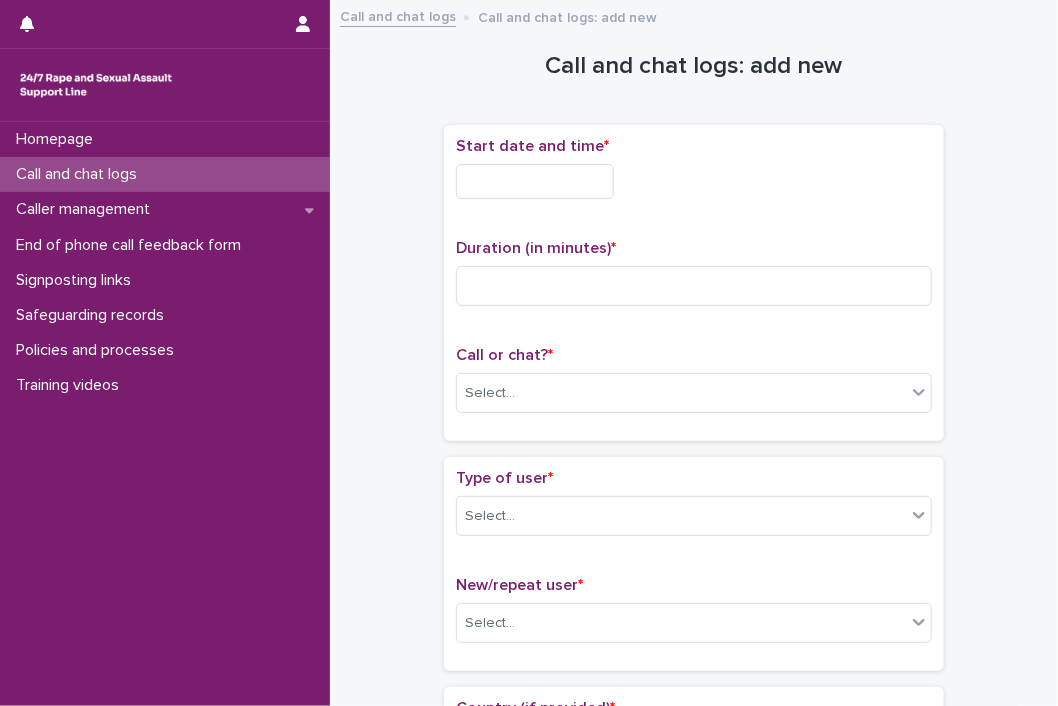 click at bounding box center [535, 181] 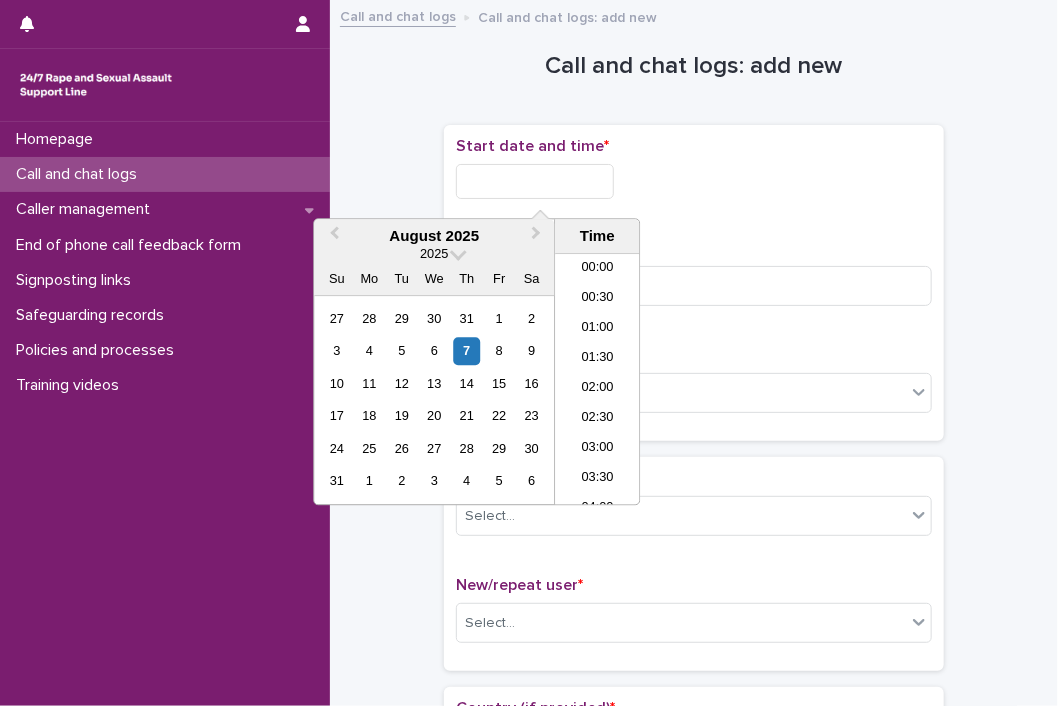 click at bounding box center (535, 181) 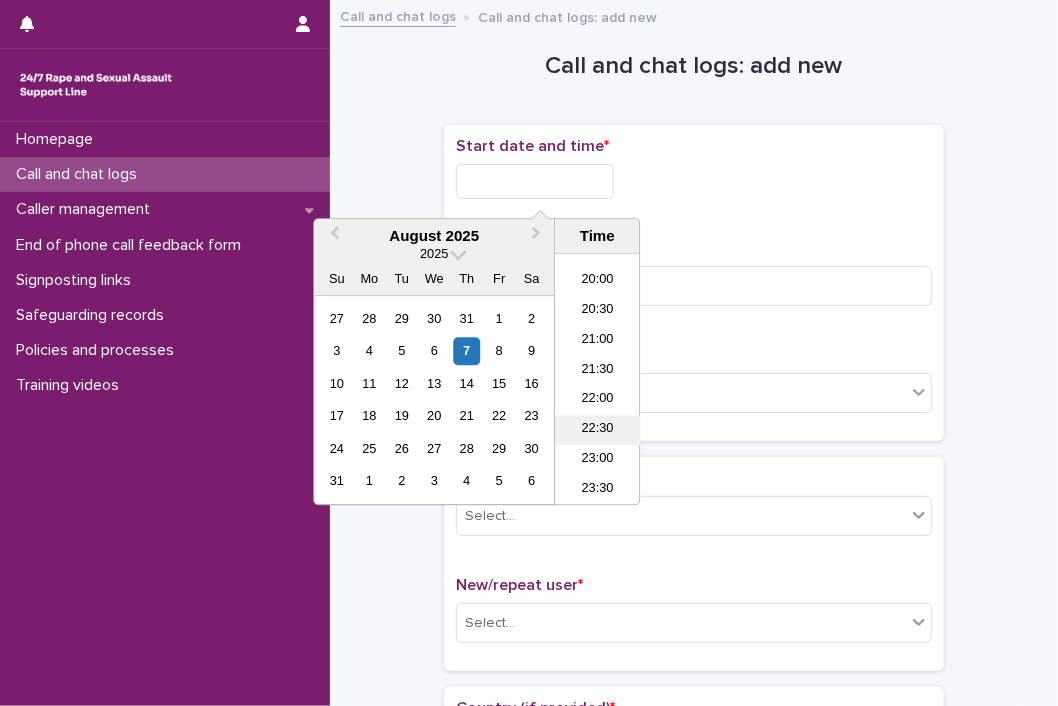 click on "22:30" at bounding box center [597, 431] 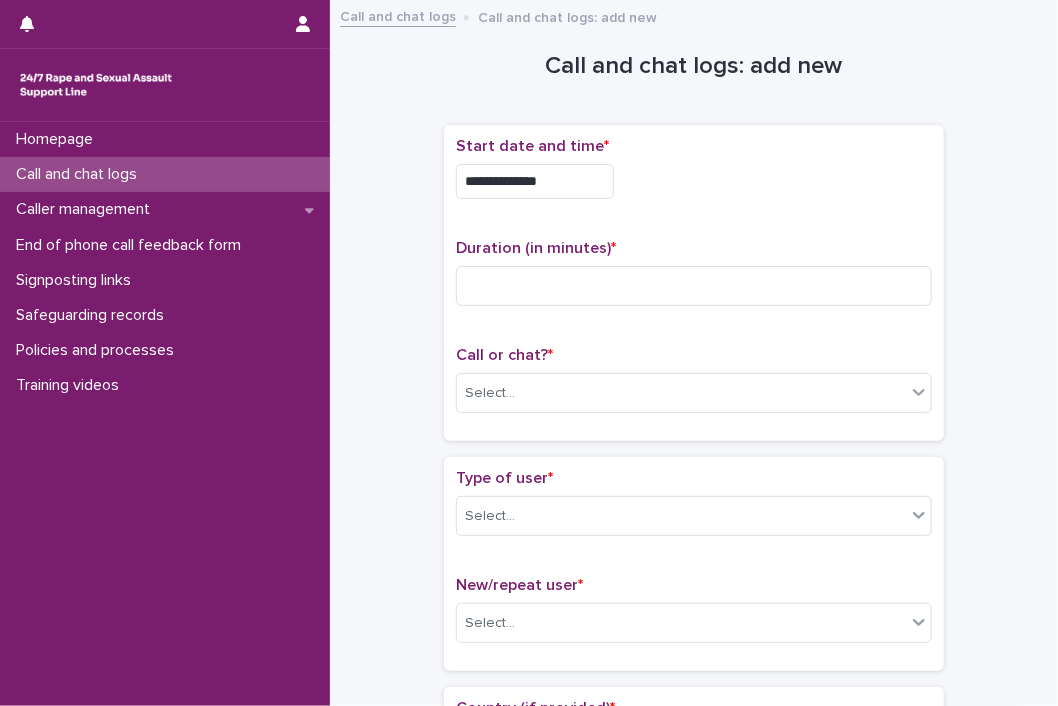 click on "Call or chat? * Select..." at bounding box center [694, 387] 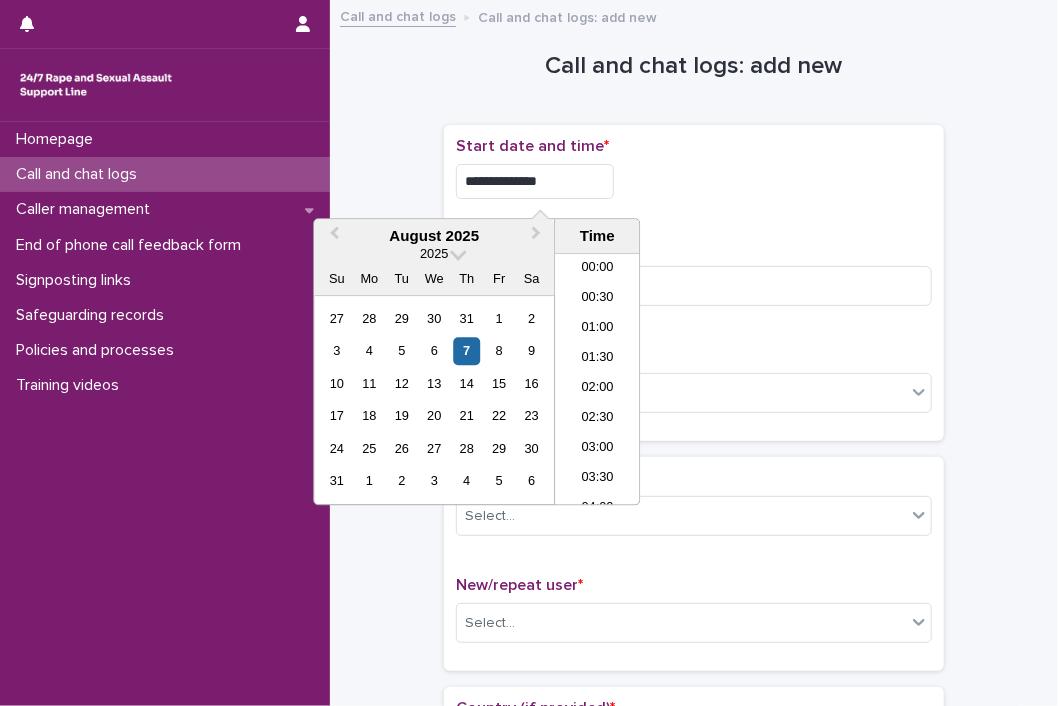 scroll, scrollTop: 1189, scrollLeft: 0, axis: vertical 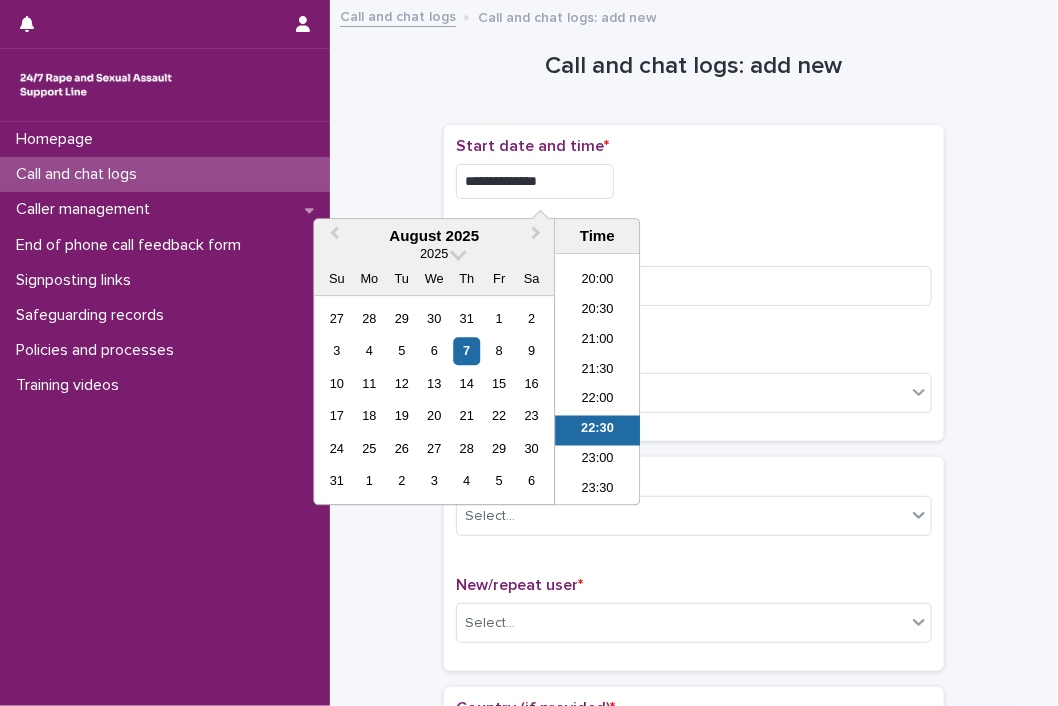 drag, startPoint x: 591, startPoint y: 419, endPoint x: 572, endPoint y: 168, distance: 251.7181 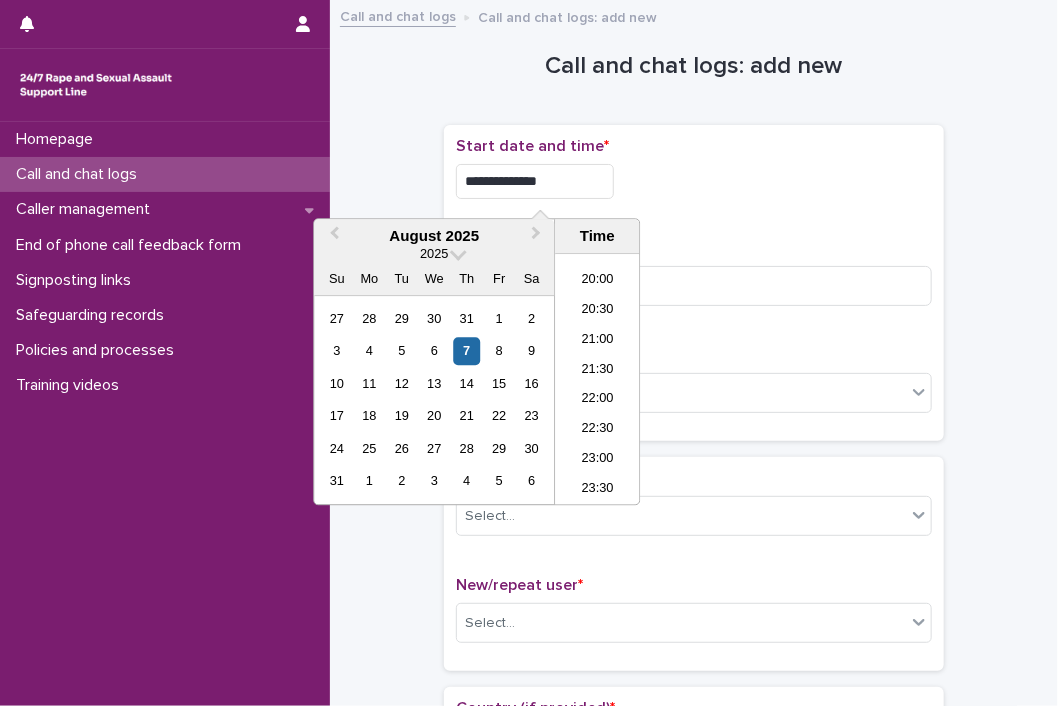 type on "**********" 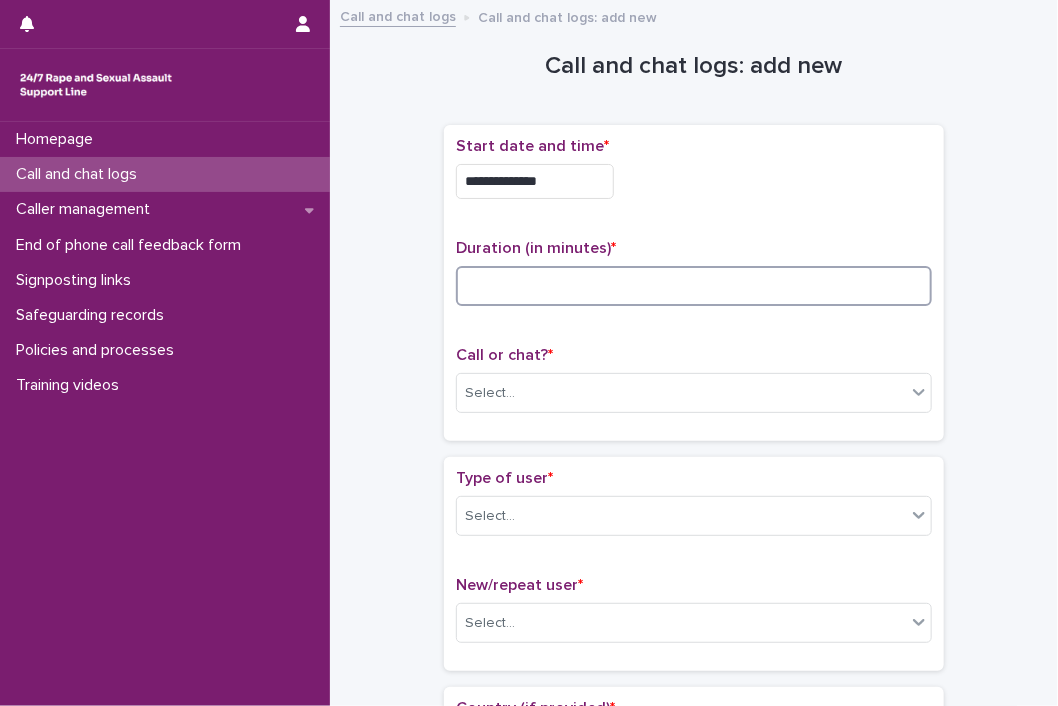 click at bounding box center (694, 286) 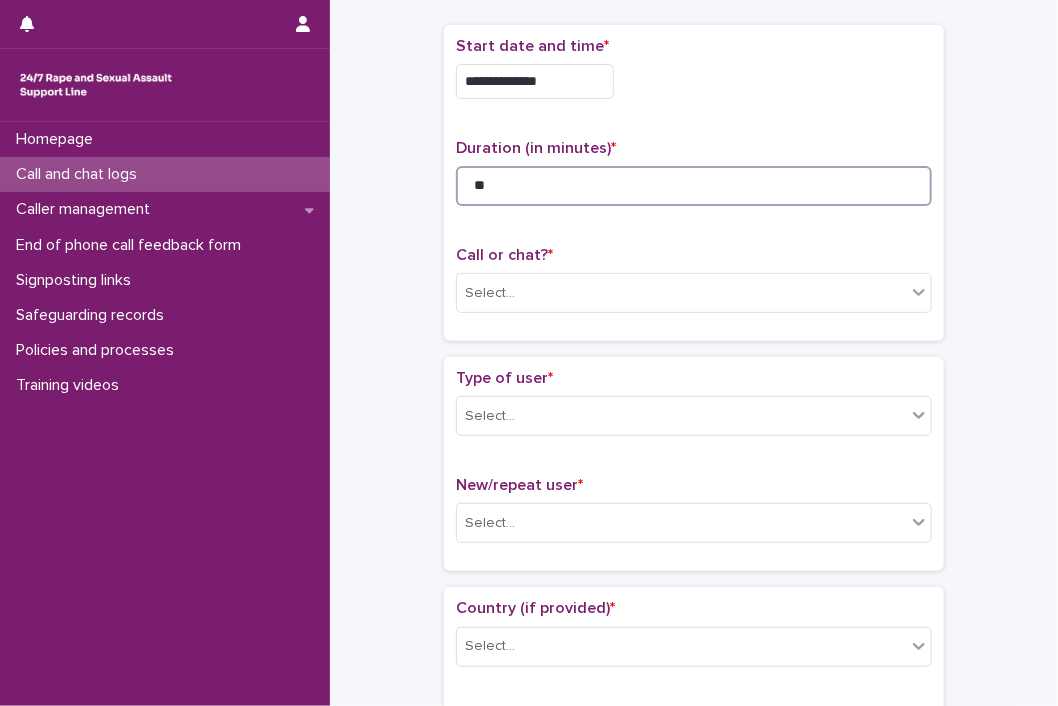 scroll, scrollTop: 200, scrollLeft: 0, axis: vertical 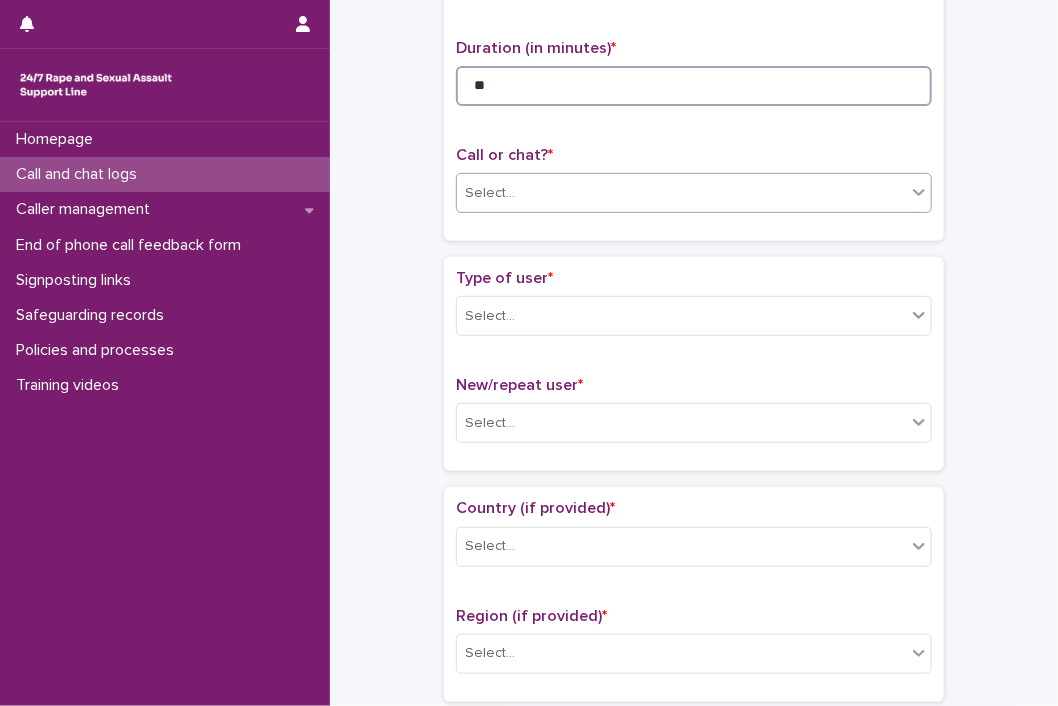 type on "**" 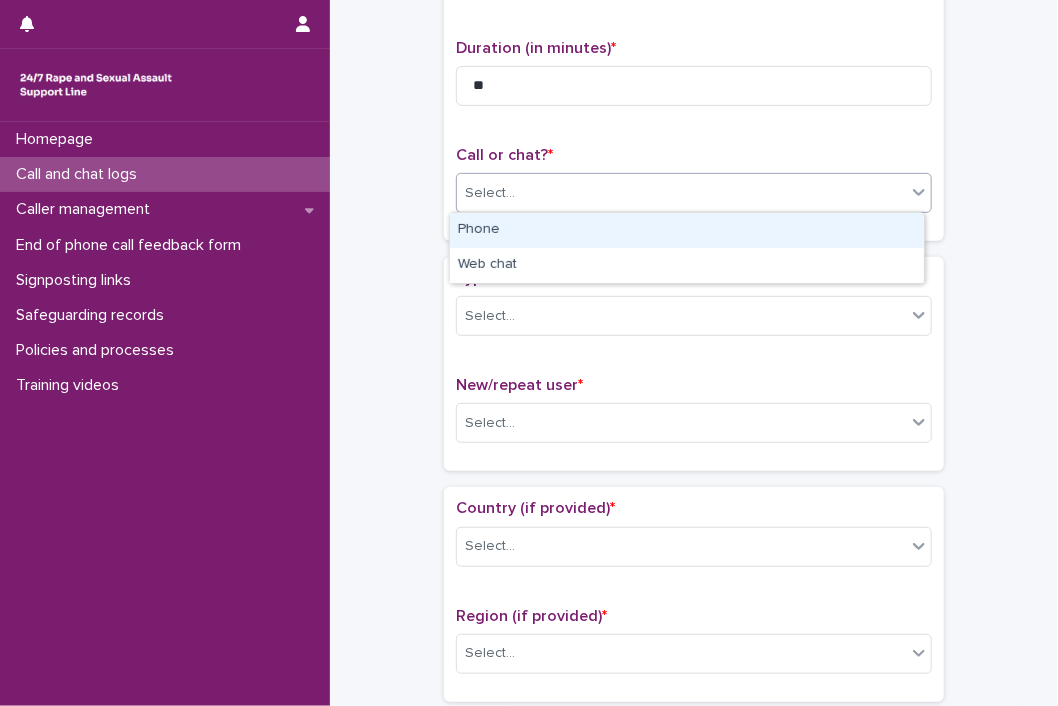 click 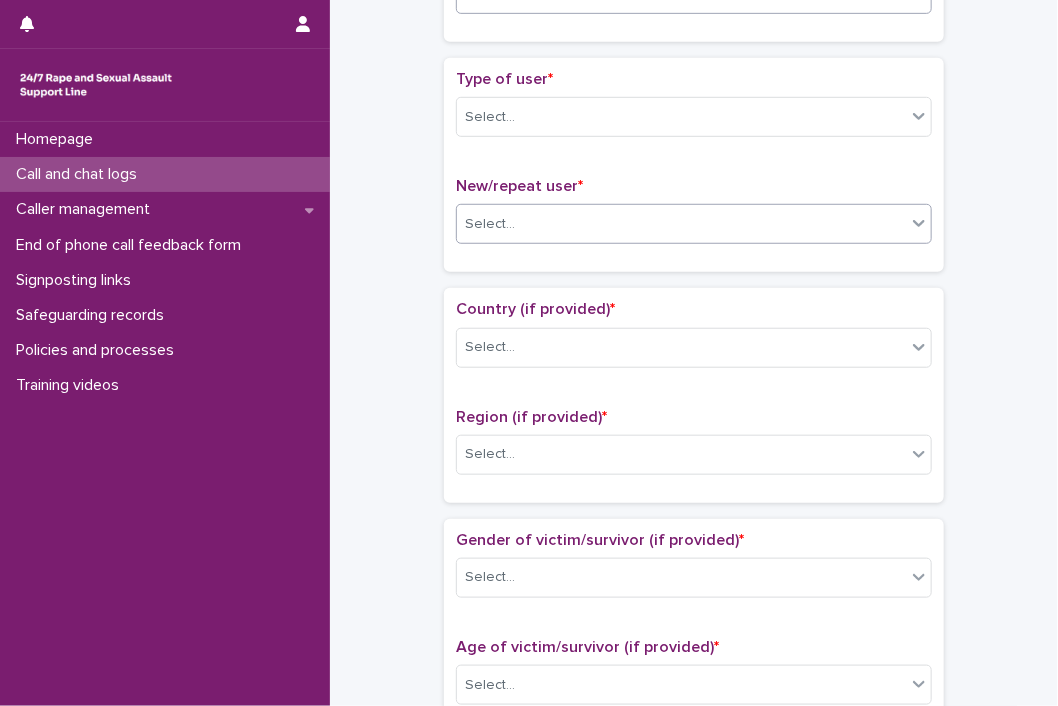 scroll, scrollTop: 400, scrollLeft: 0, axis: vertical 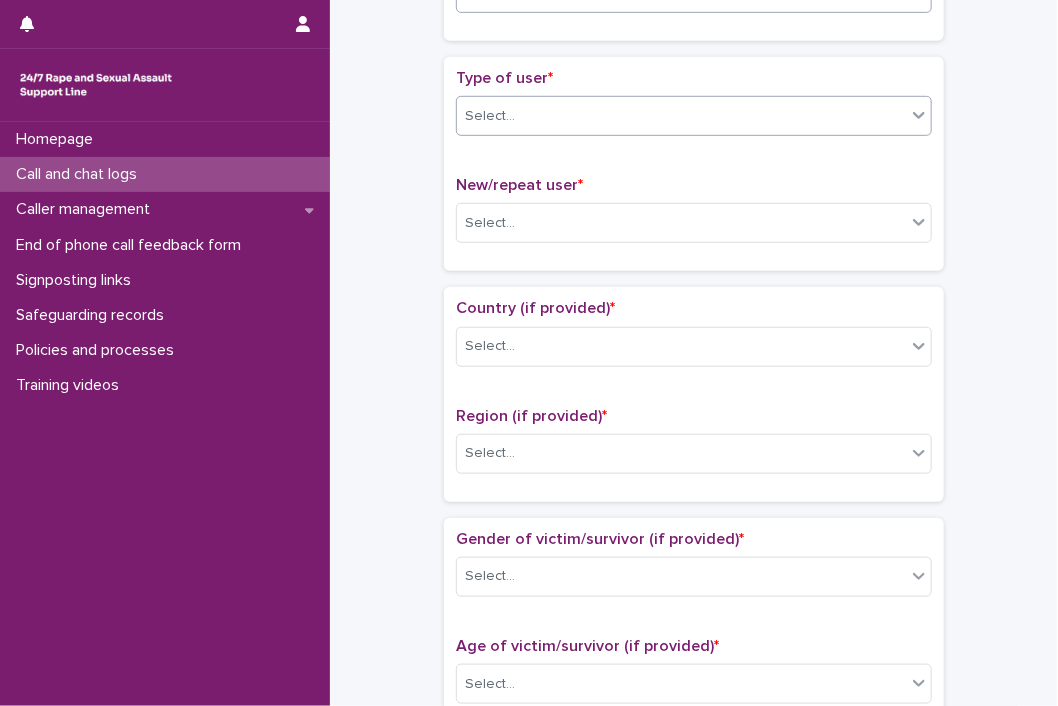 click 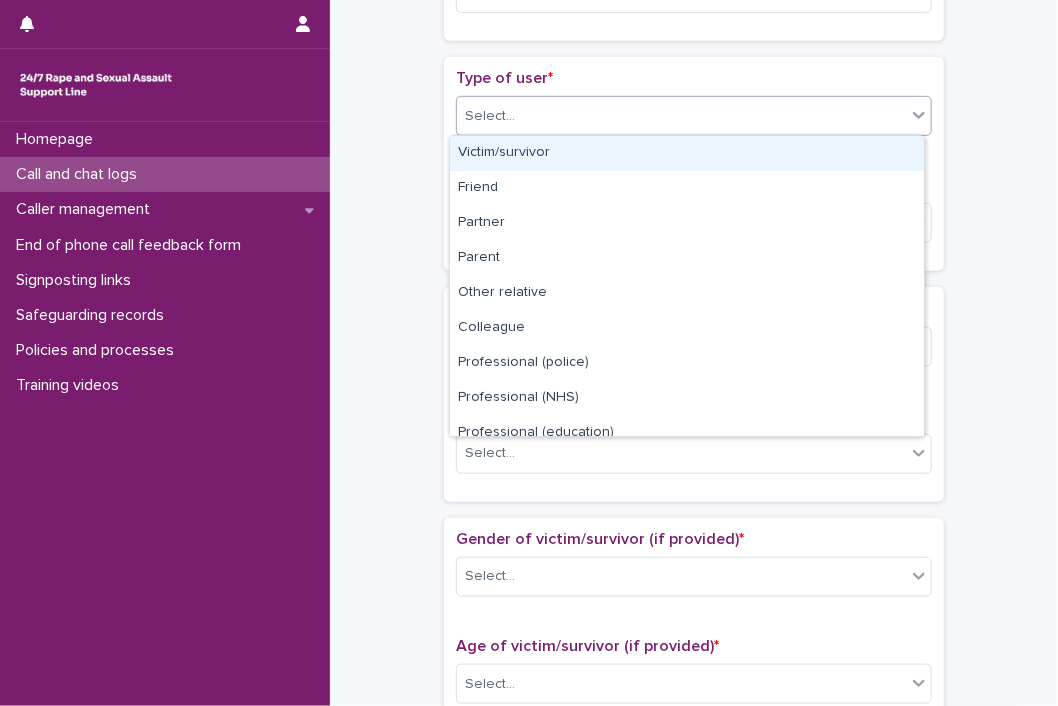 click on "Victim/survivor" at bounding box center [687, 153] 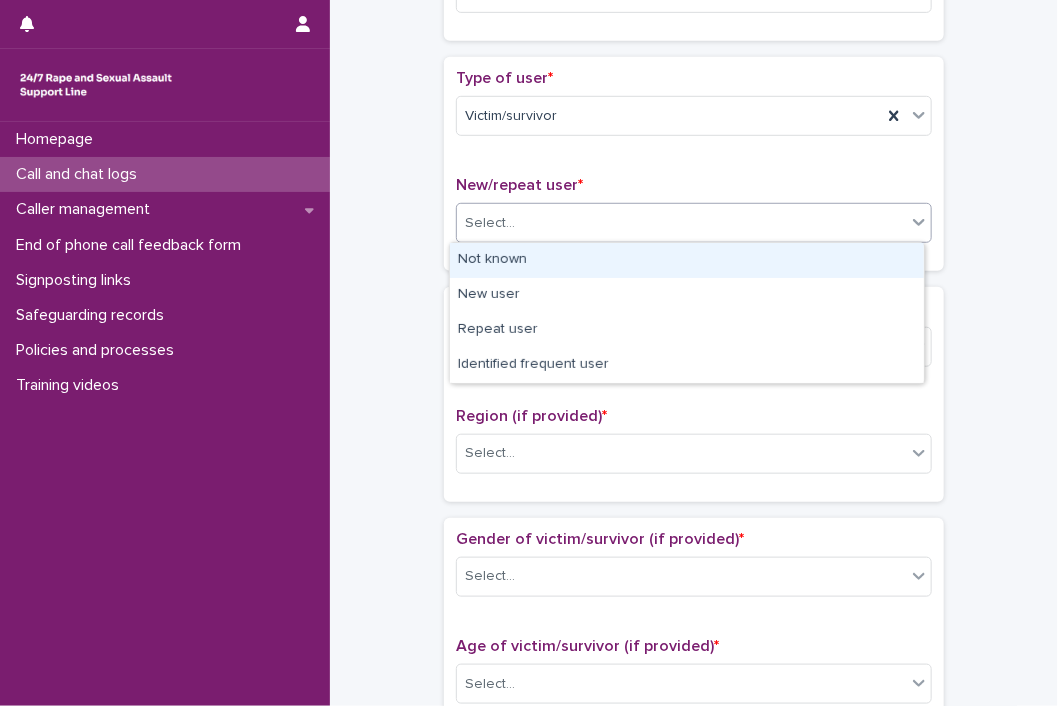 click 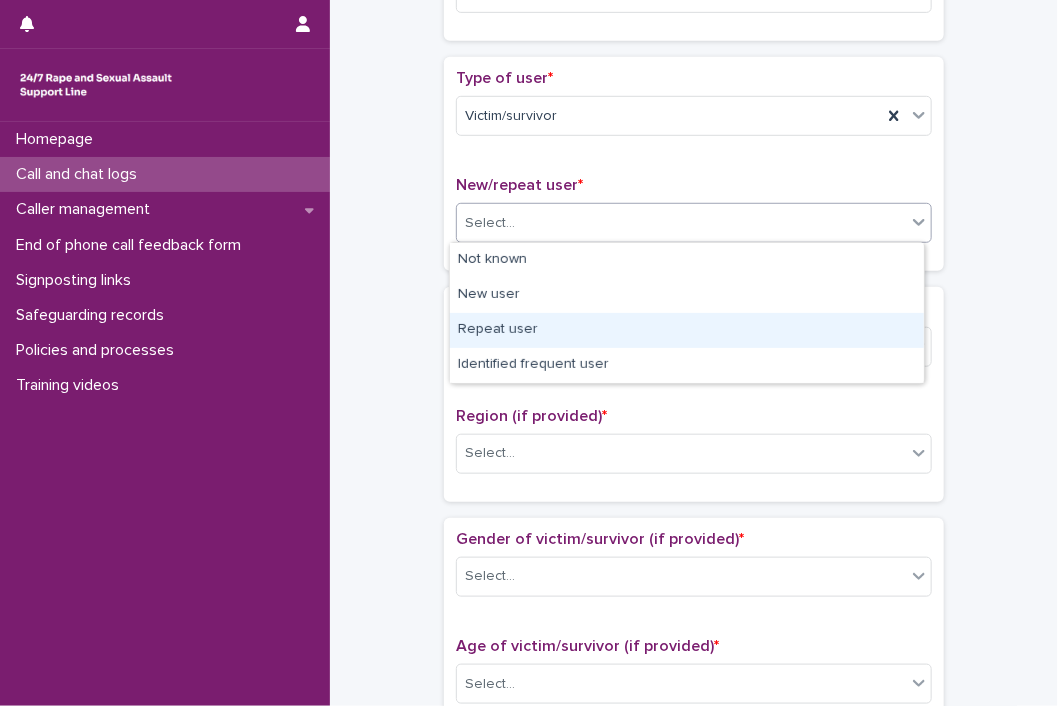 click on "Repeat user" at bounding box center [687, 330] 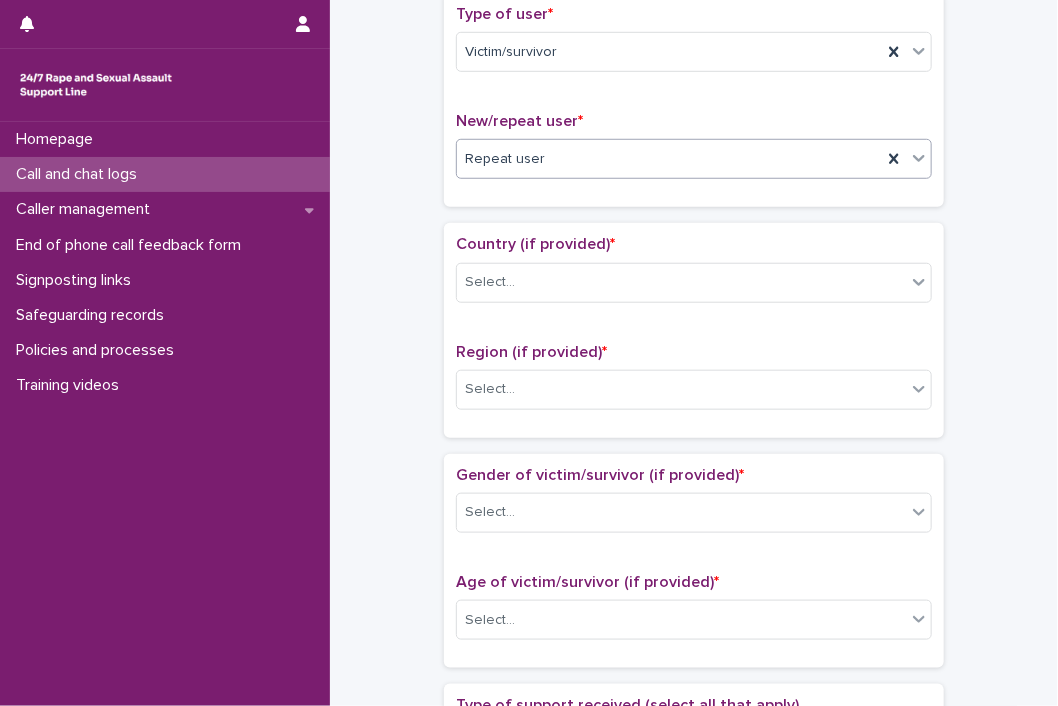 scroll, scrollTop: 500, scrollLeft: 0, axis: vertical 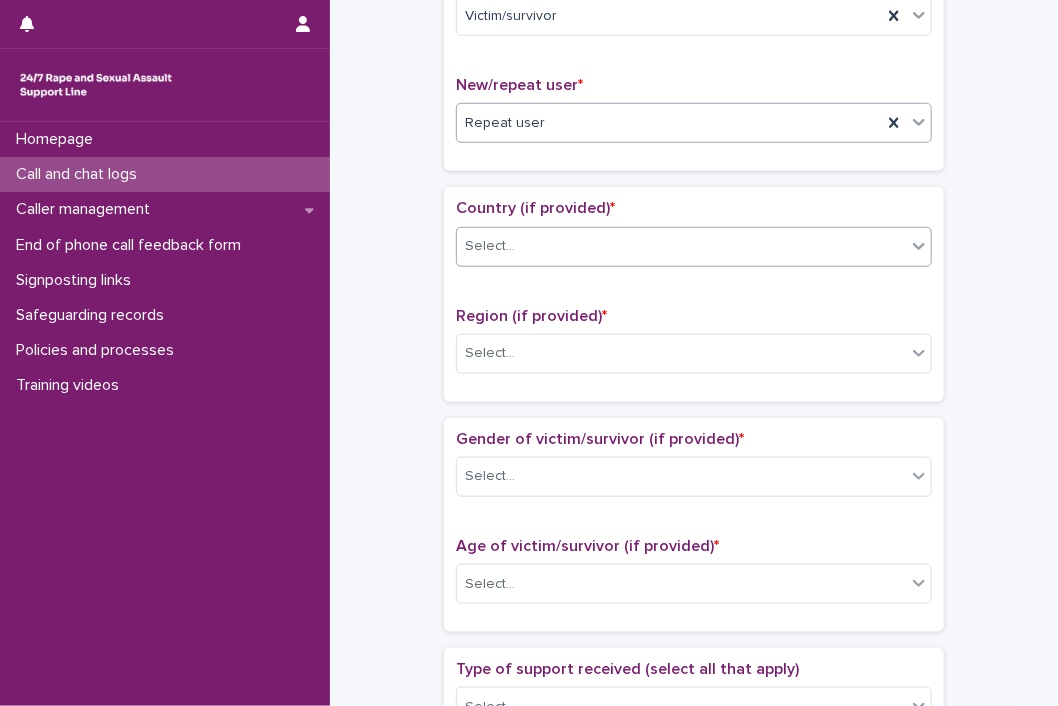click 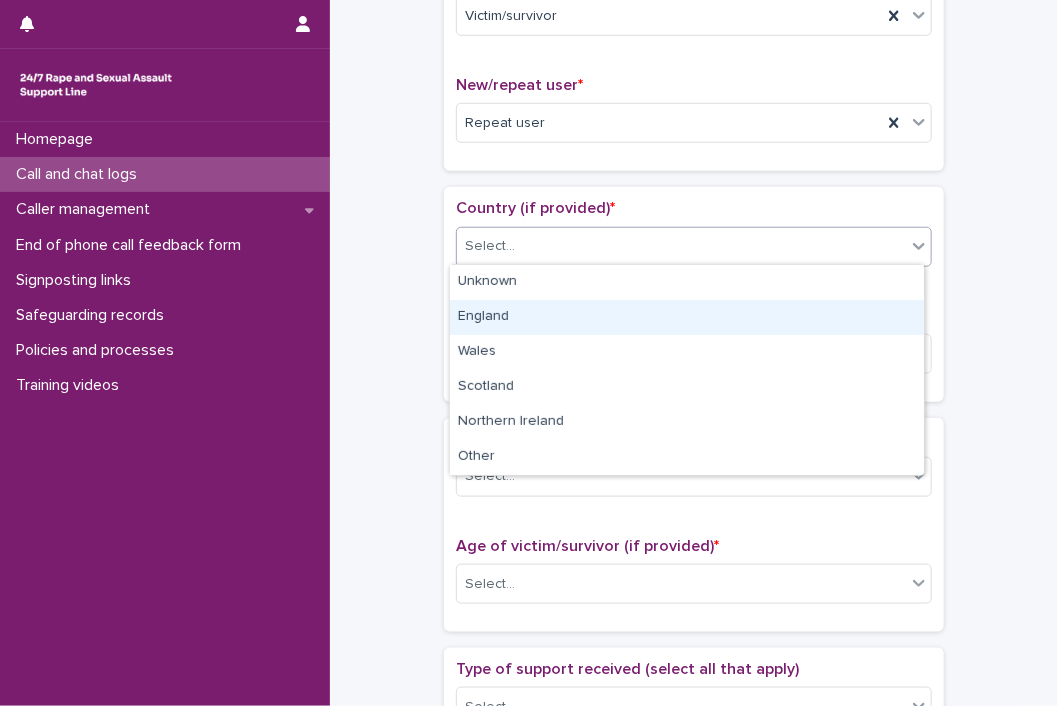 click on "England" at bounding box center (687, 317) 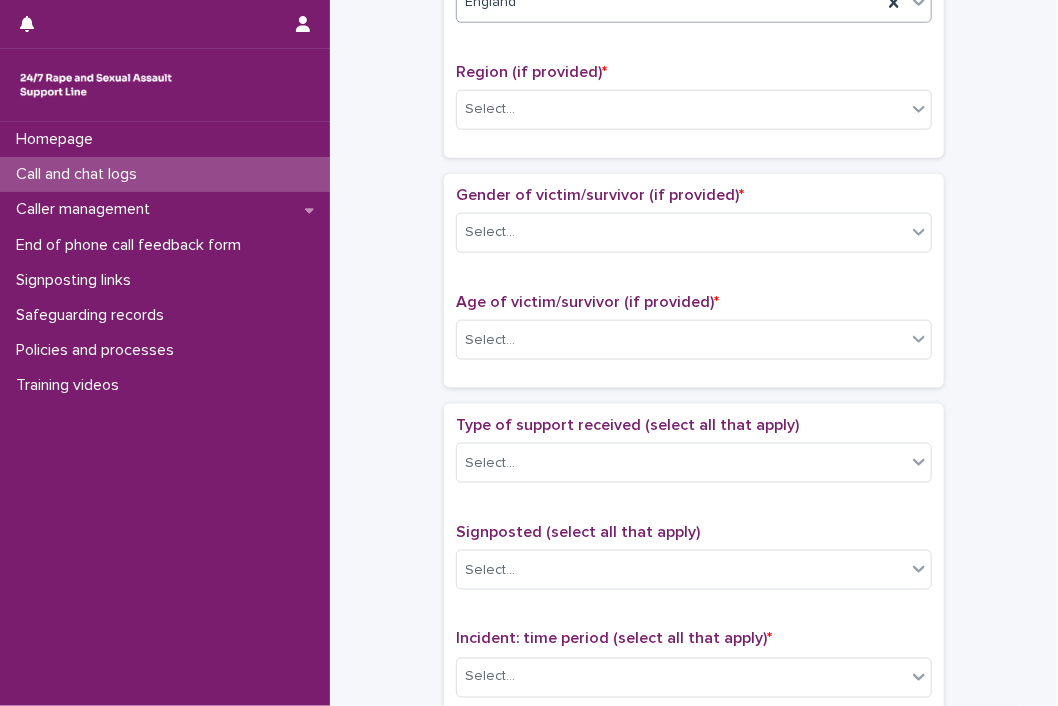 scroll, scrollTop: 800, scrollLeft: 0, axis: vertical 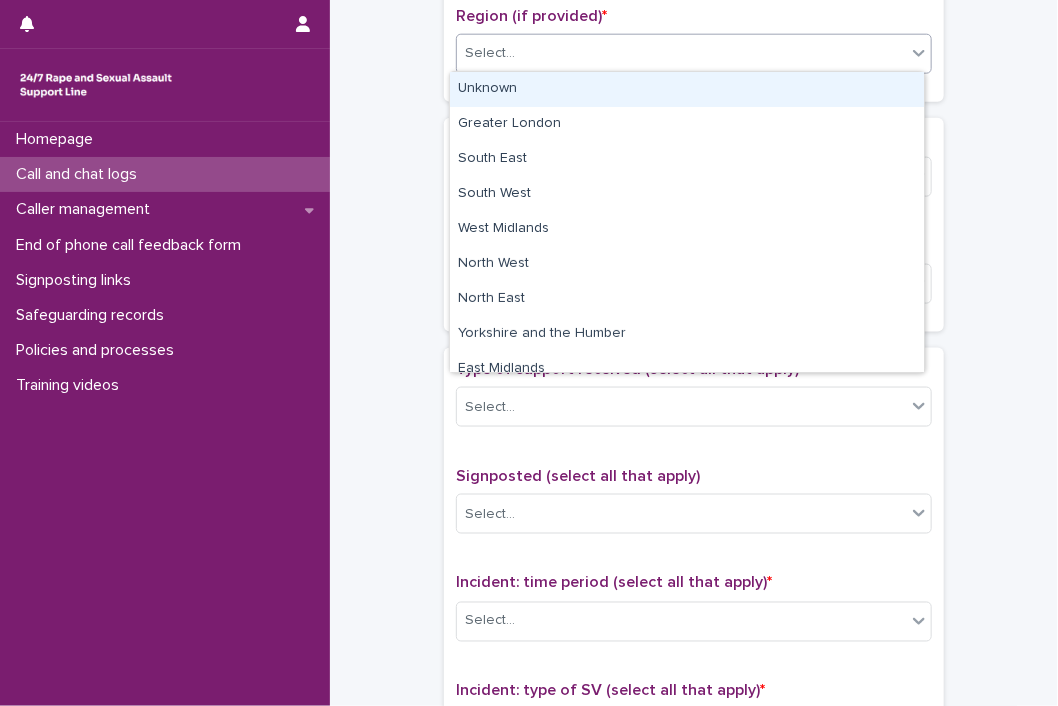 click 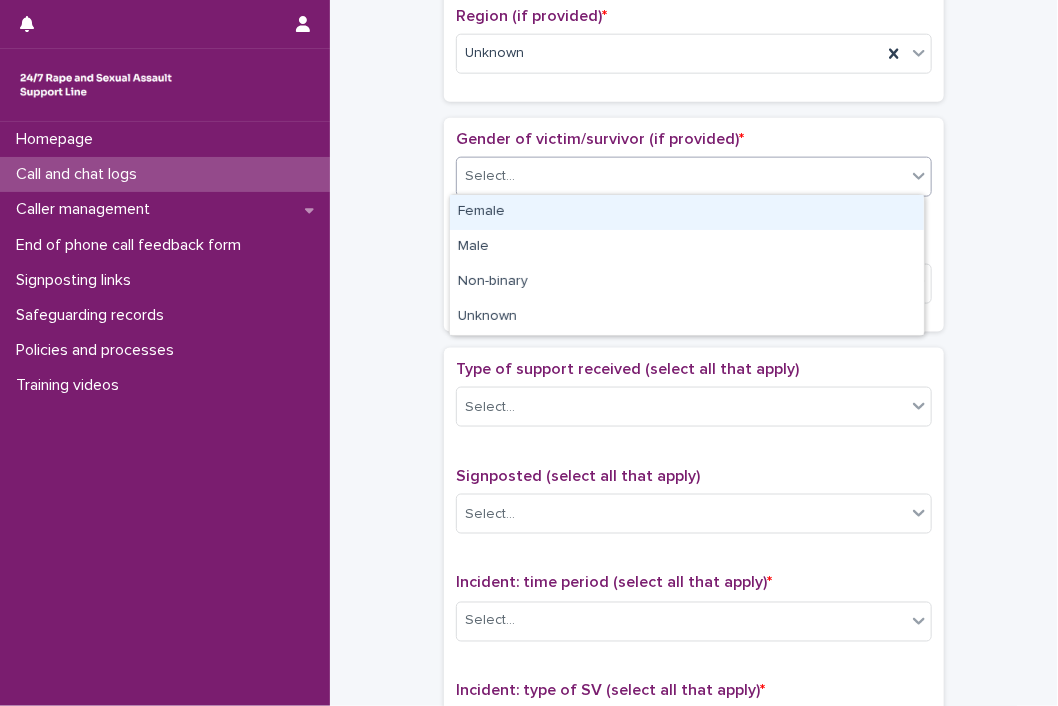 click 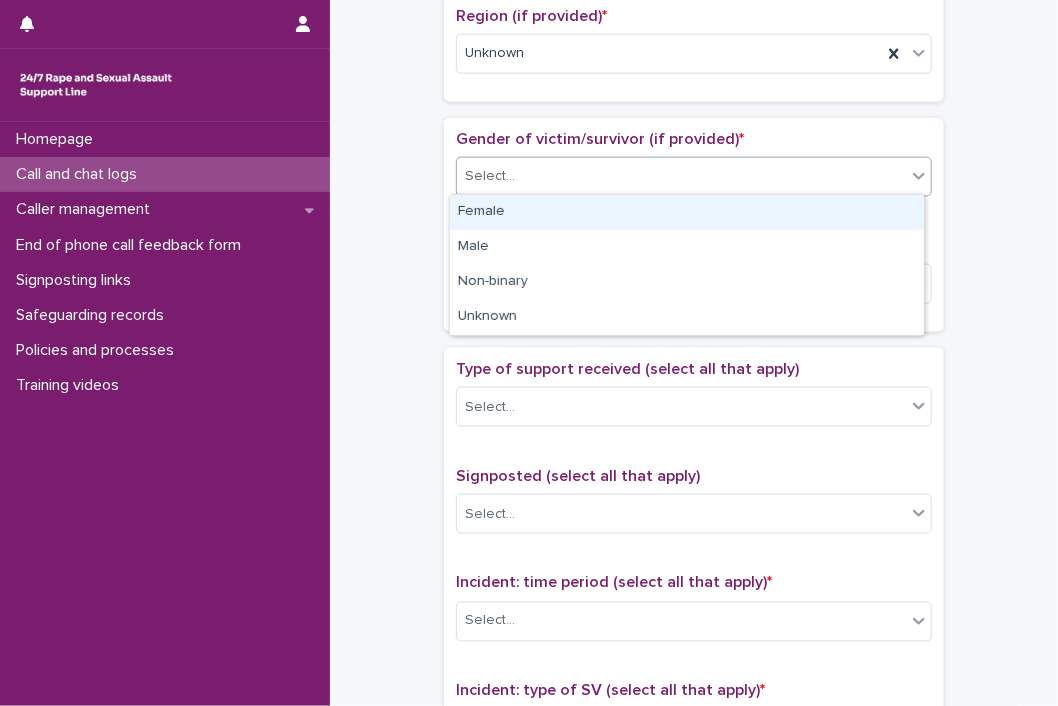 click on "Female" at bounding box center [687, 212] 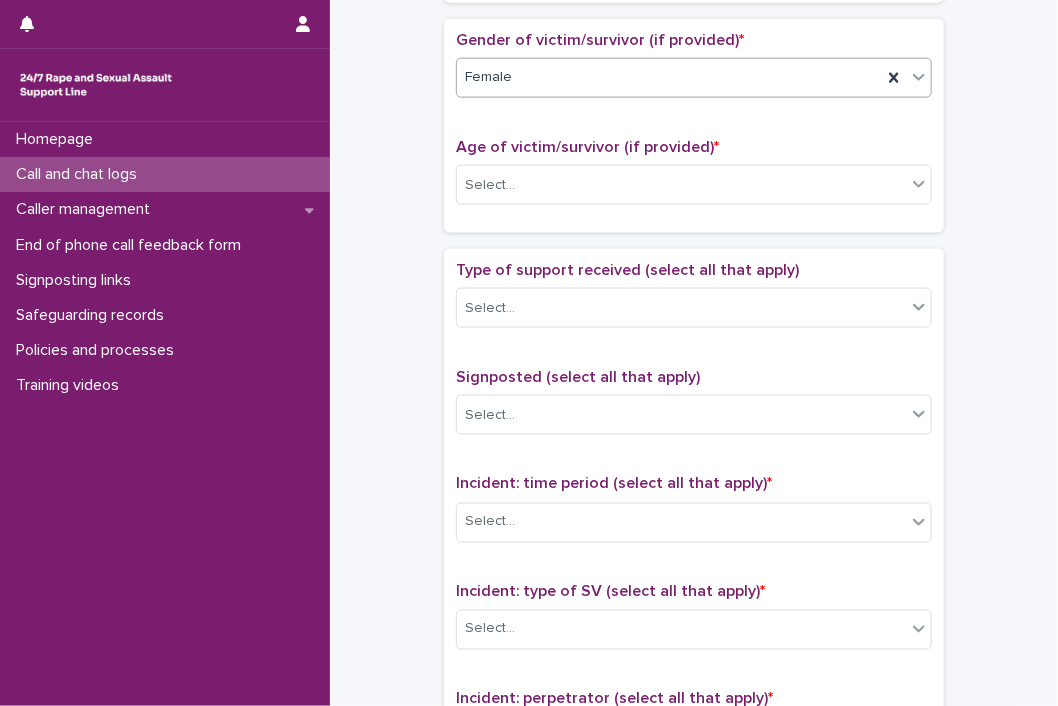 scroll, scrollTop: 900, scrollLeft: 0, axis: vertical 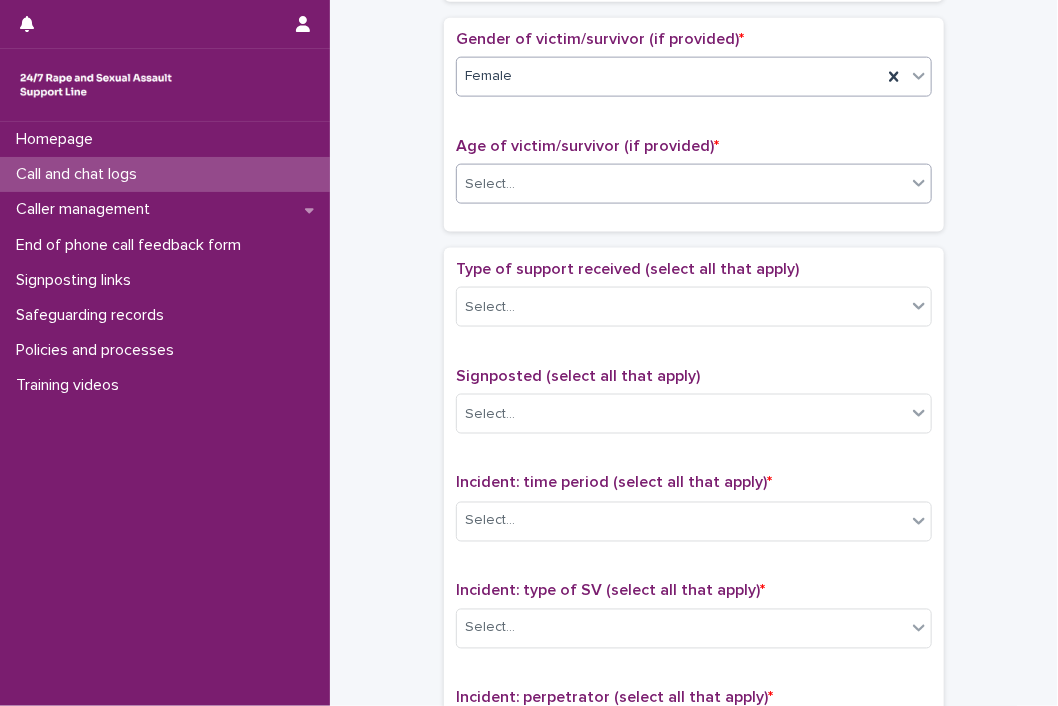 click 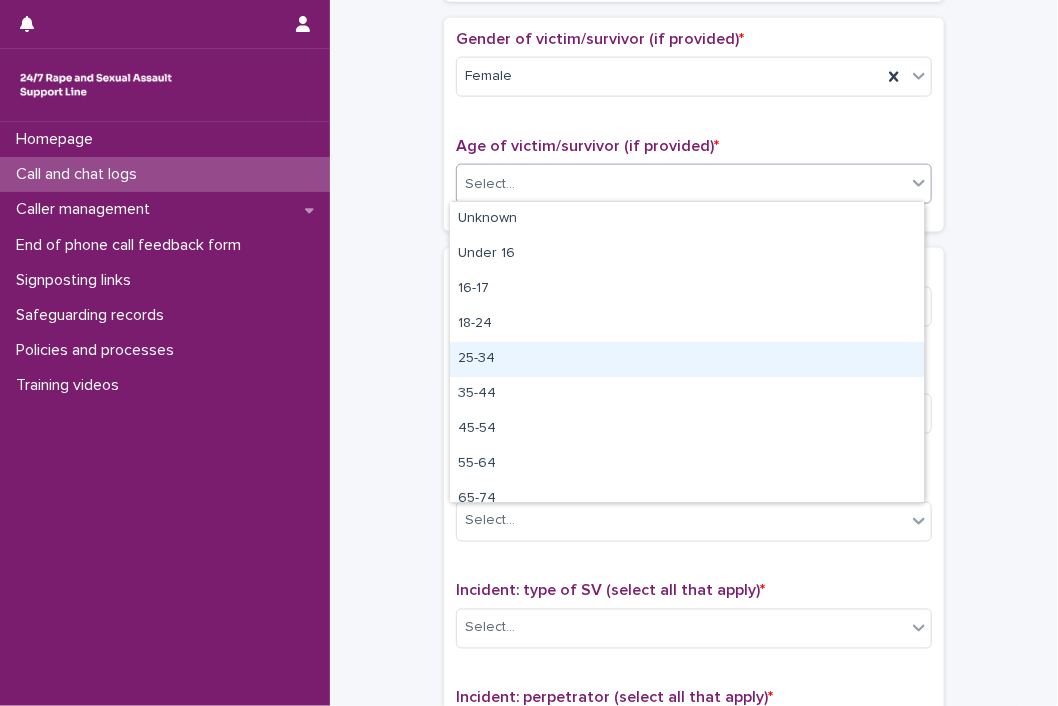 click on "25-34" at bounding box center [687, 359] 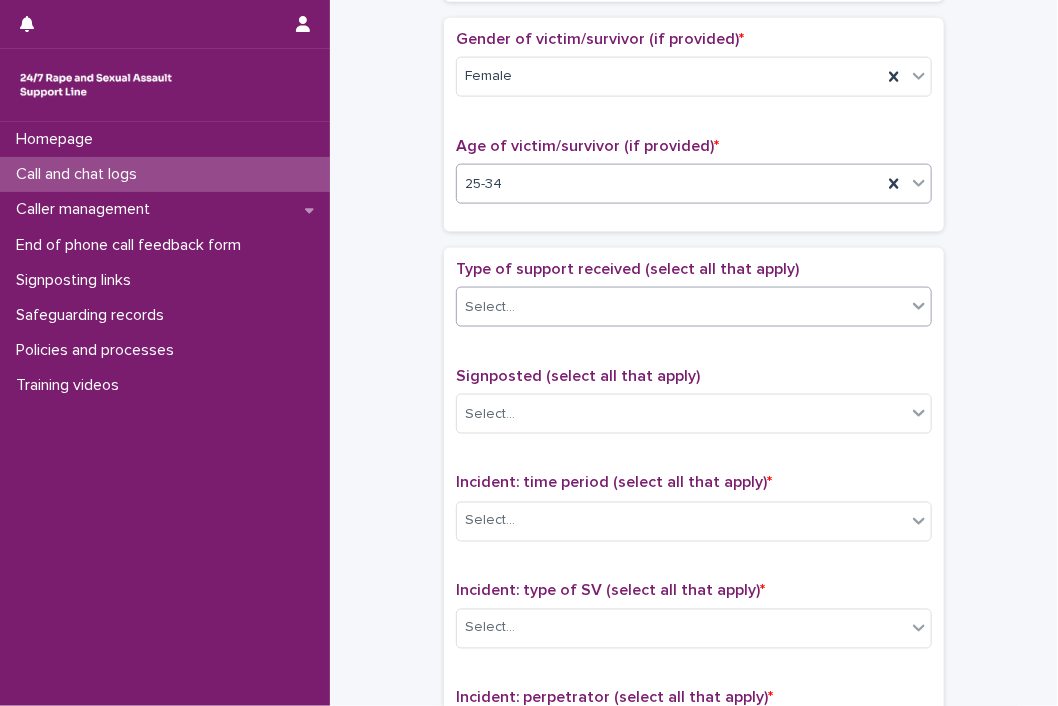 click 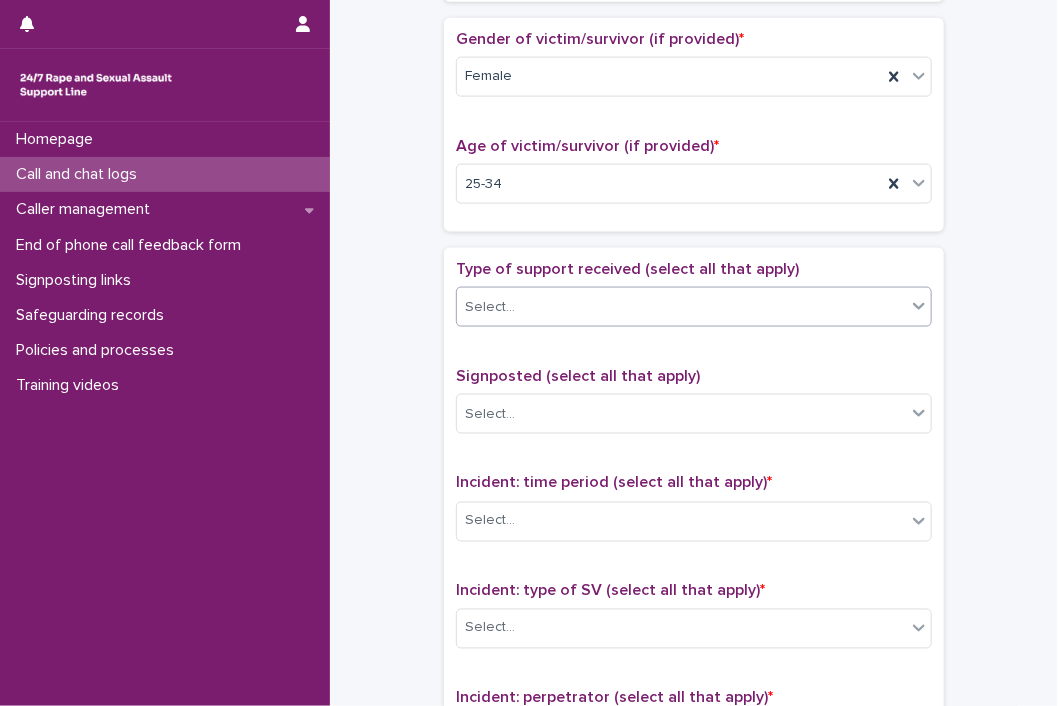 click 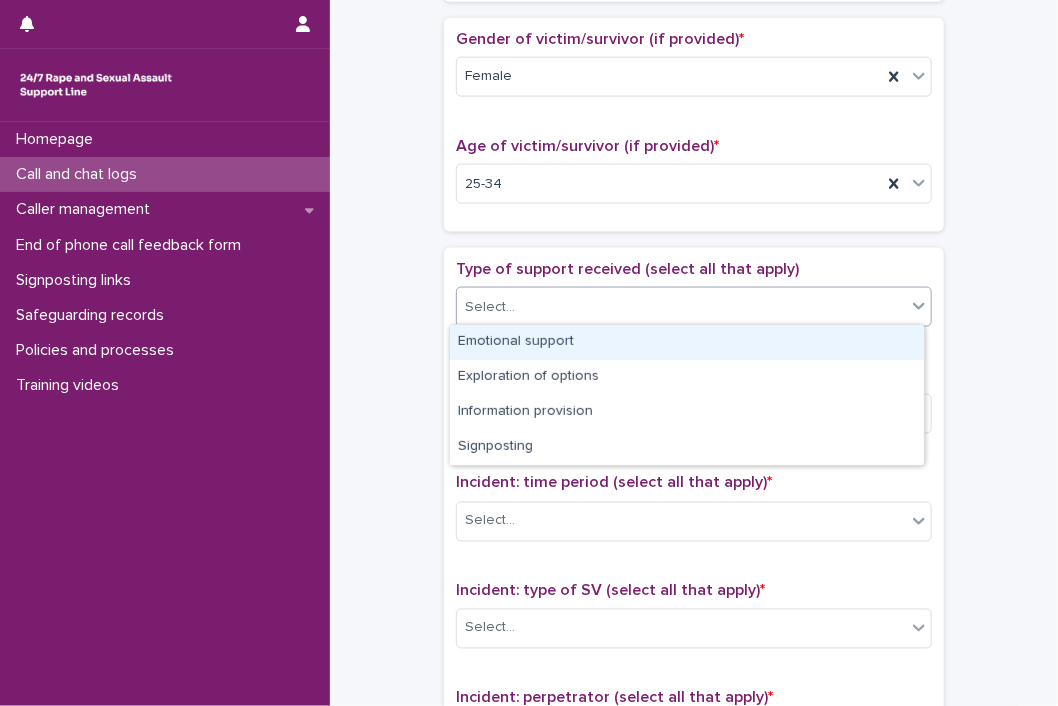click 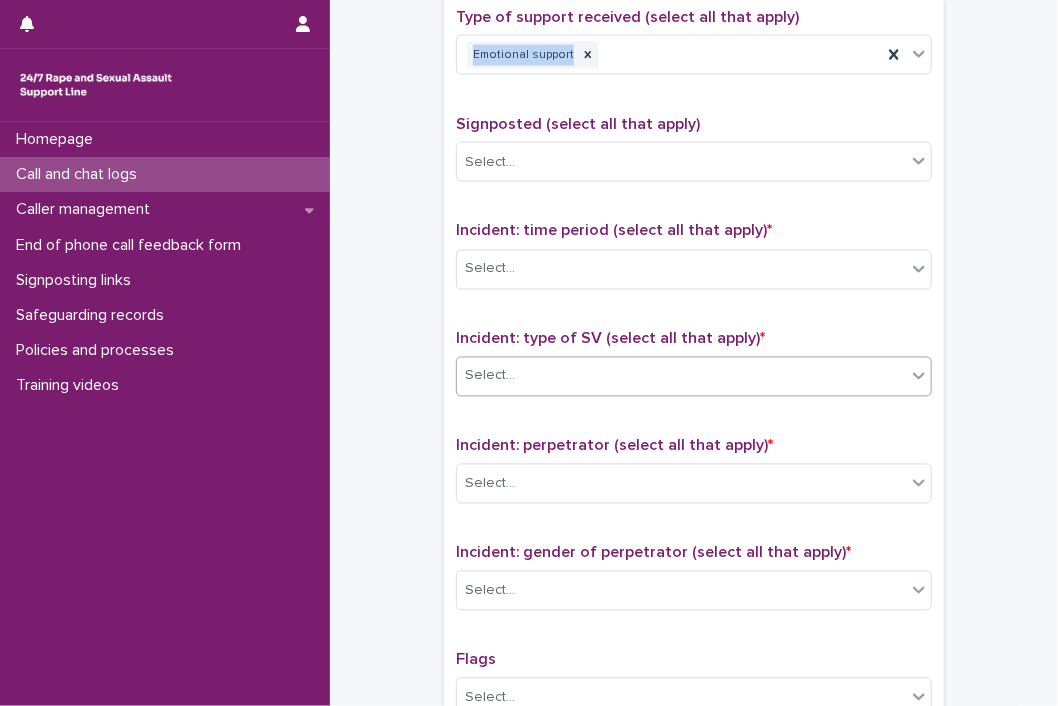 scroll, scrollTop: 1200, scrollLeft: 0, axis: vertical 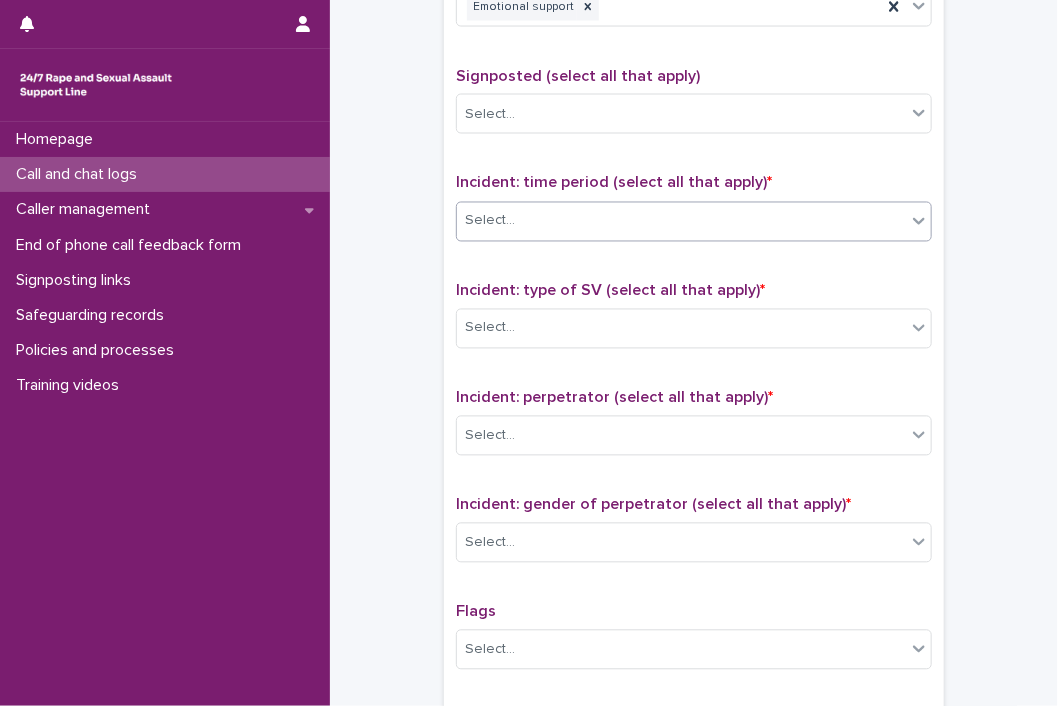 click 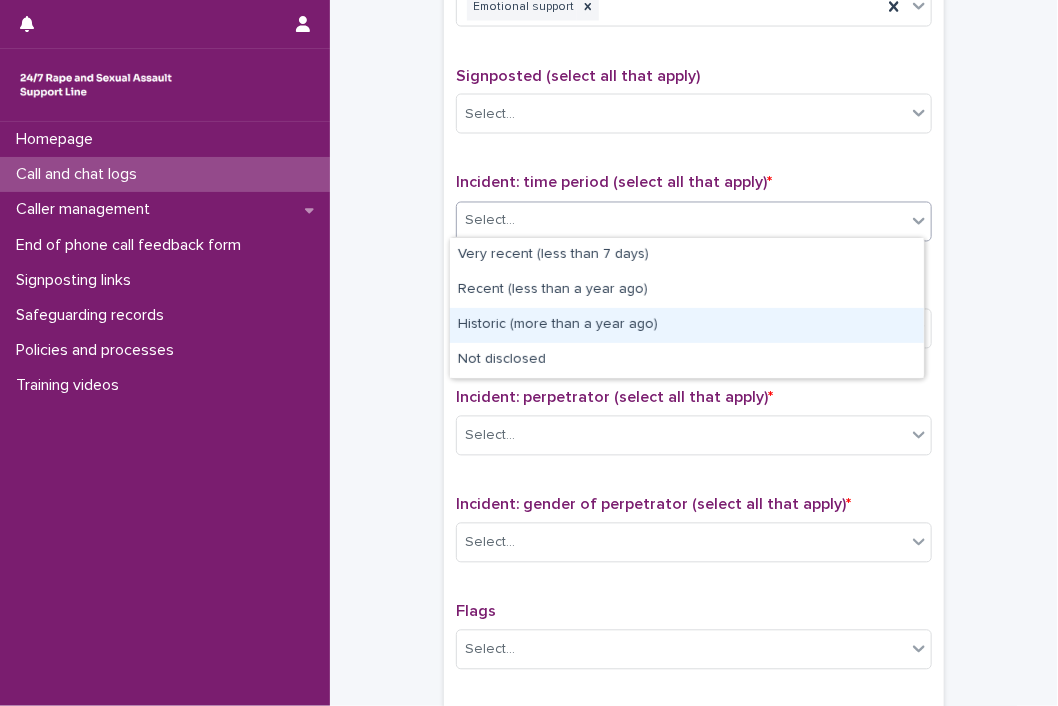 drag, startPoint x: 512, startPoint y: 329, endPoint x: 546, endPoint y: 301, distance: 44.04543 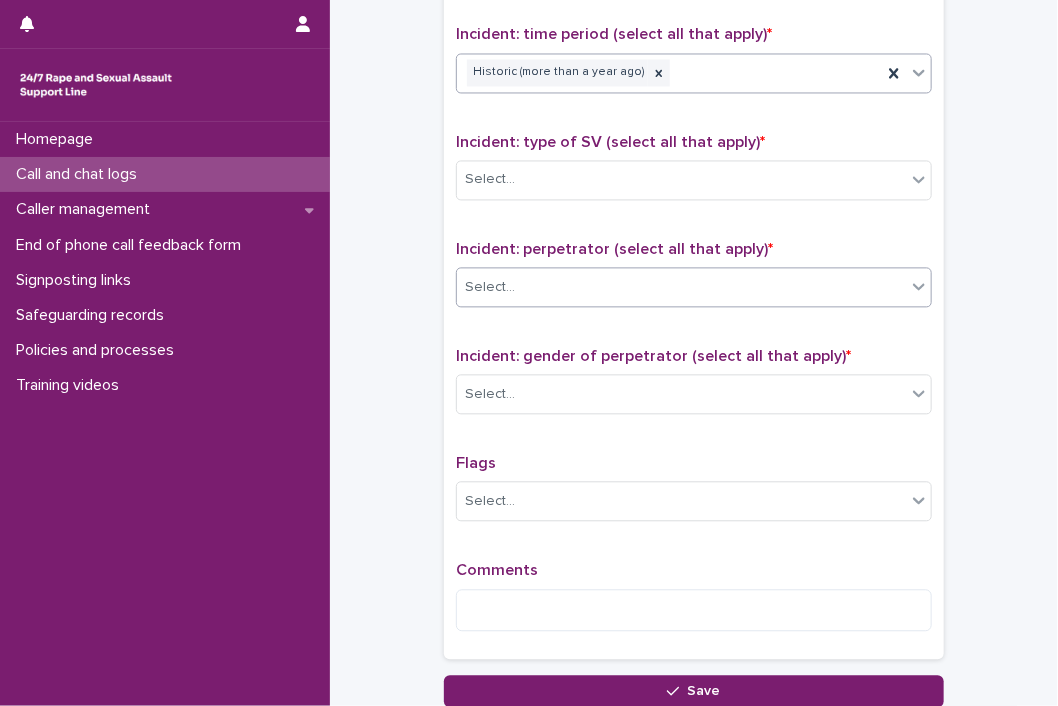 scroll, scrollTop: 1400, scrollLeft: 0, axis: vertical 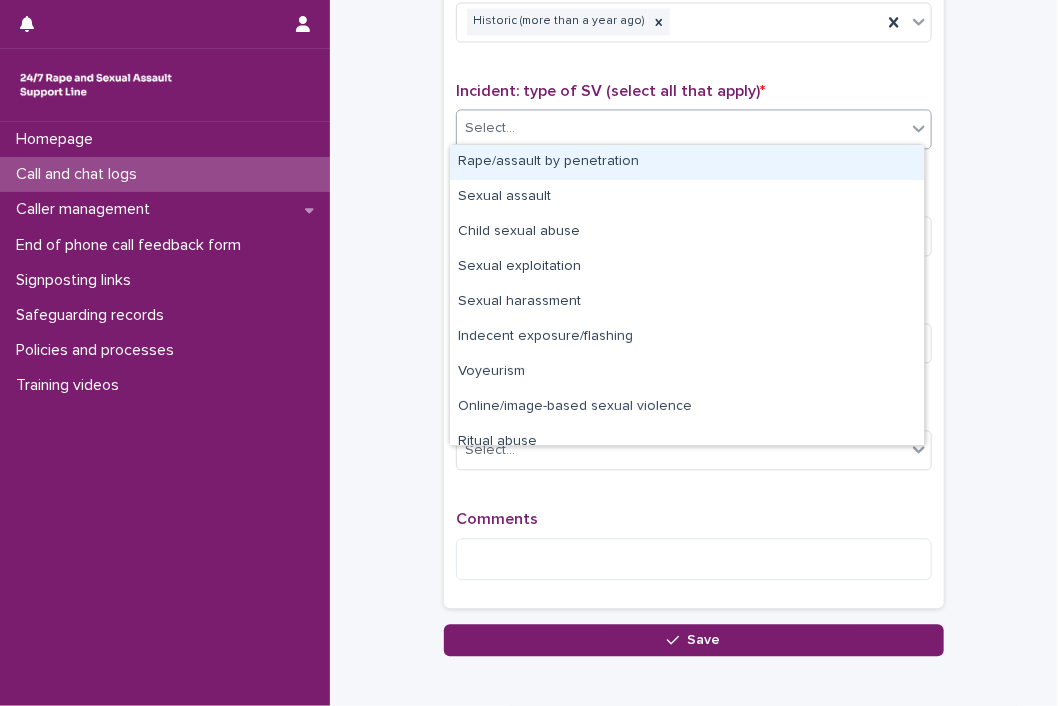 click 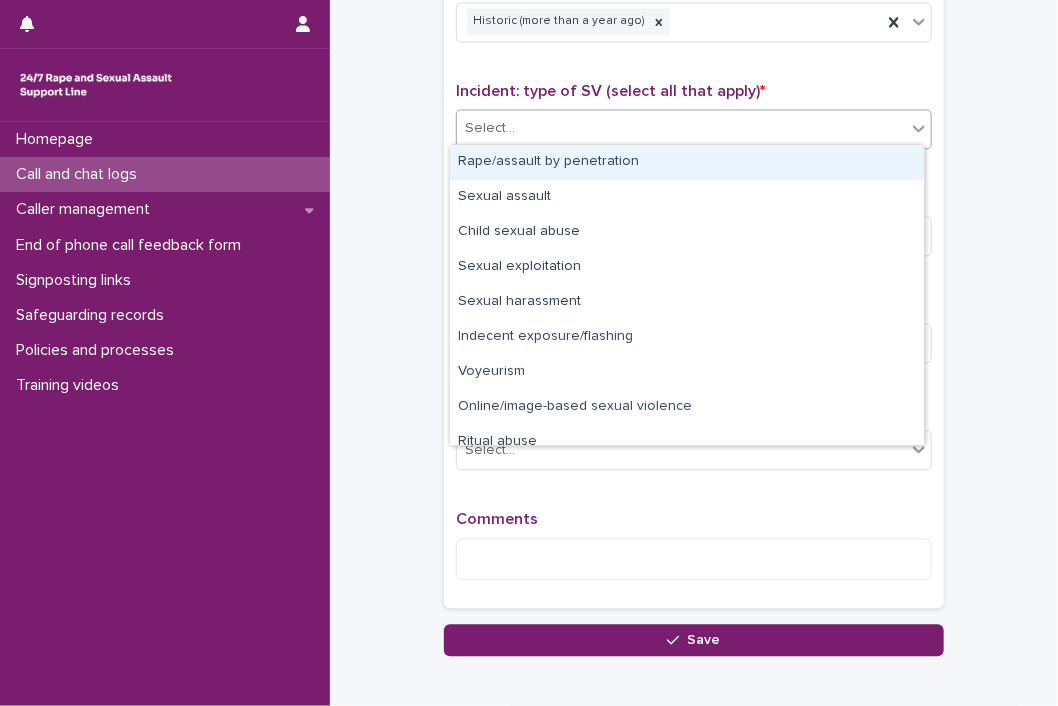 click on "Rape/assault by penetration" at bounding box center (687, 162) 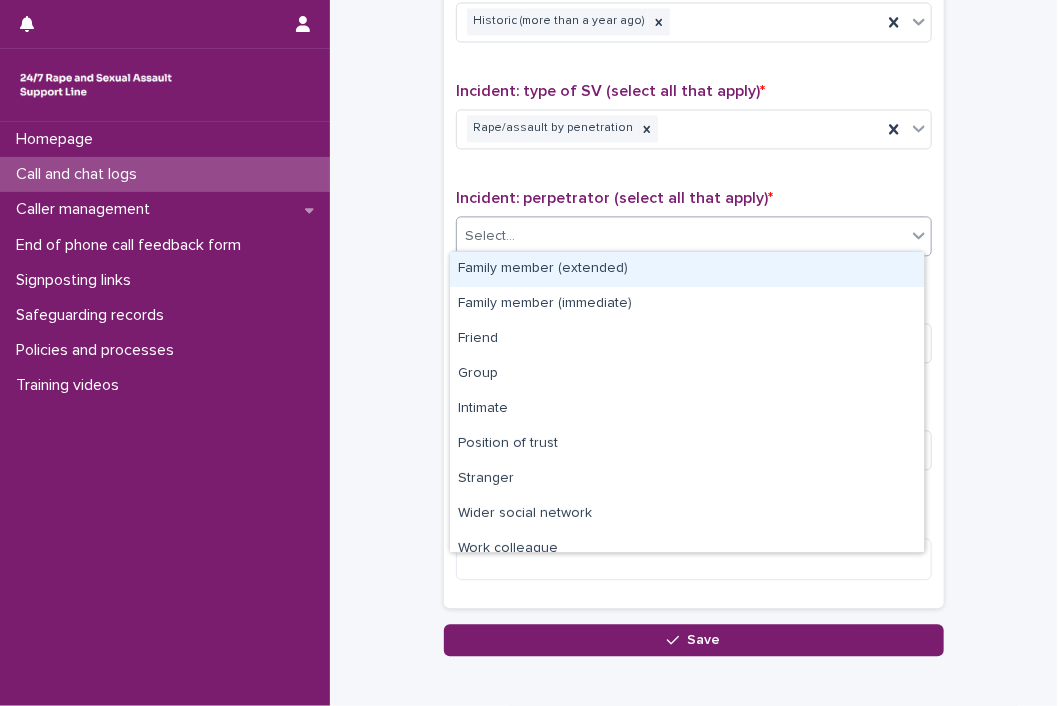 click 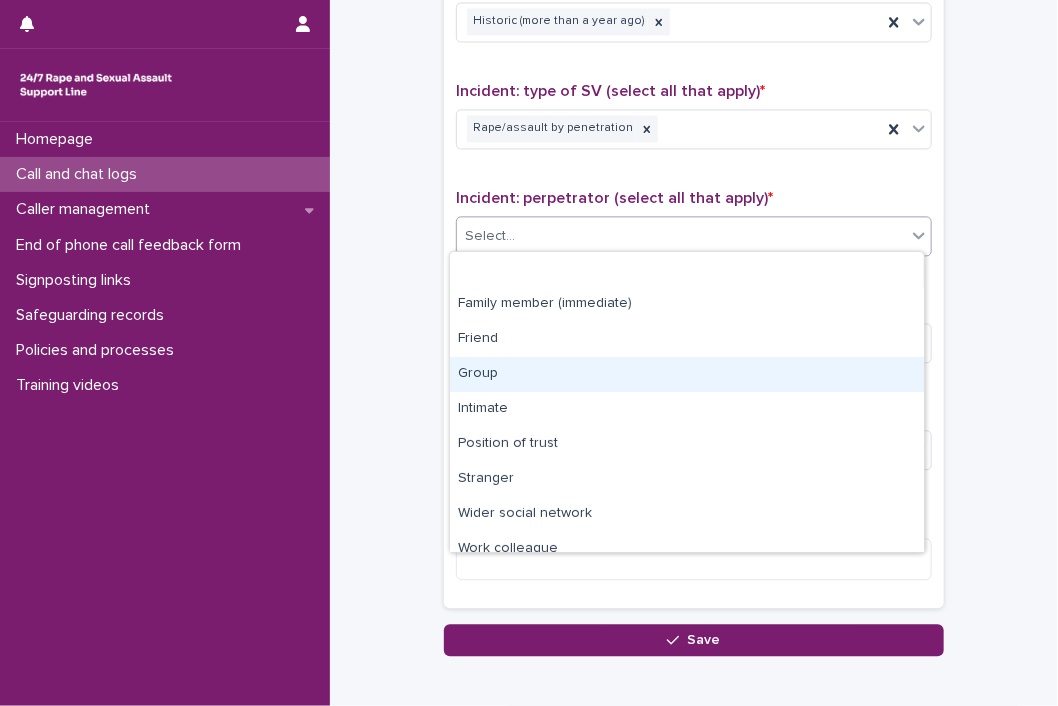 scroll, scrollTop: 84, scrollLeft: 0, axis: vertical 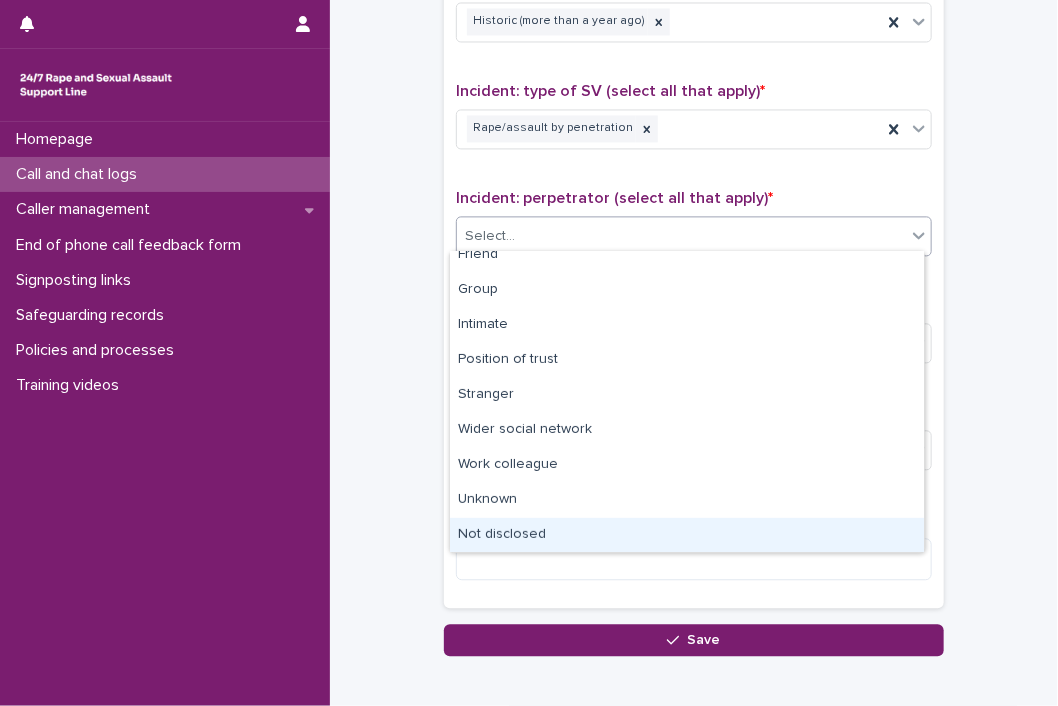 click on "Not disclosed" at bounding box center [687, 535] 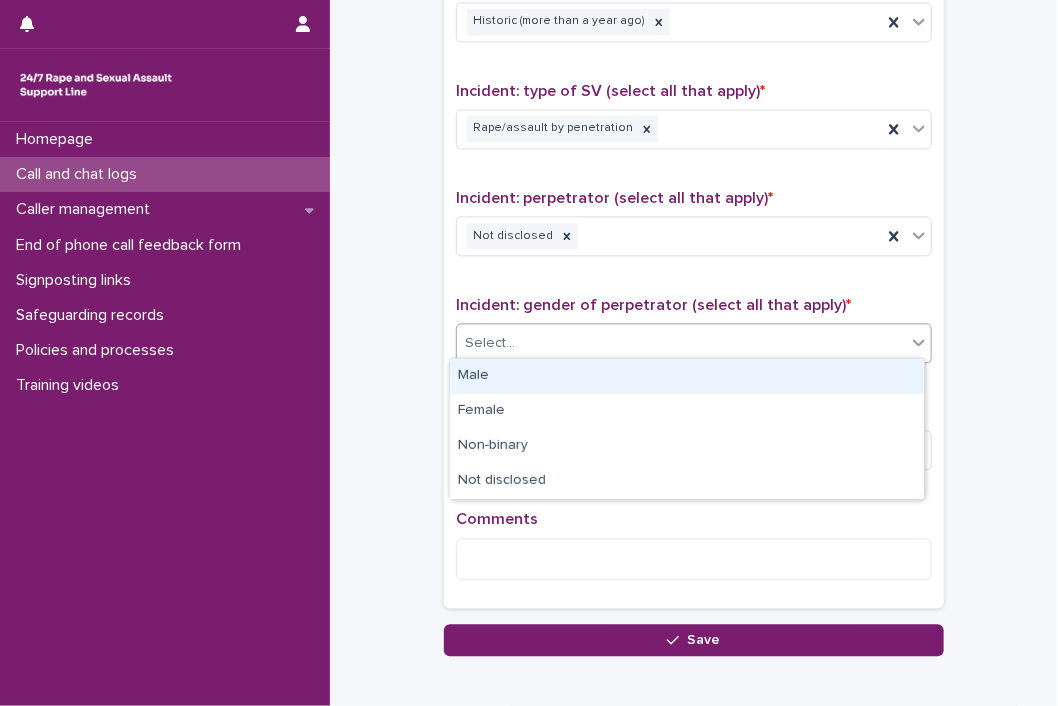 click 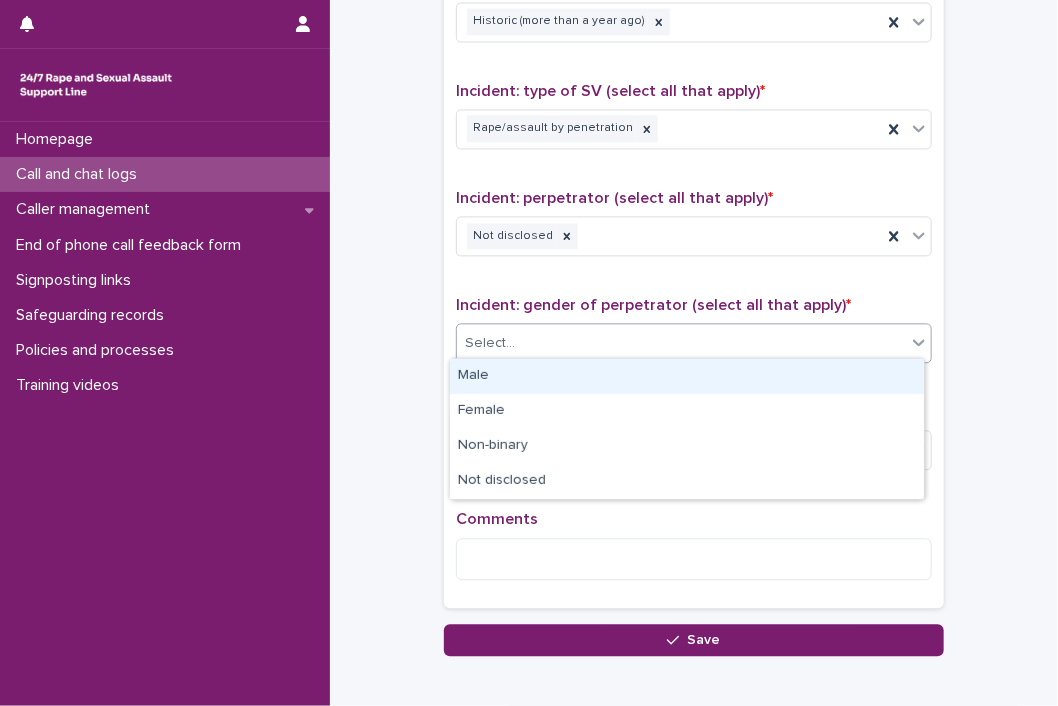 click on "Male" at bounding box center [687, 376] 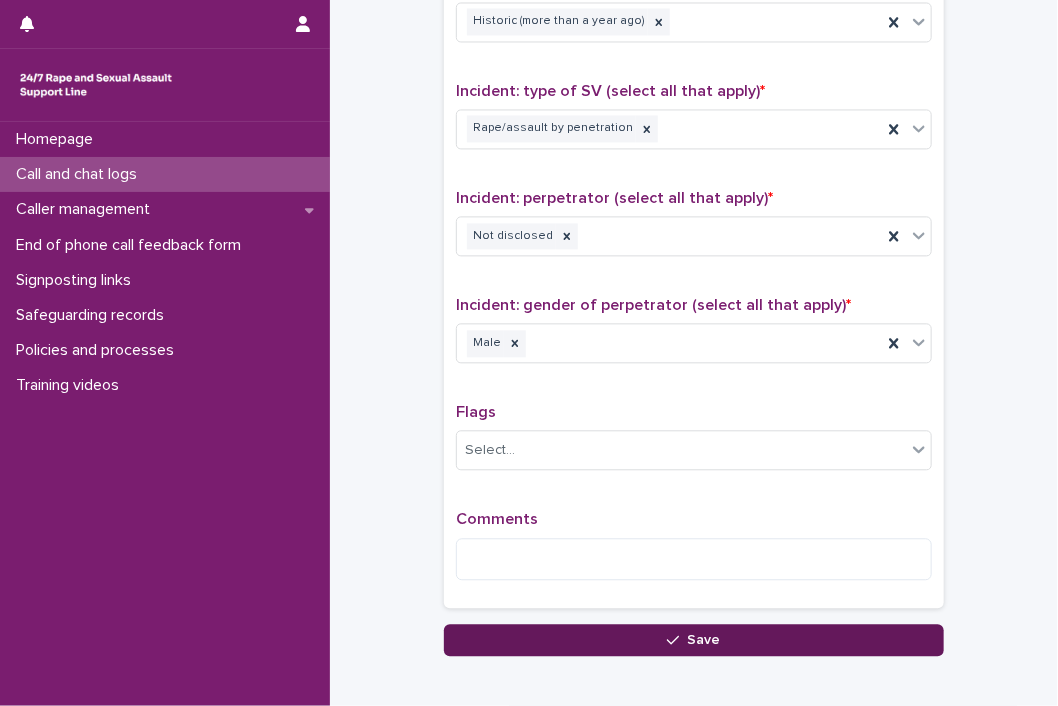 click on "Save" at bounding box center (704, 640) 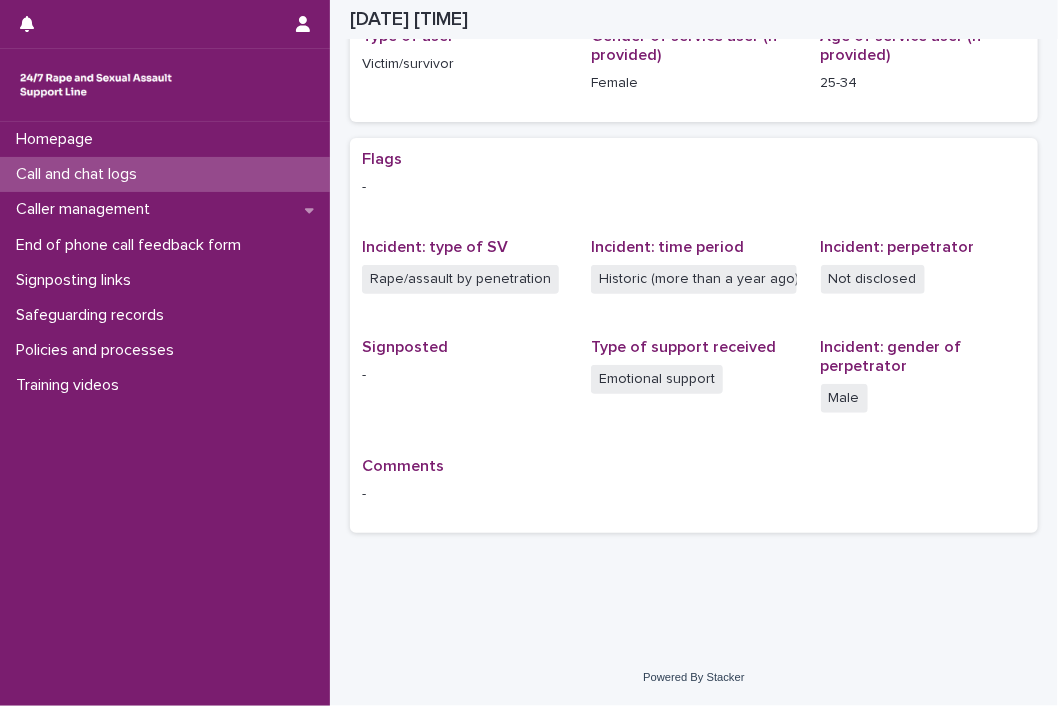 scroll, scrollTop: 316, scrollLeft: 0, axis: vertical 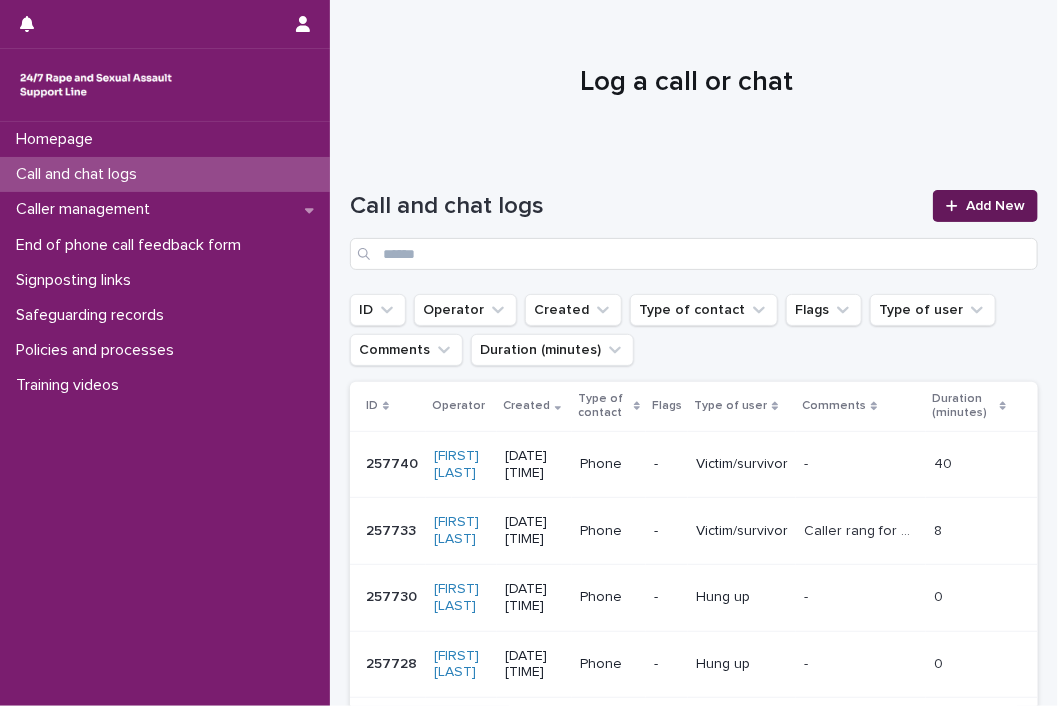click on "Add New" at bounding box center (995, 206) 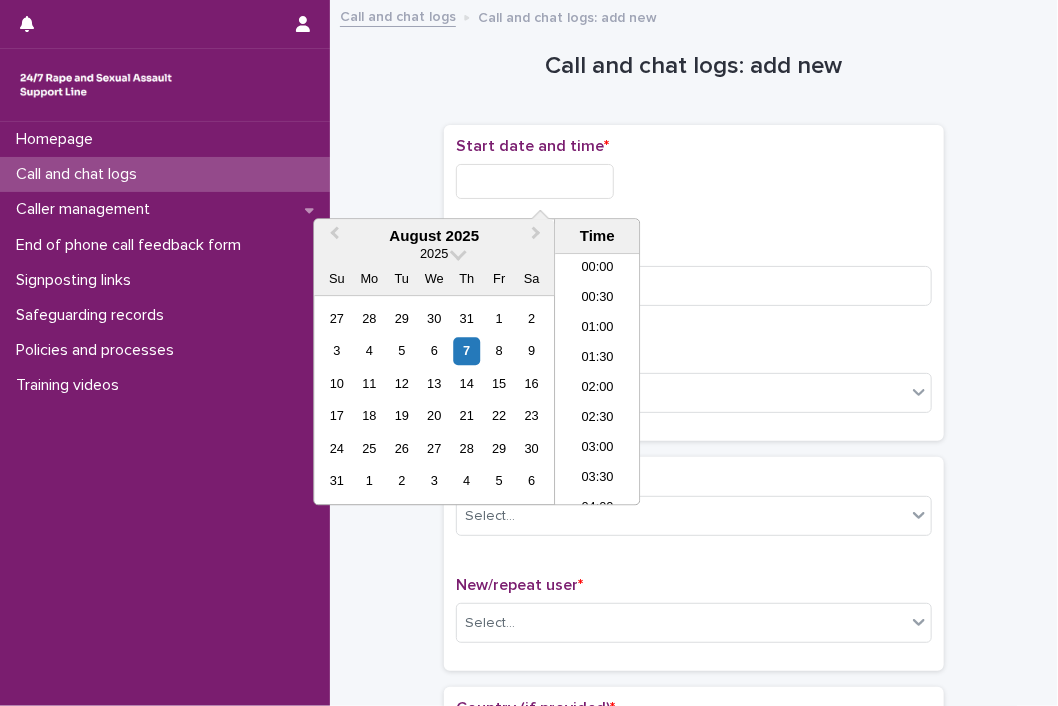 click at bounding box center [535, 181] 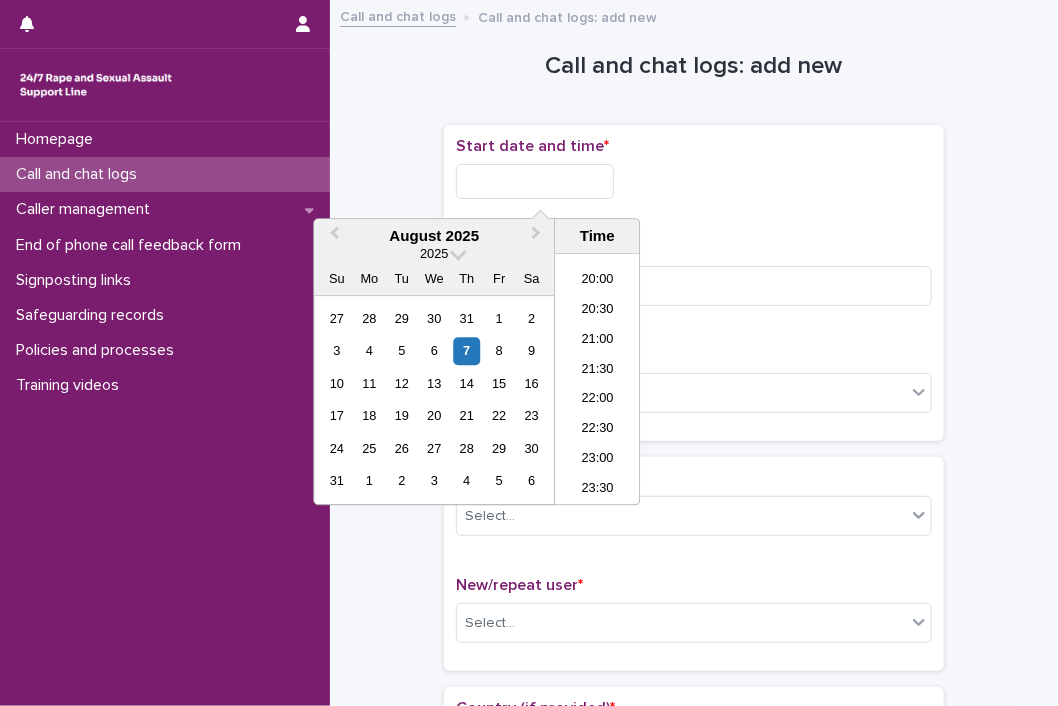 click on "23:00" at bounding box center [597, 461] 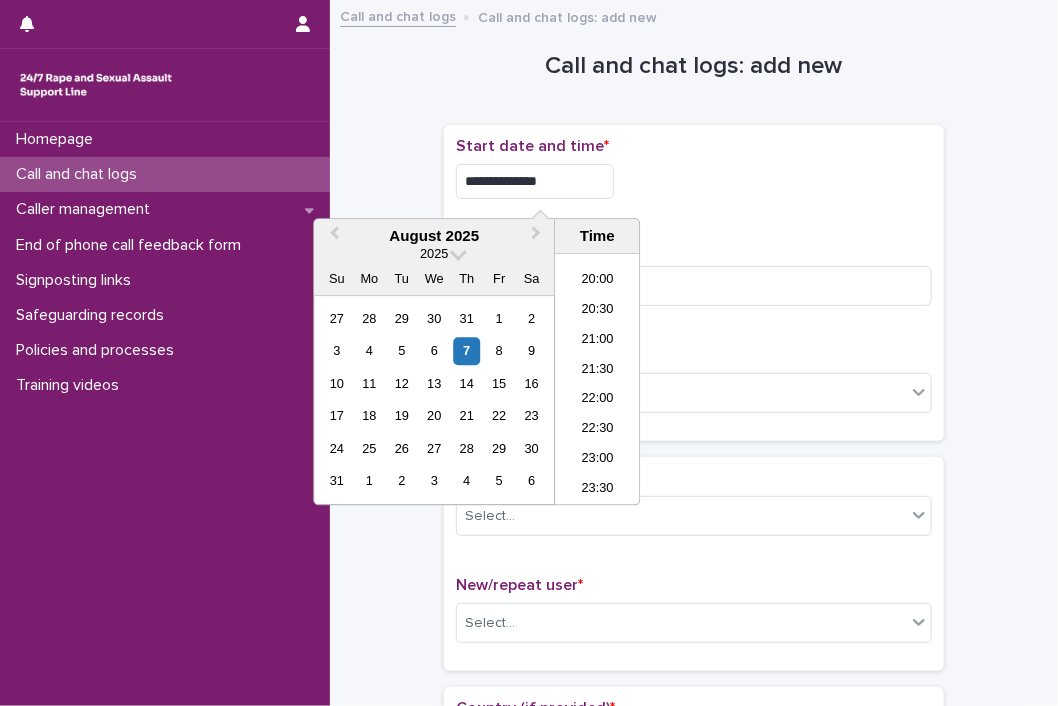 click on "**********" at bounding box center [694, 291] 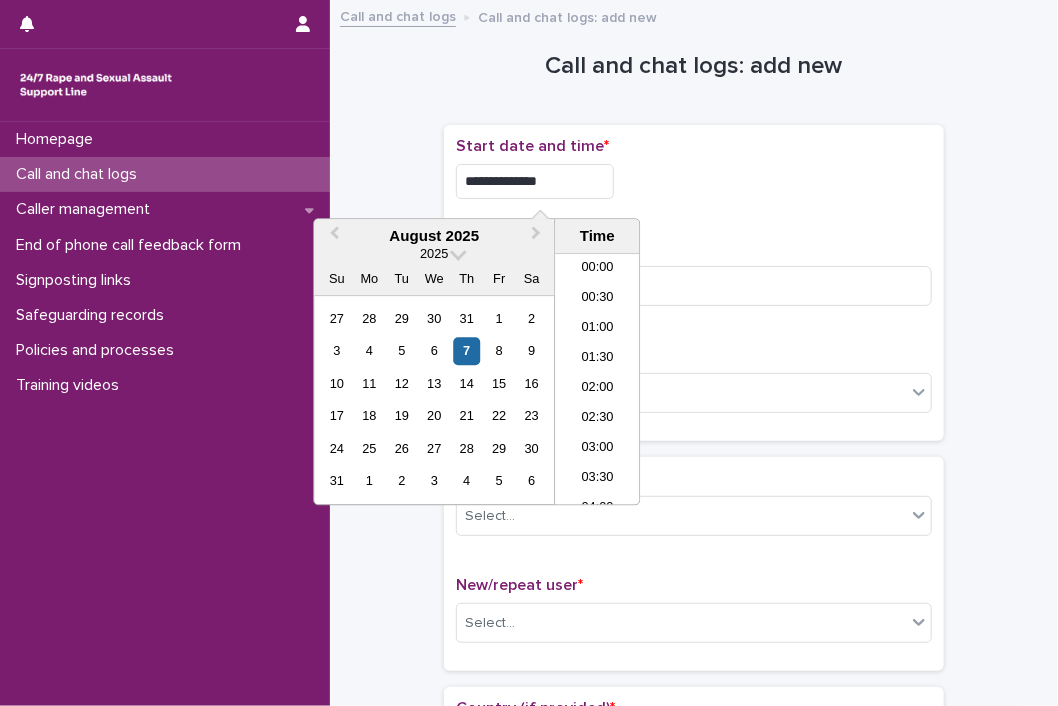 click on "**********" at bounding box center [535, 181] 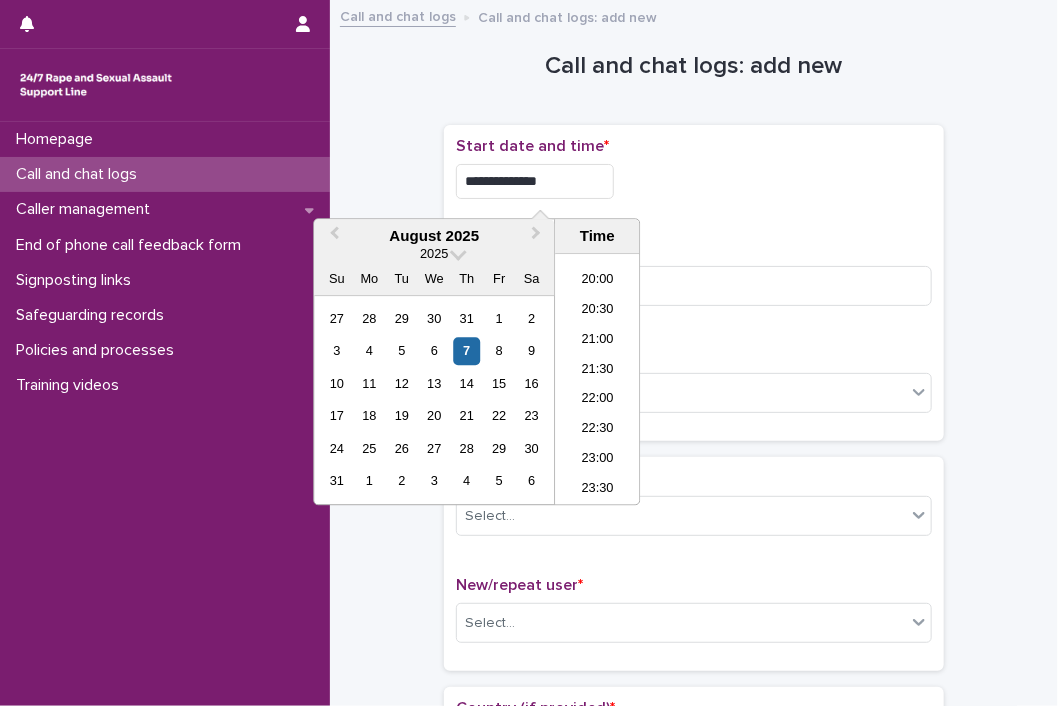 type on "**********" 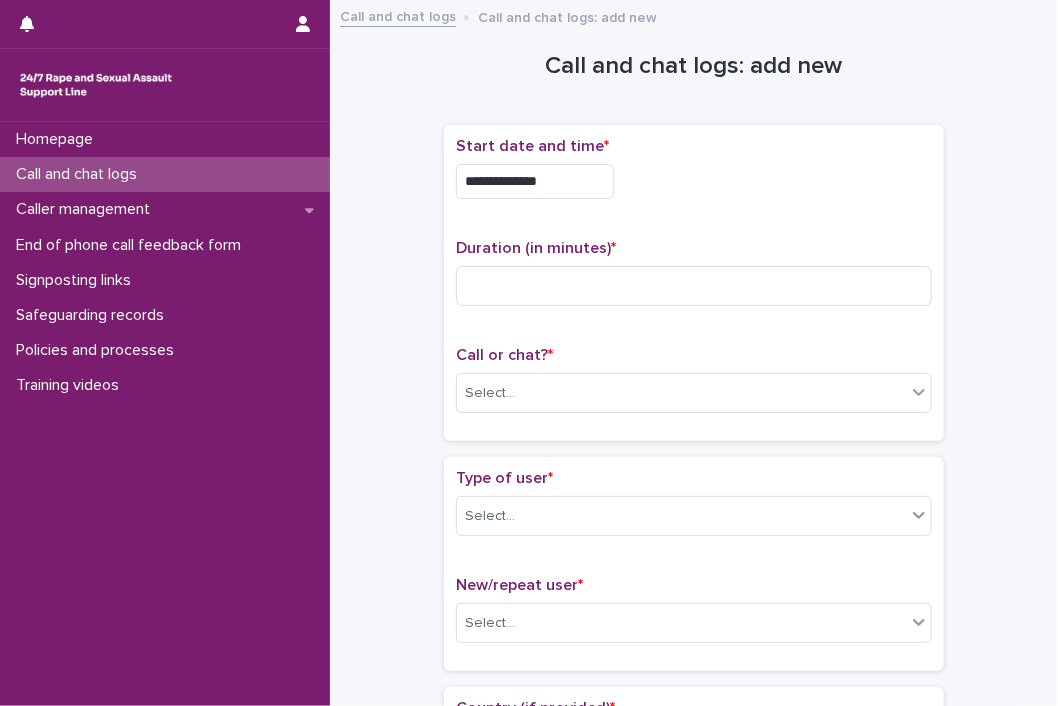click on "**********" at bounding box center (694, 181) 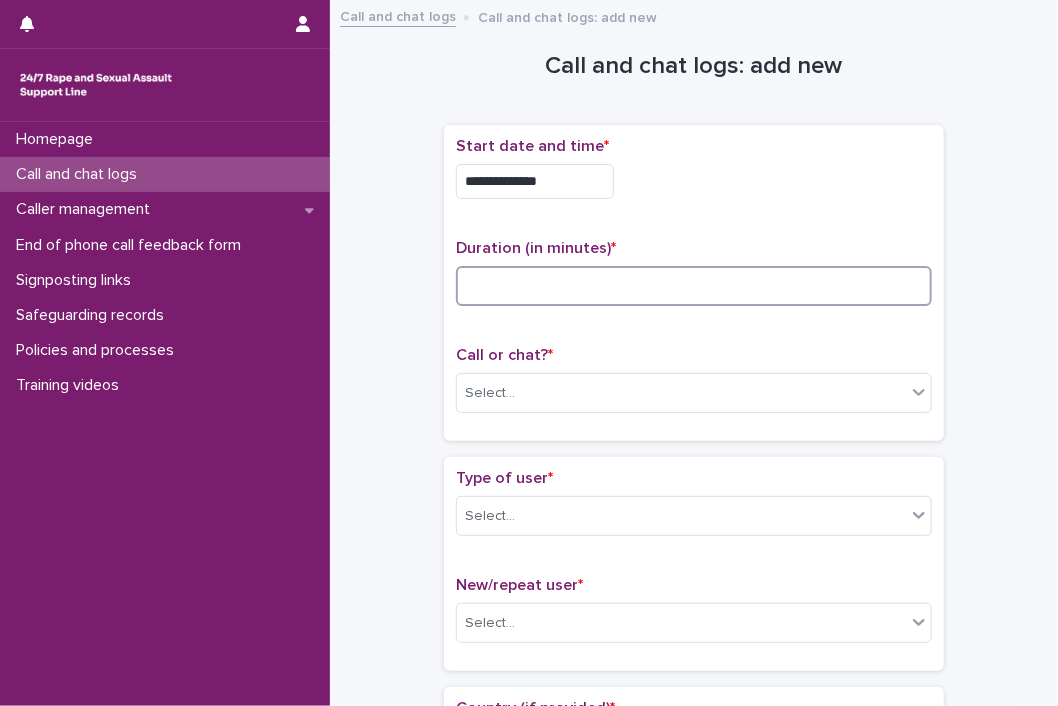 click at bounding box center [694, 286] 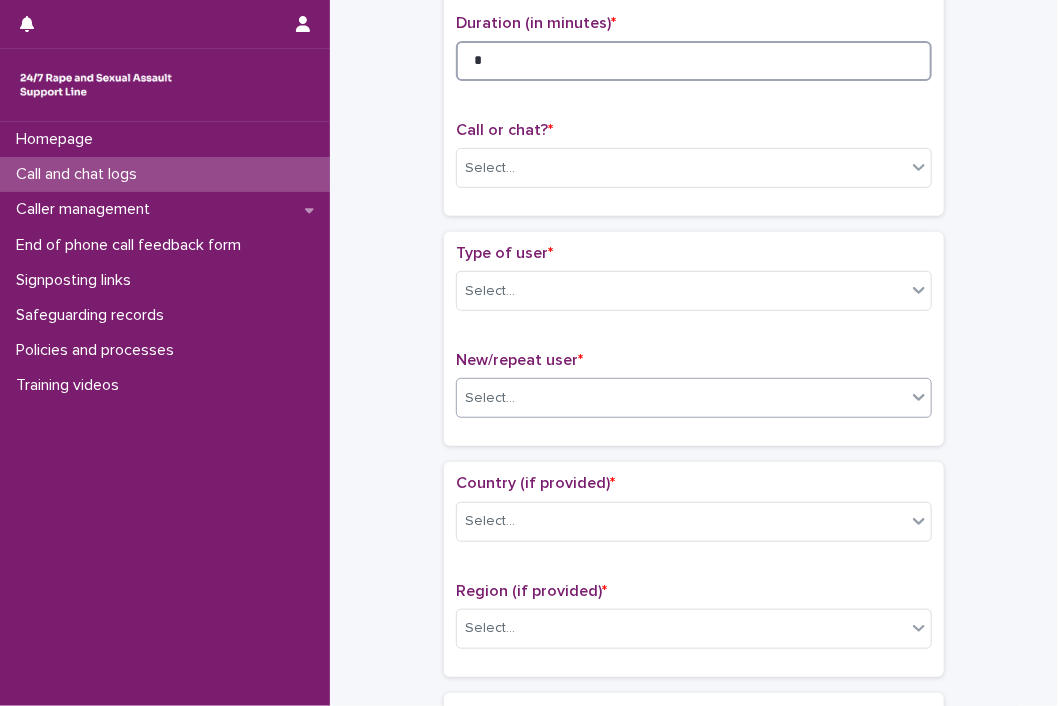 scroll, scrollTop: 300, scrollLeft: 0, axis: vertical 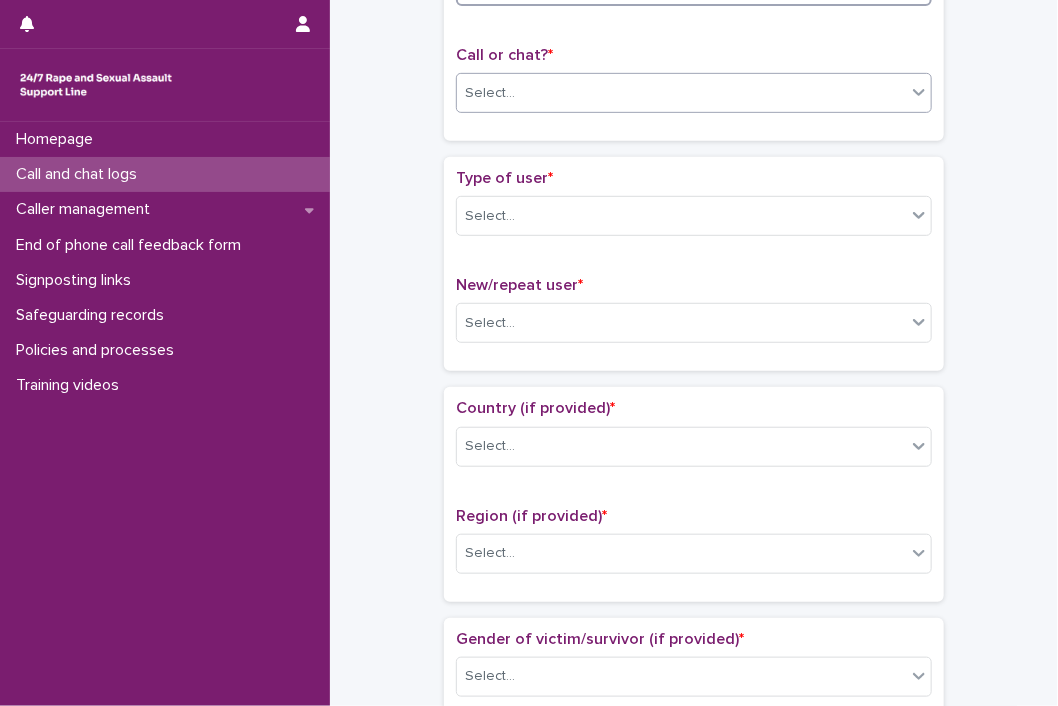 type on "*" 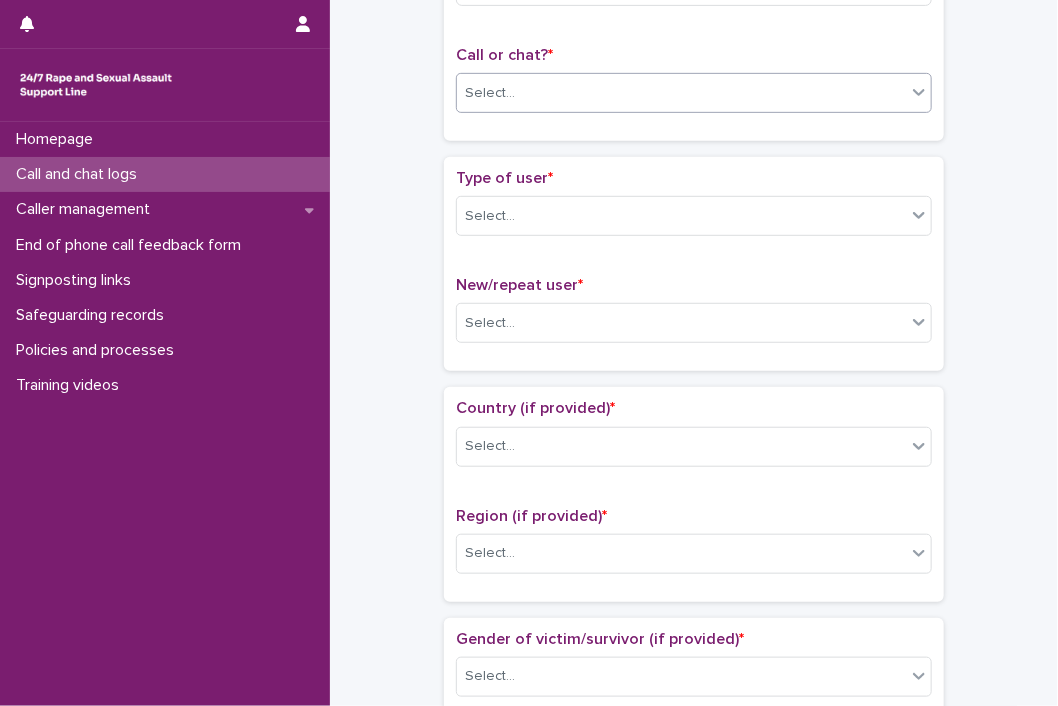 click 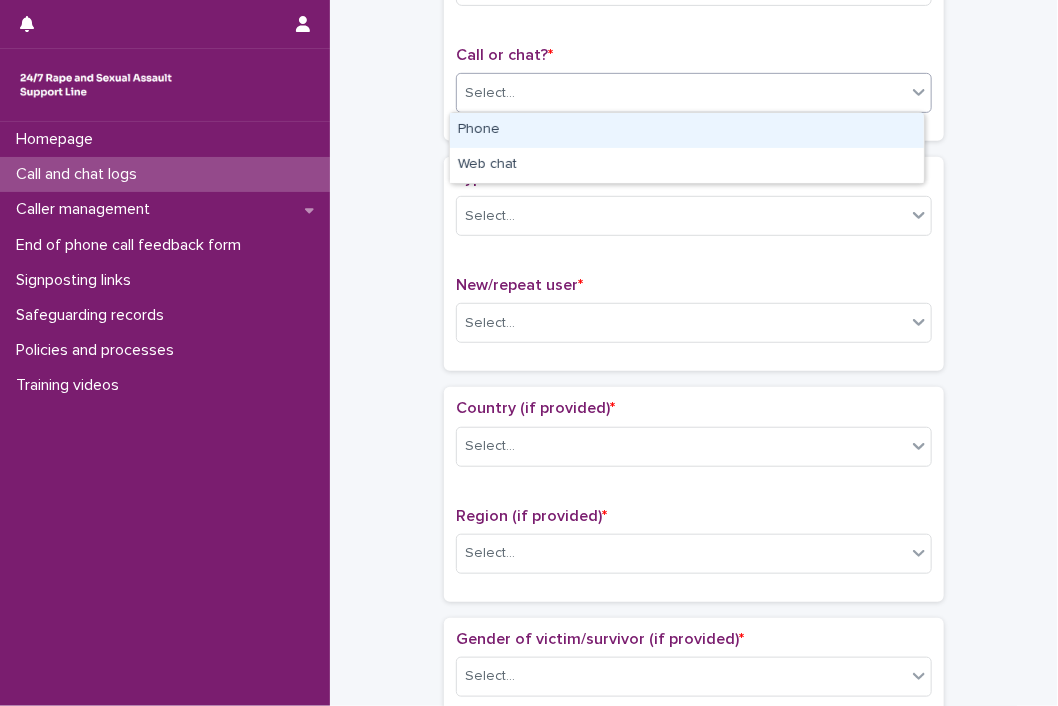 click on "Phone" at bounding box center [687, 130] 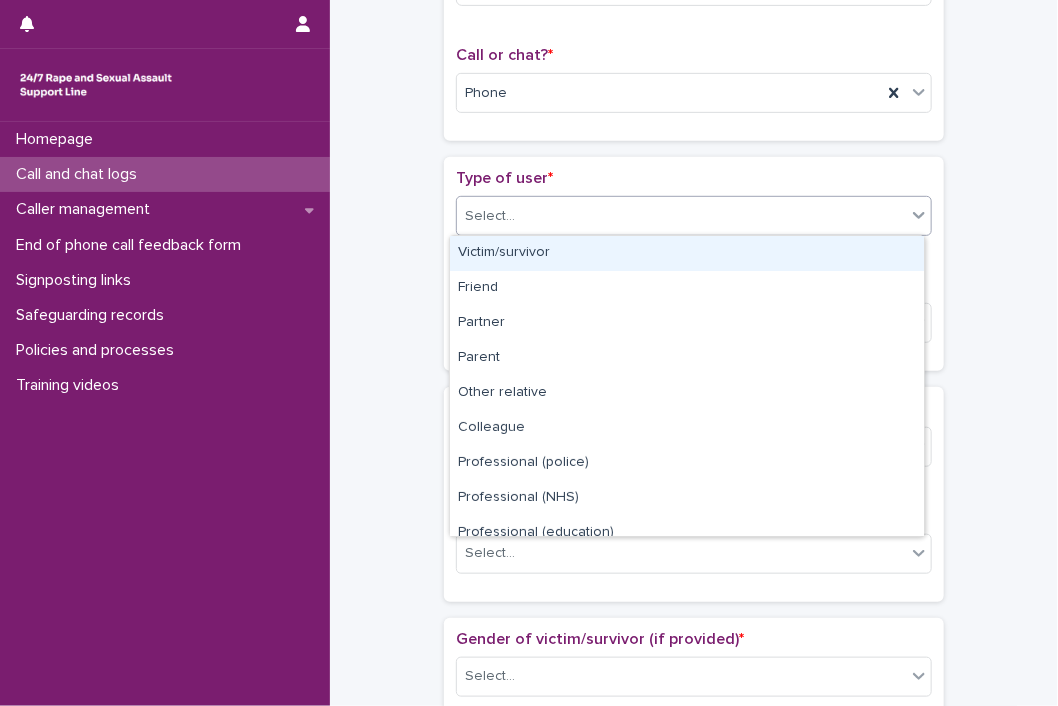 click at bounding box center [919, 215] 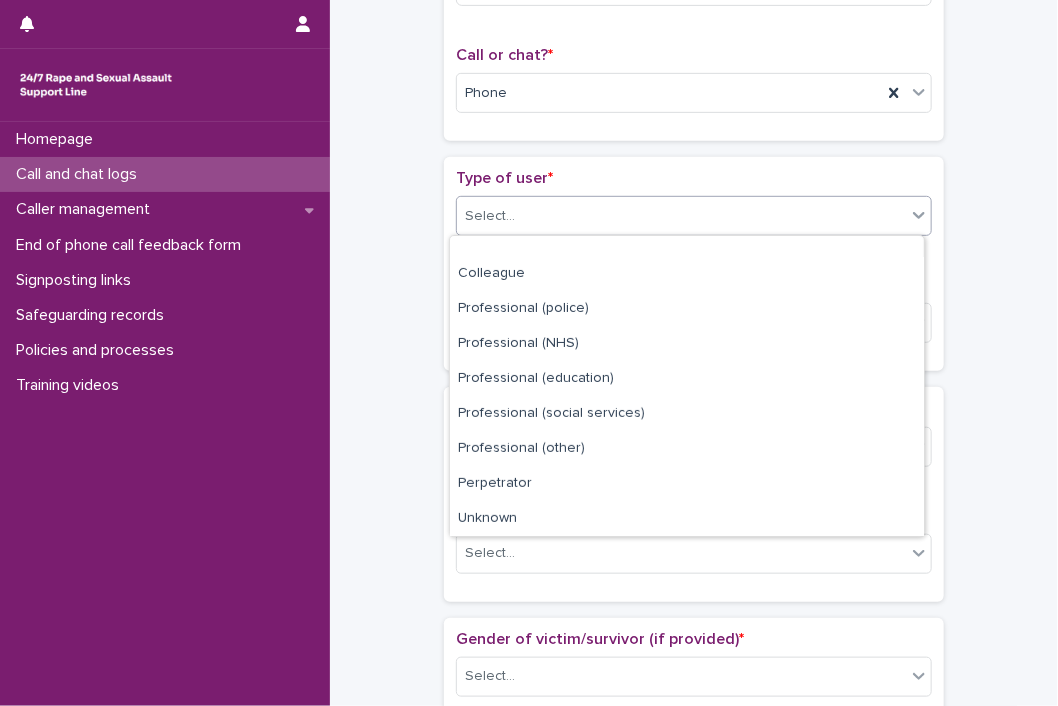 scroll, scrollTop: 224, scrollLeft: 0, axis: vertical 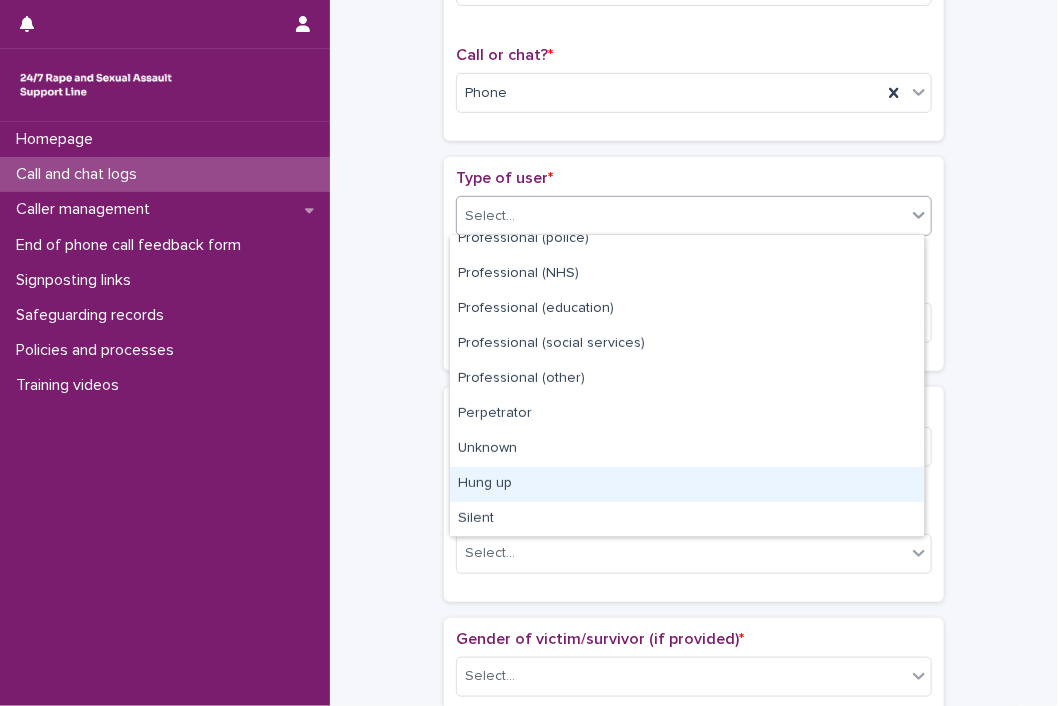 drag, startPoint x: 540, startPoint y: 501, endPoint x: 511, endPoint y: 483, distance: 34.132095 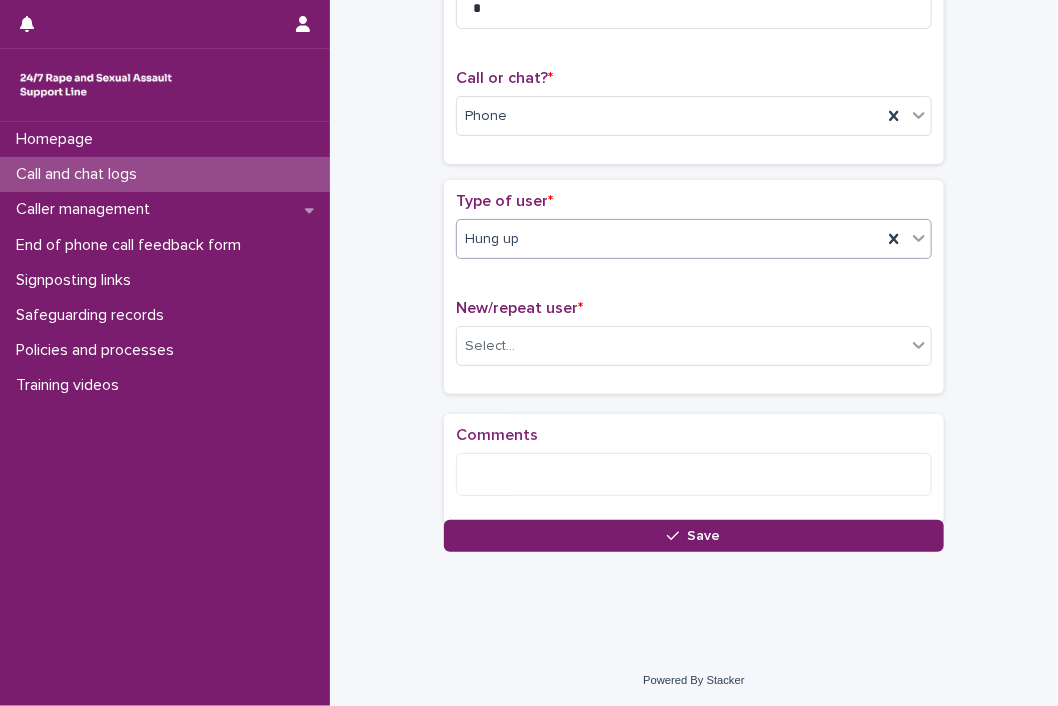 scroll, scrollTop: 293, scrollLeft: 0, axis: vertical 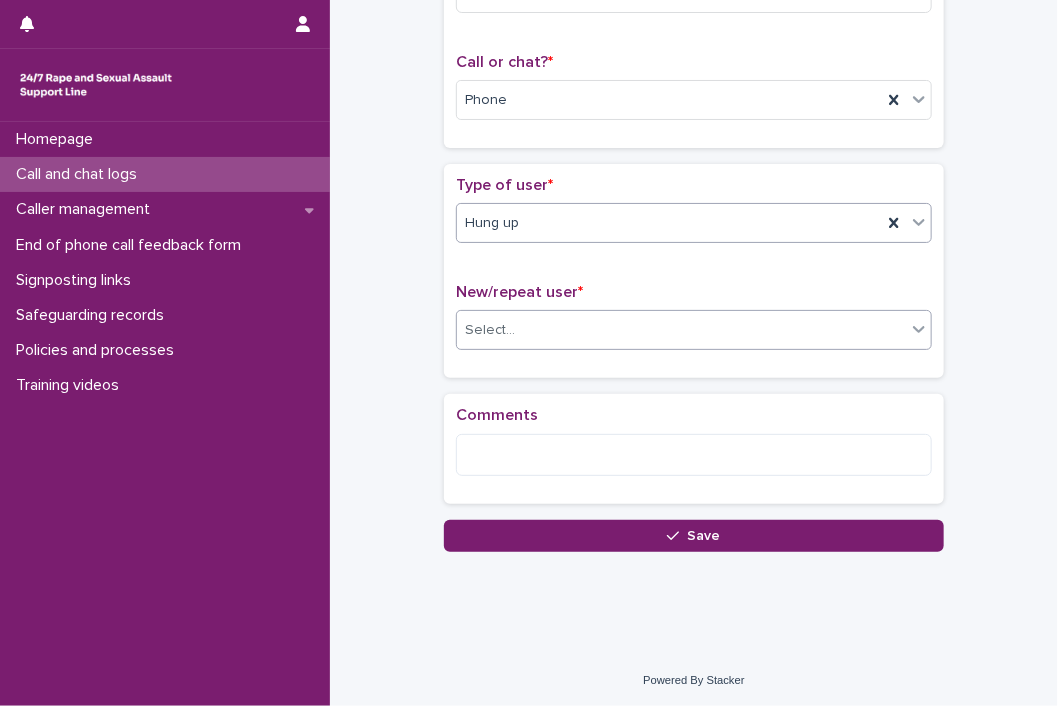 click 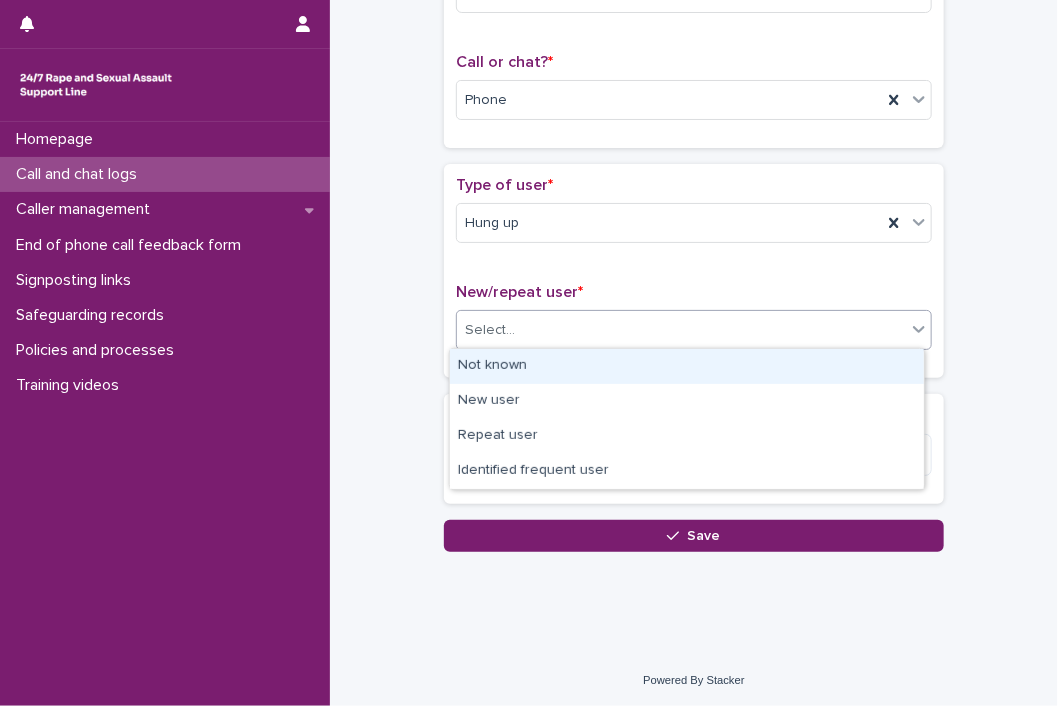 click on "Not known" at bounding box center [687, 366] 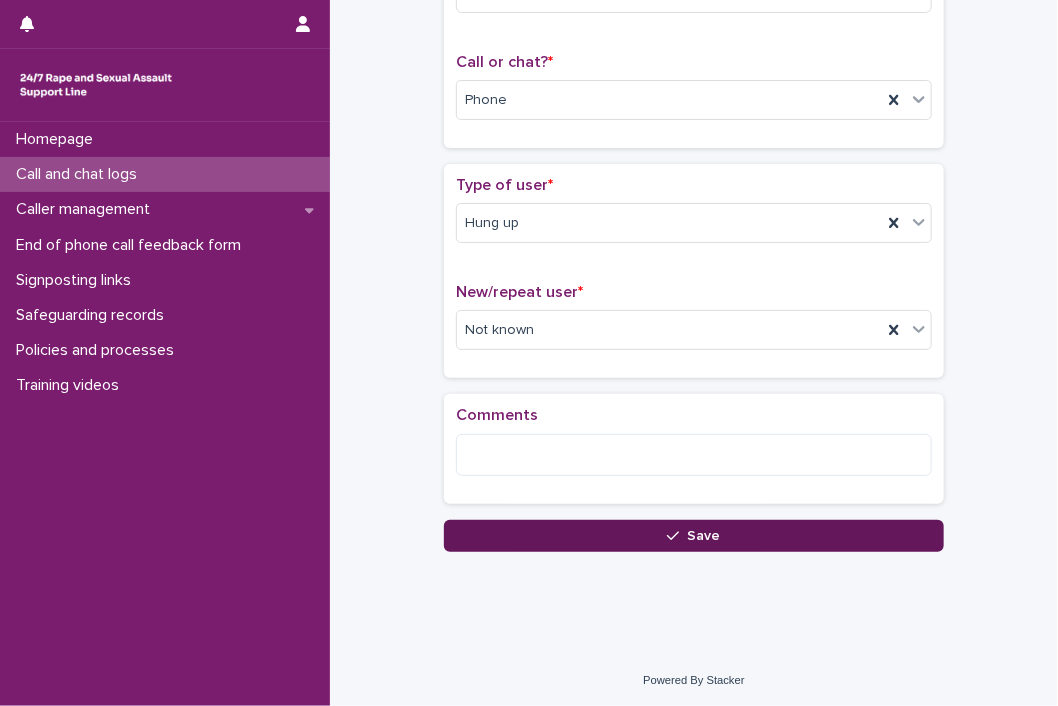 click on "Save" at bounding box center (694, 536) 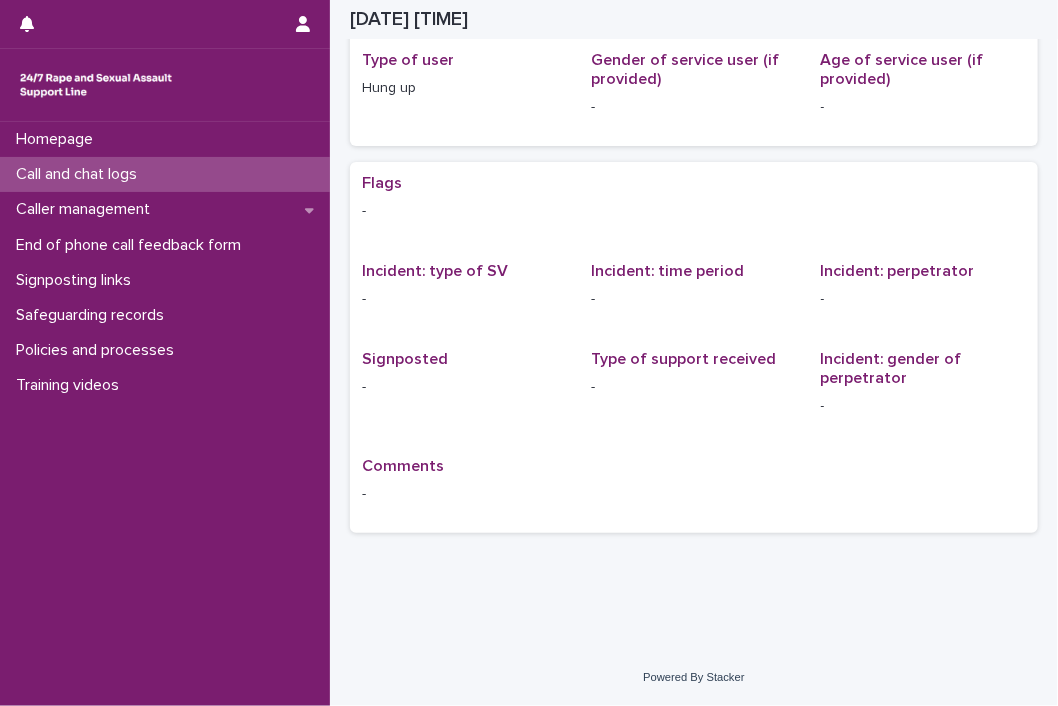scroll, scrollTop: 0, scrollLeft: 0, axis: both 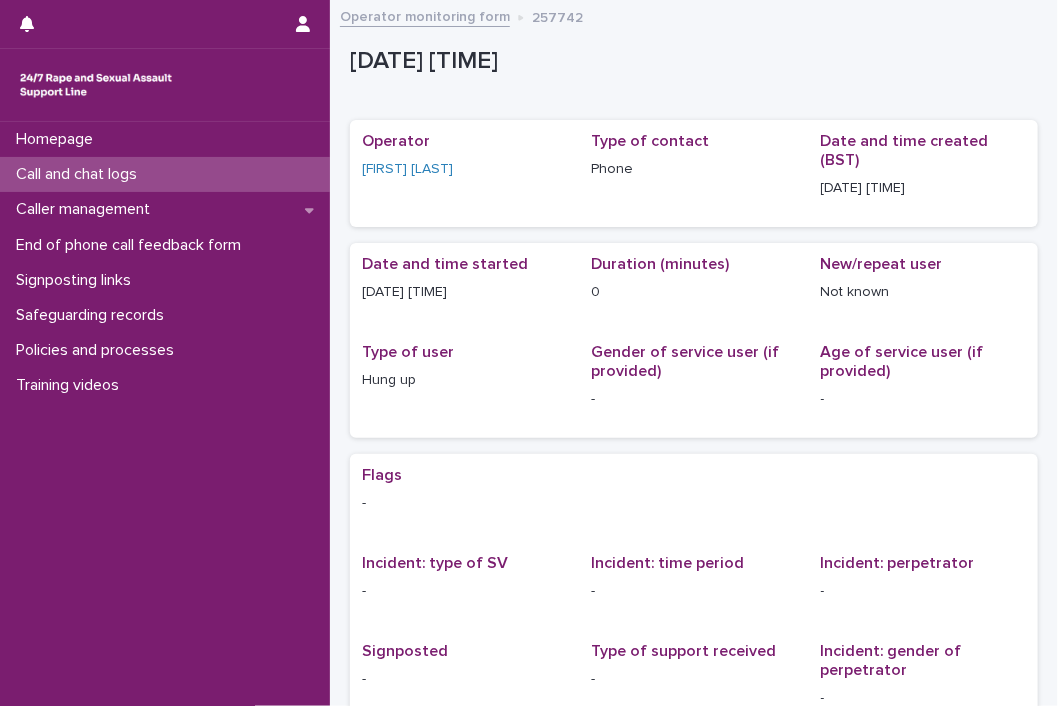 click on "Call and chat logs" at bounding box center (165, 174) 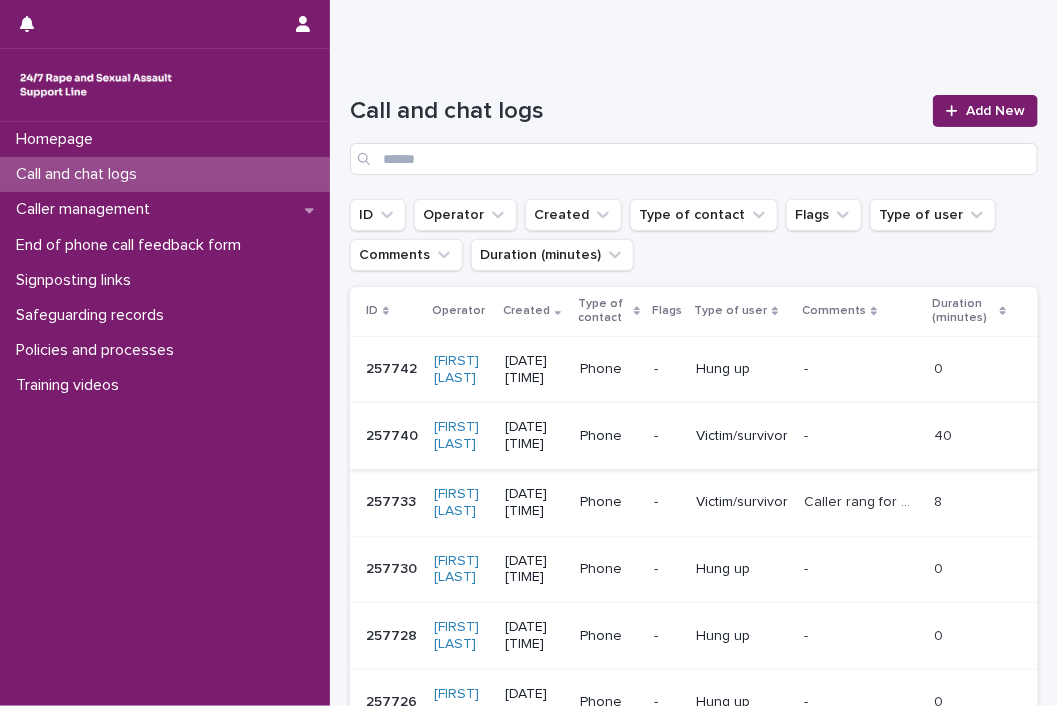 scroll, scrollTop: 0, scrollLeft: 0, axis: both 